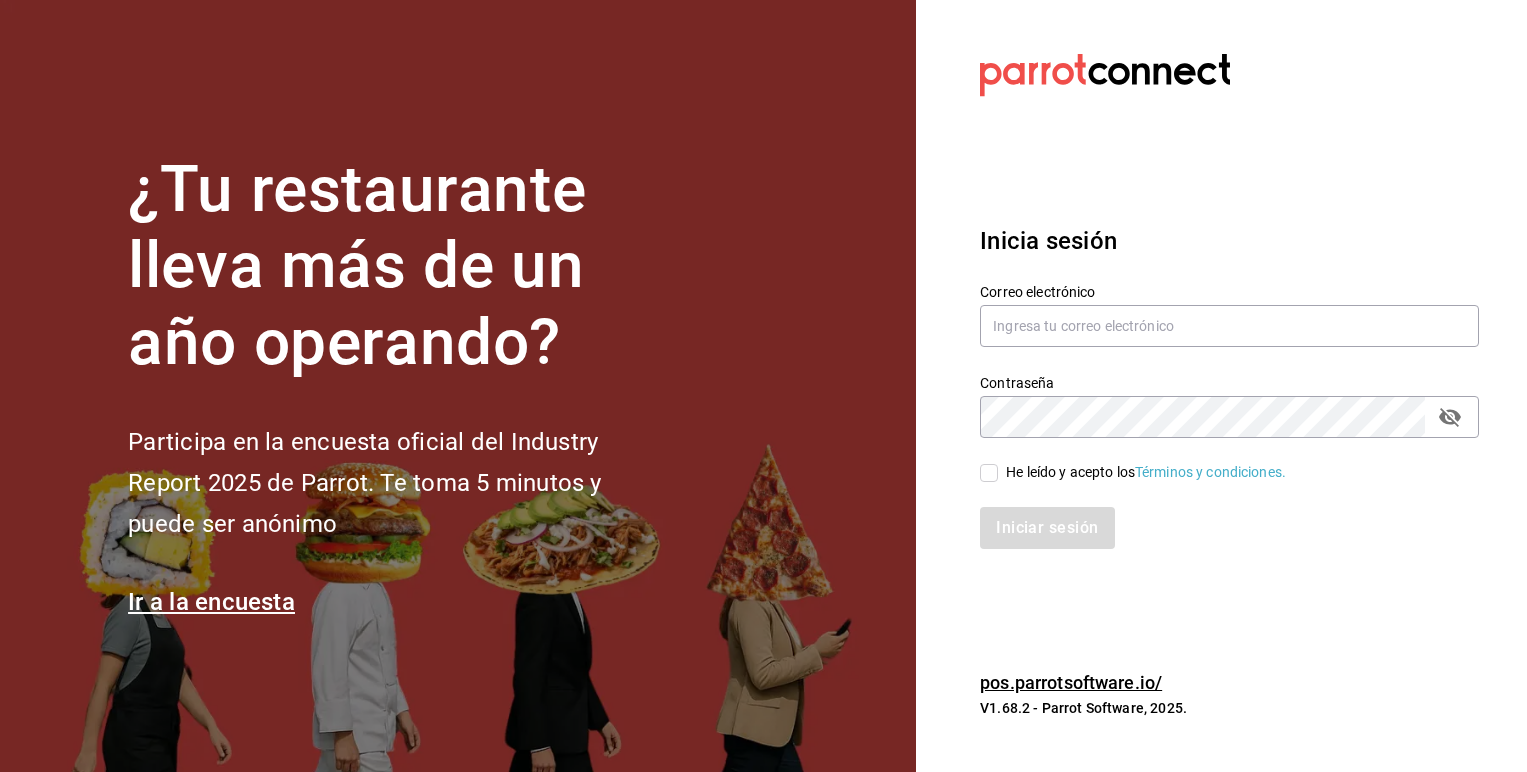 scroll, scrollTop: 0, scrollLeft: 0, axis: both 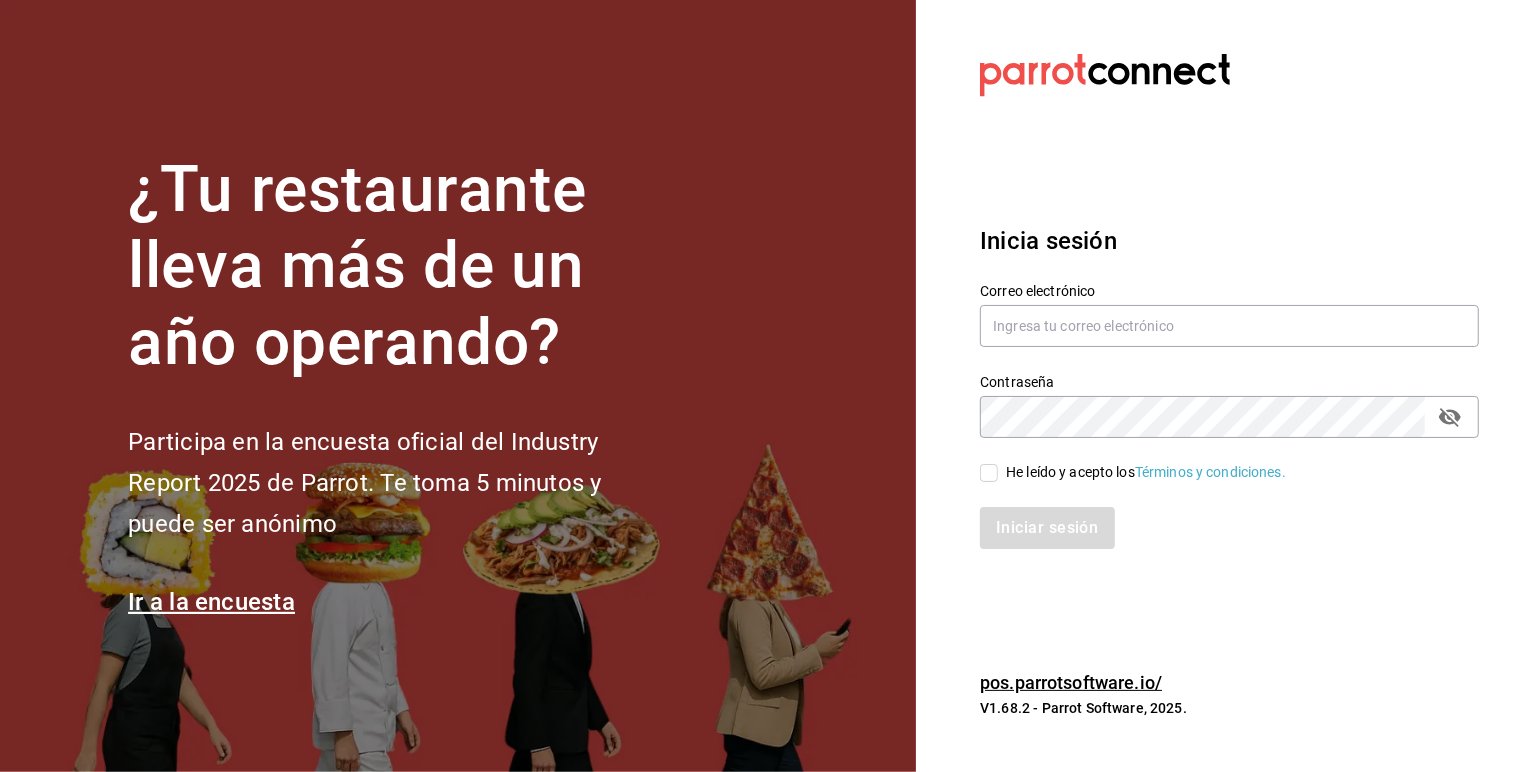 click on "Iniciar sesión" at bounding box center (1217, 516) 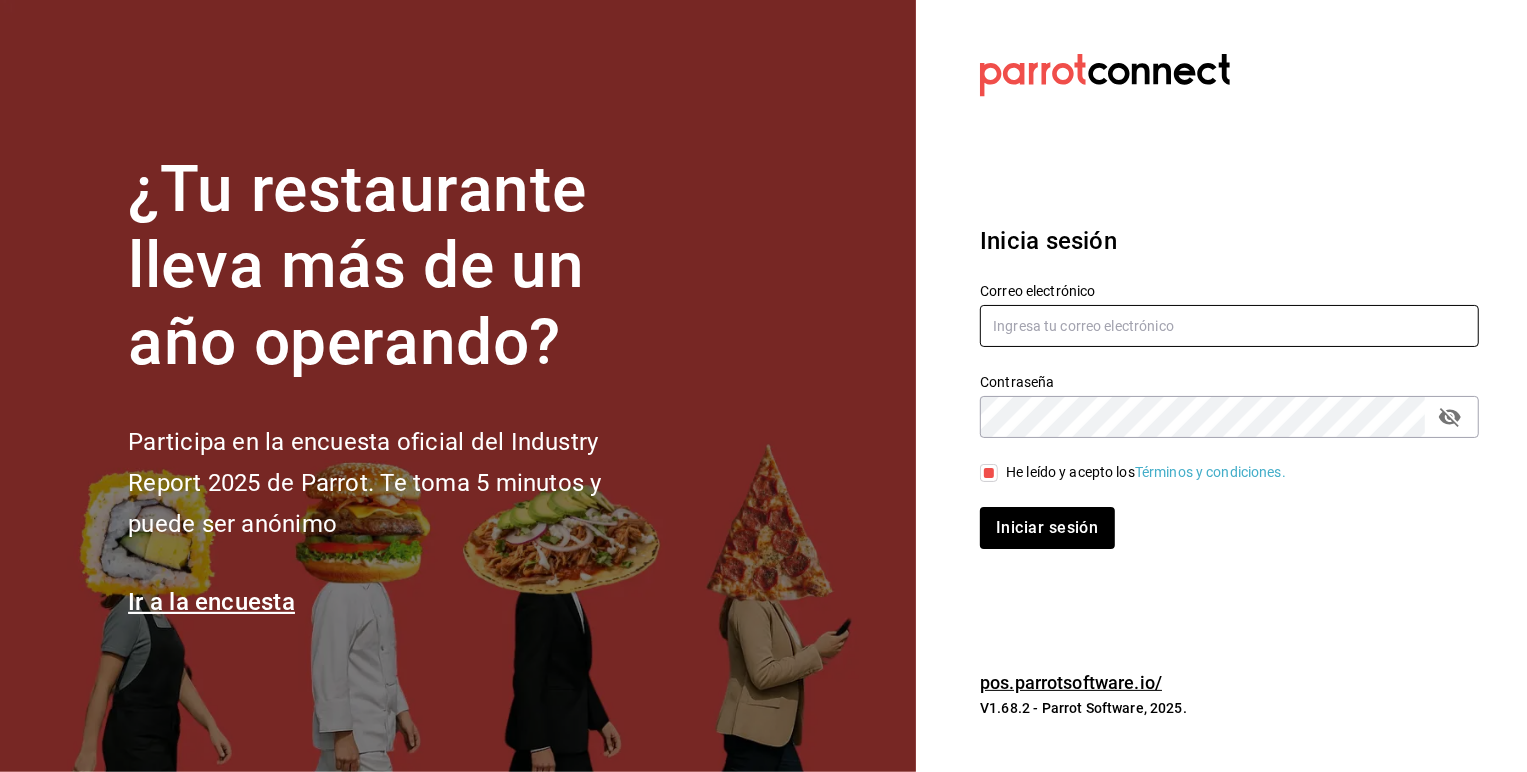 click at bounding box center (1229, 326) 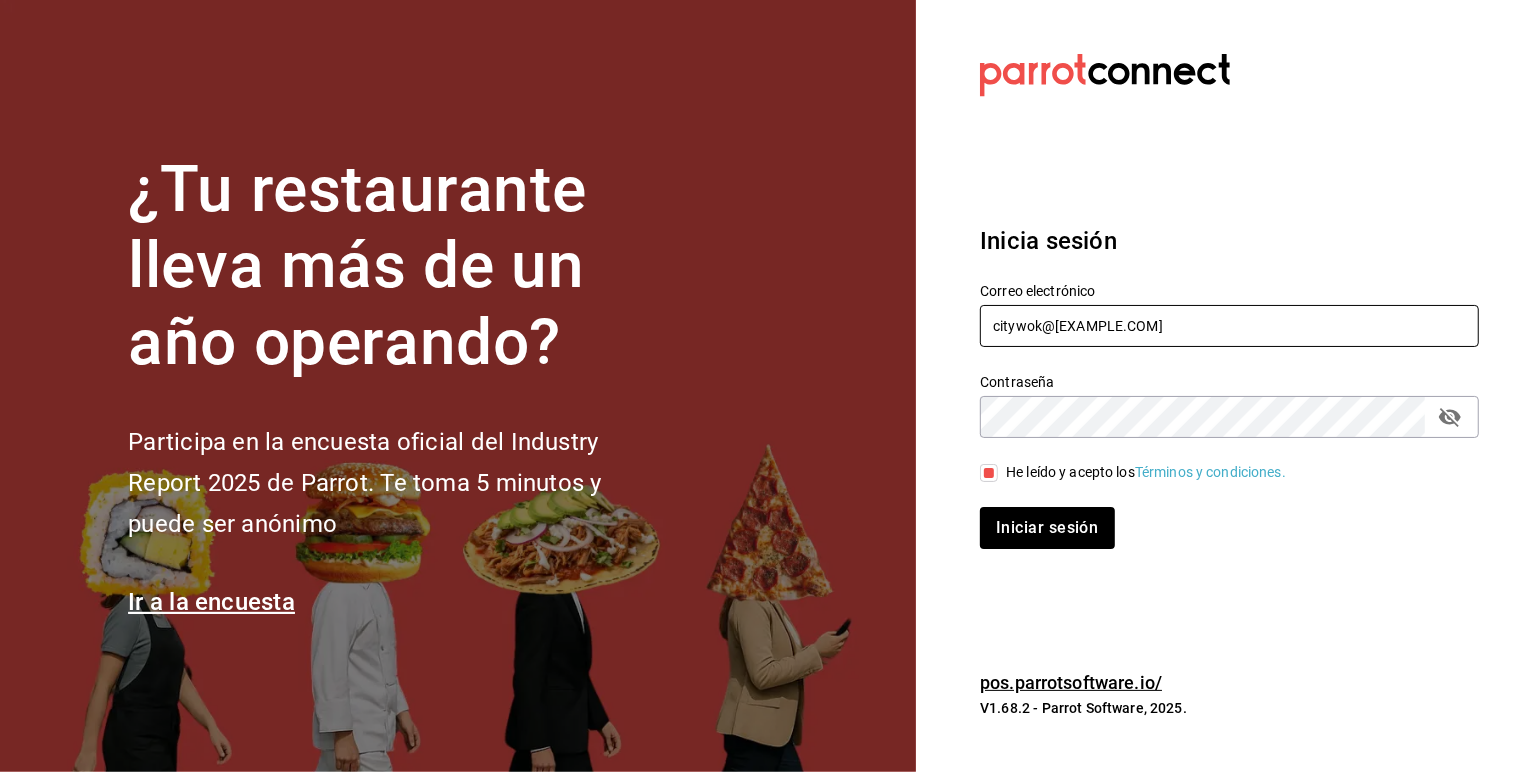 type on "citywok@tepeyac.com" 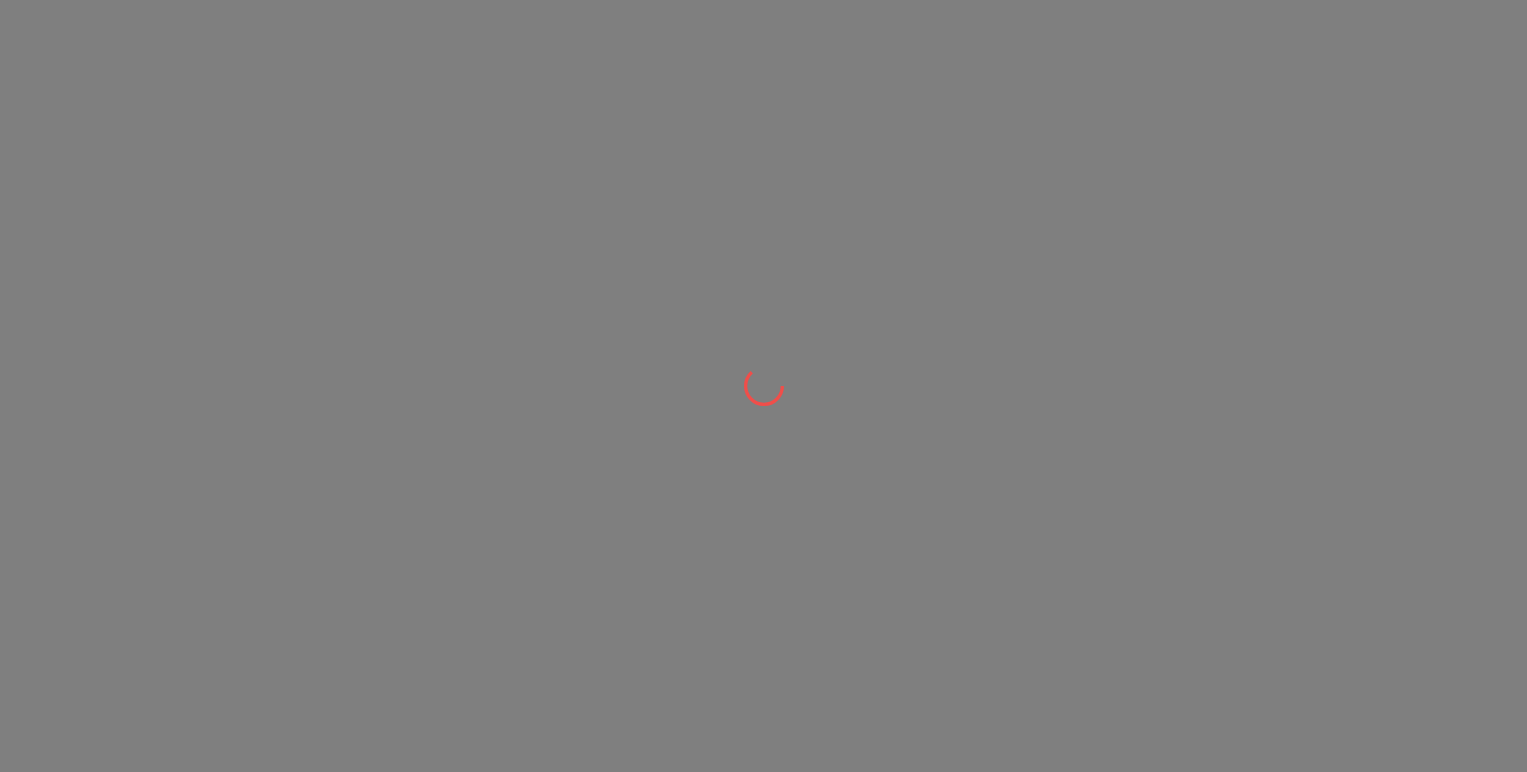 scroll, scrollTop: 0, scrollLeft: 0, axis: both 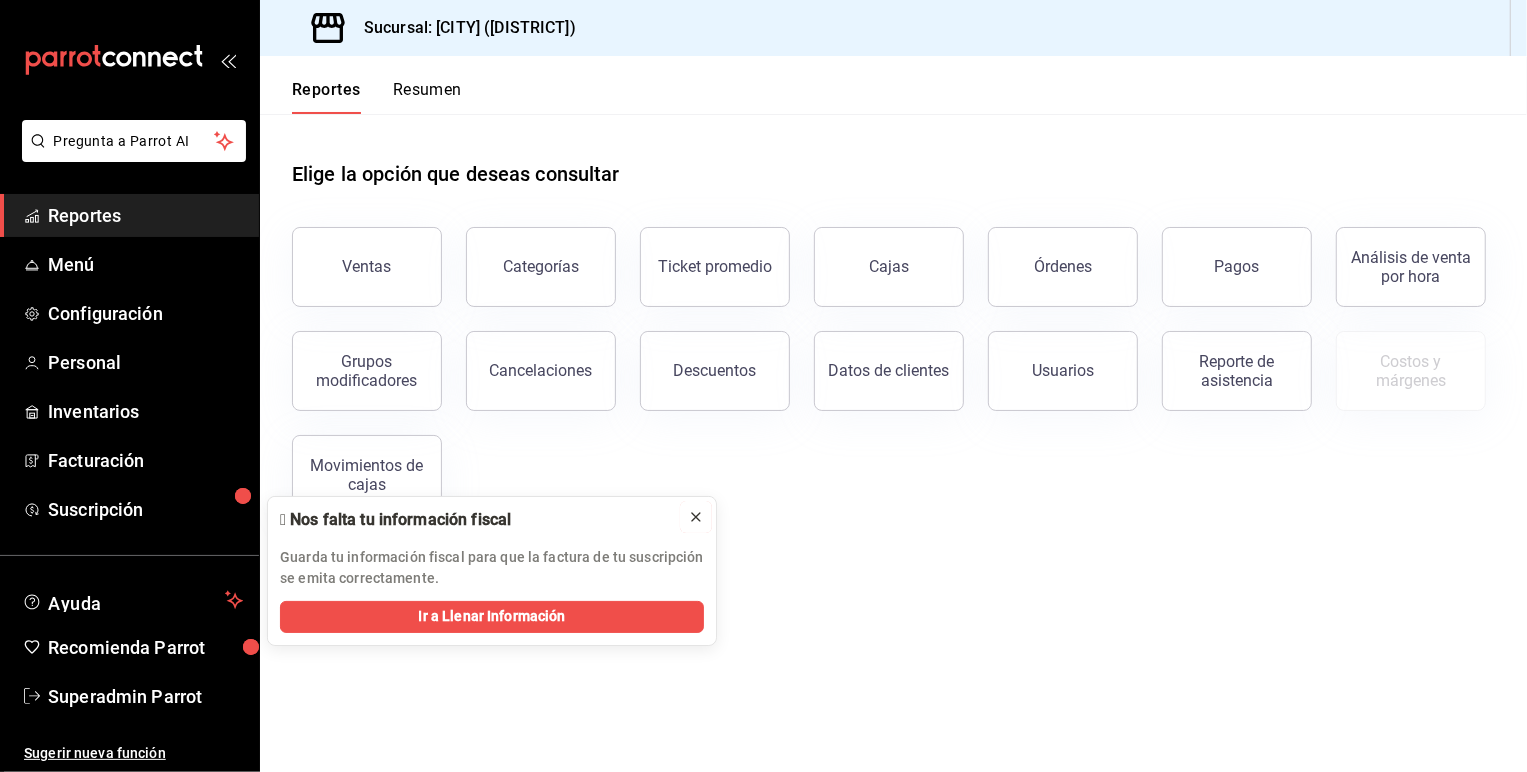 click 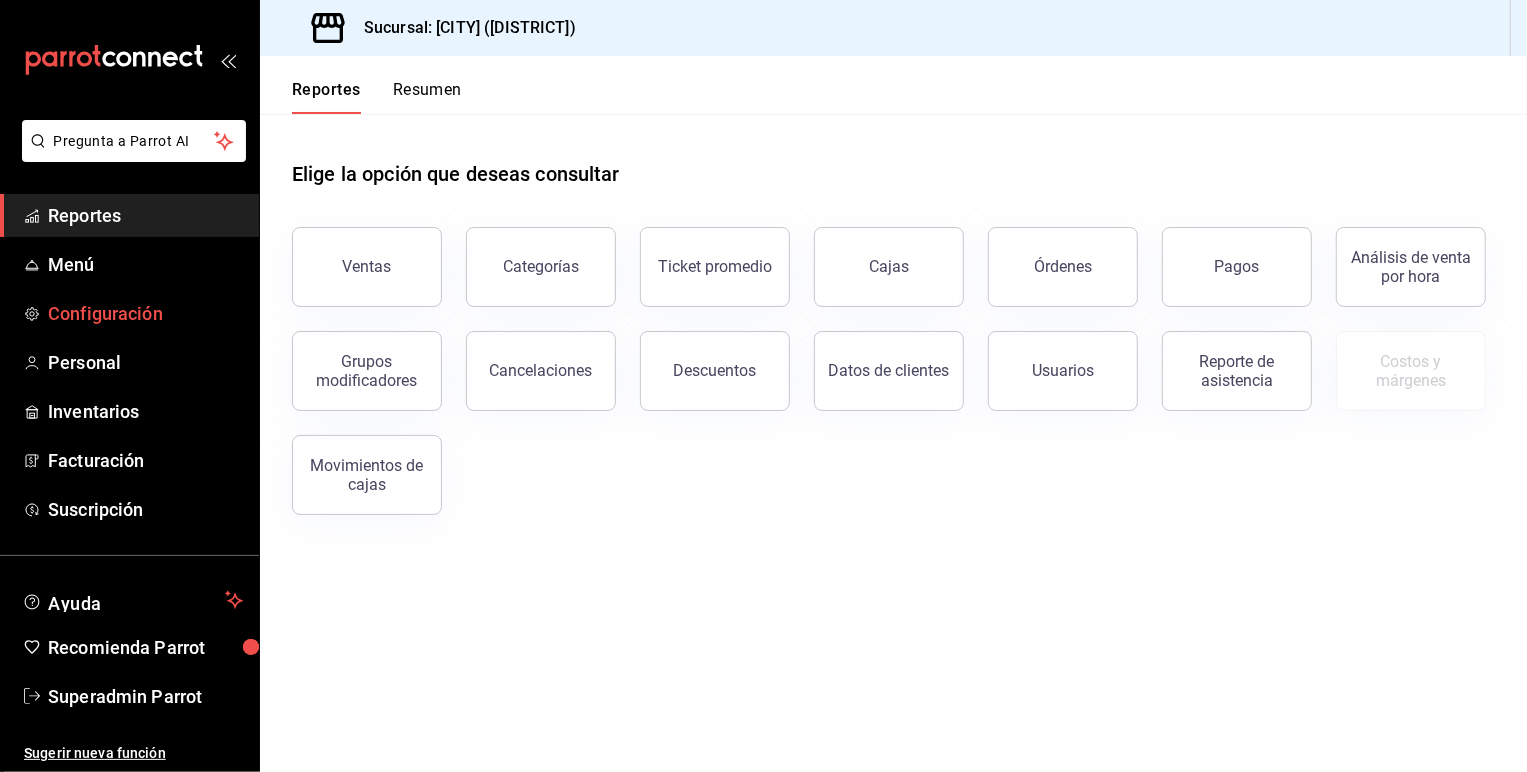 click on "Configuración" at bounding box center (145, 313) 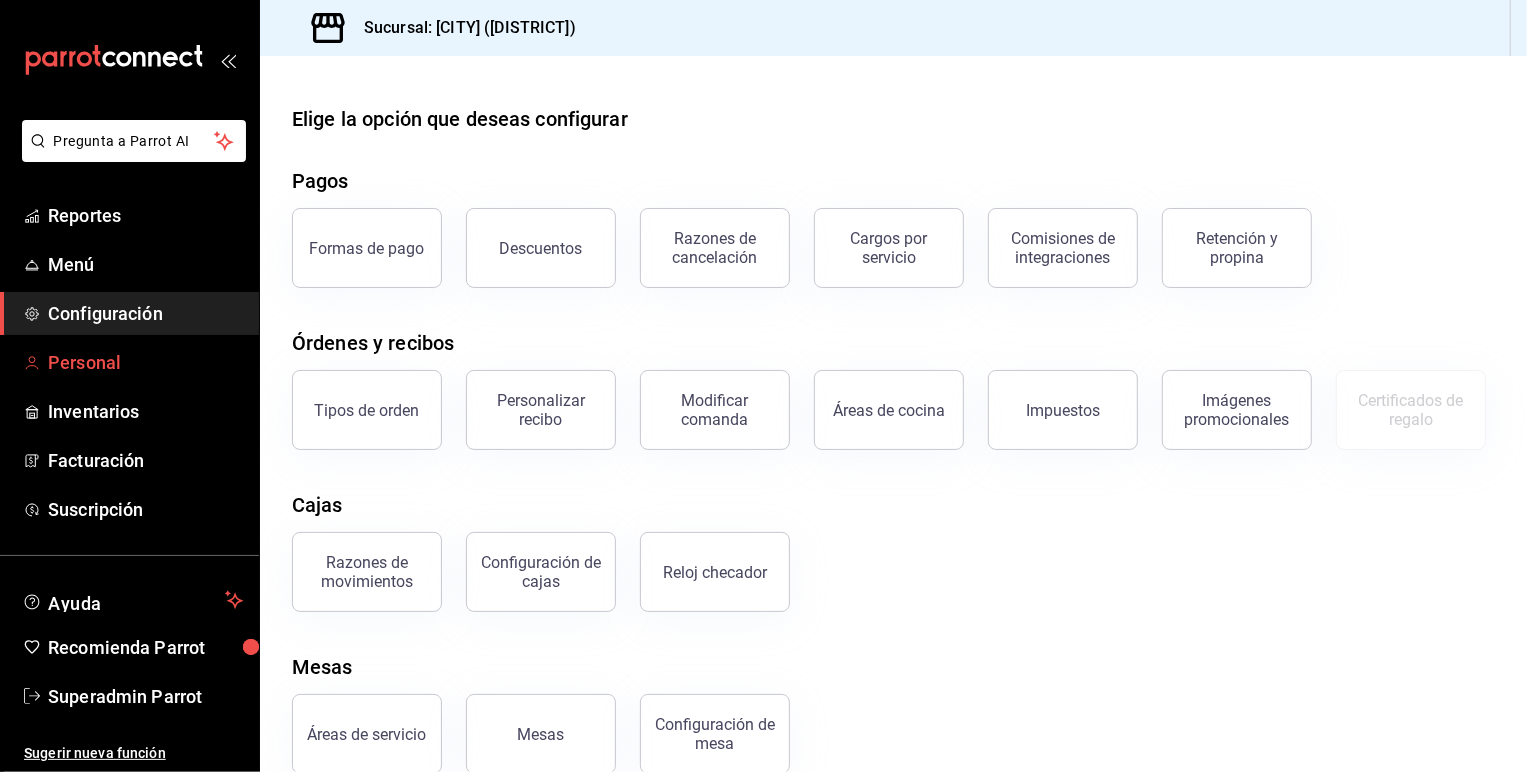 click on "Personal" at bounding box center [145, 362] 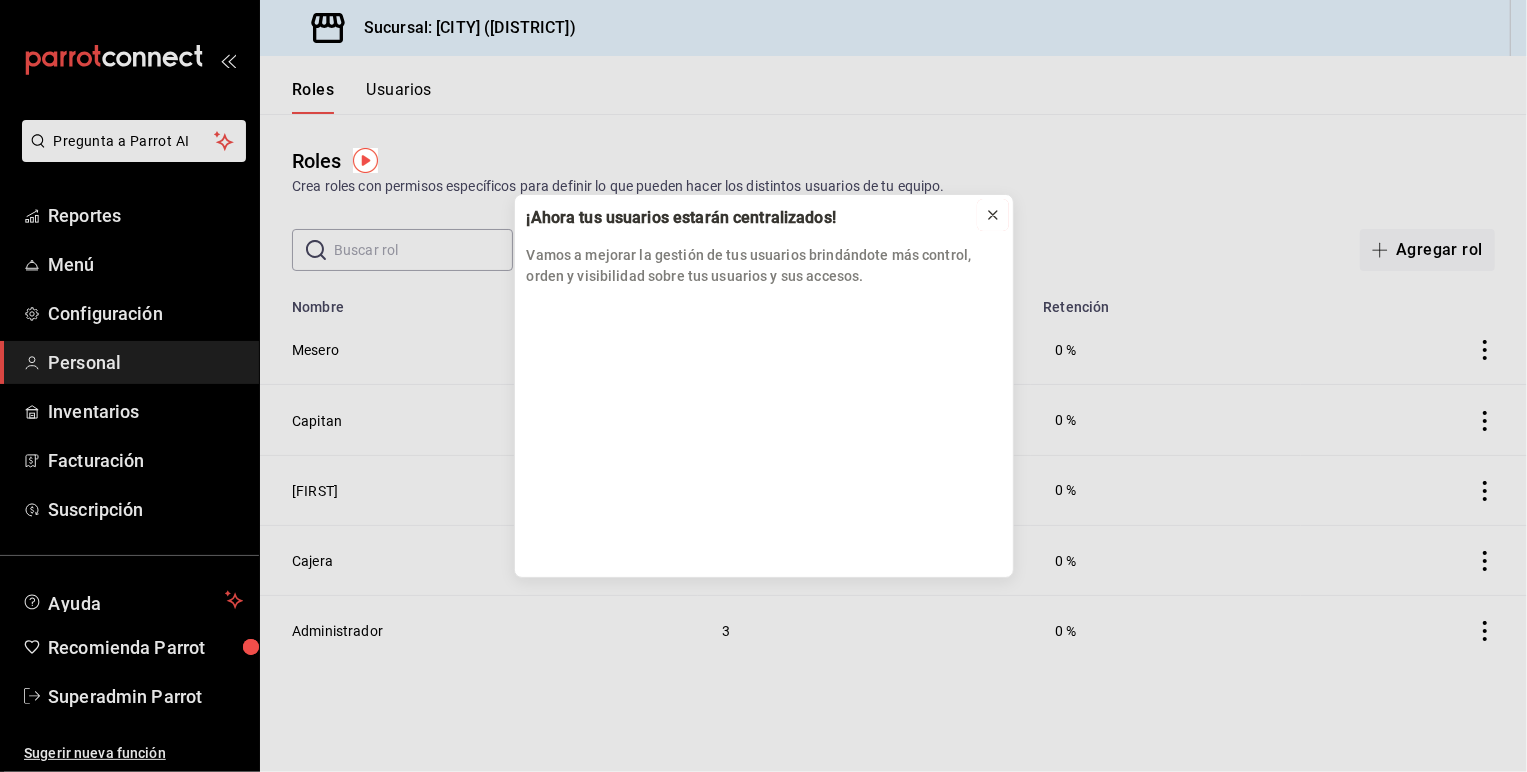 click 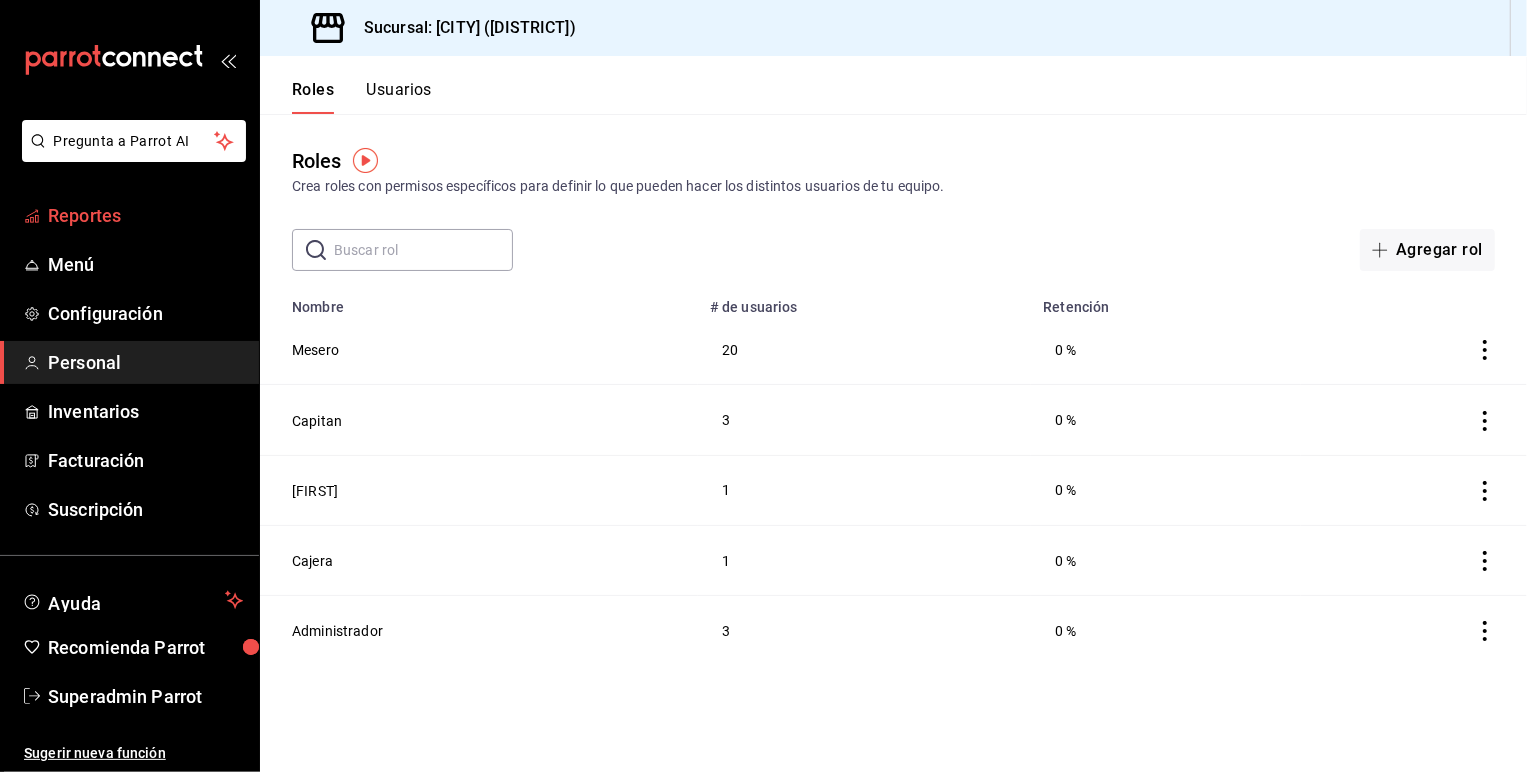 click on "Reportes" at bounding box center (145, 215) 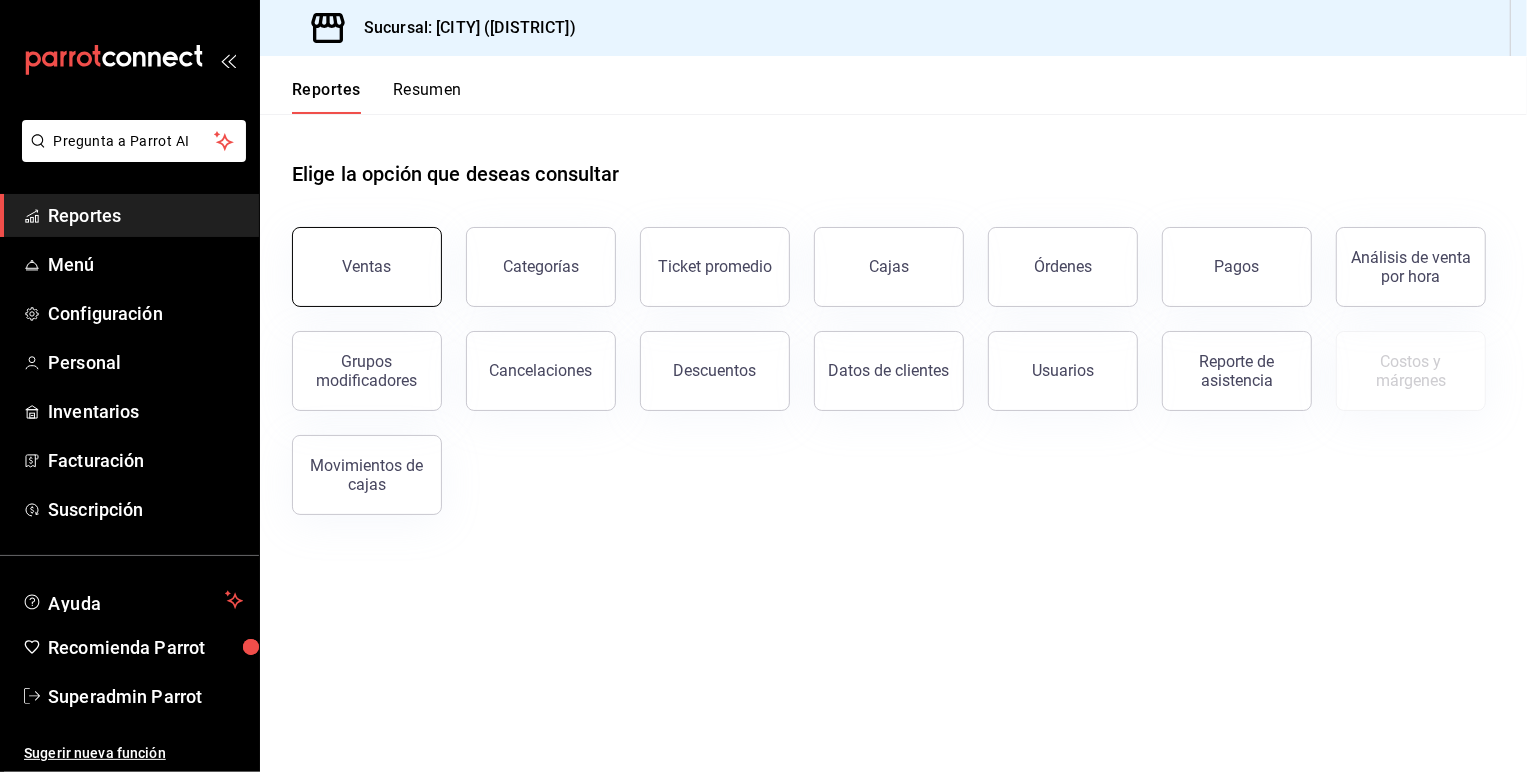 click on "Ventas" at bounding box center [367, 267] 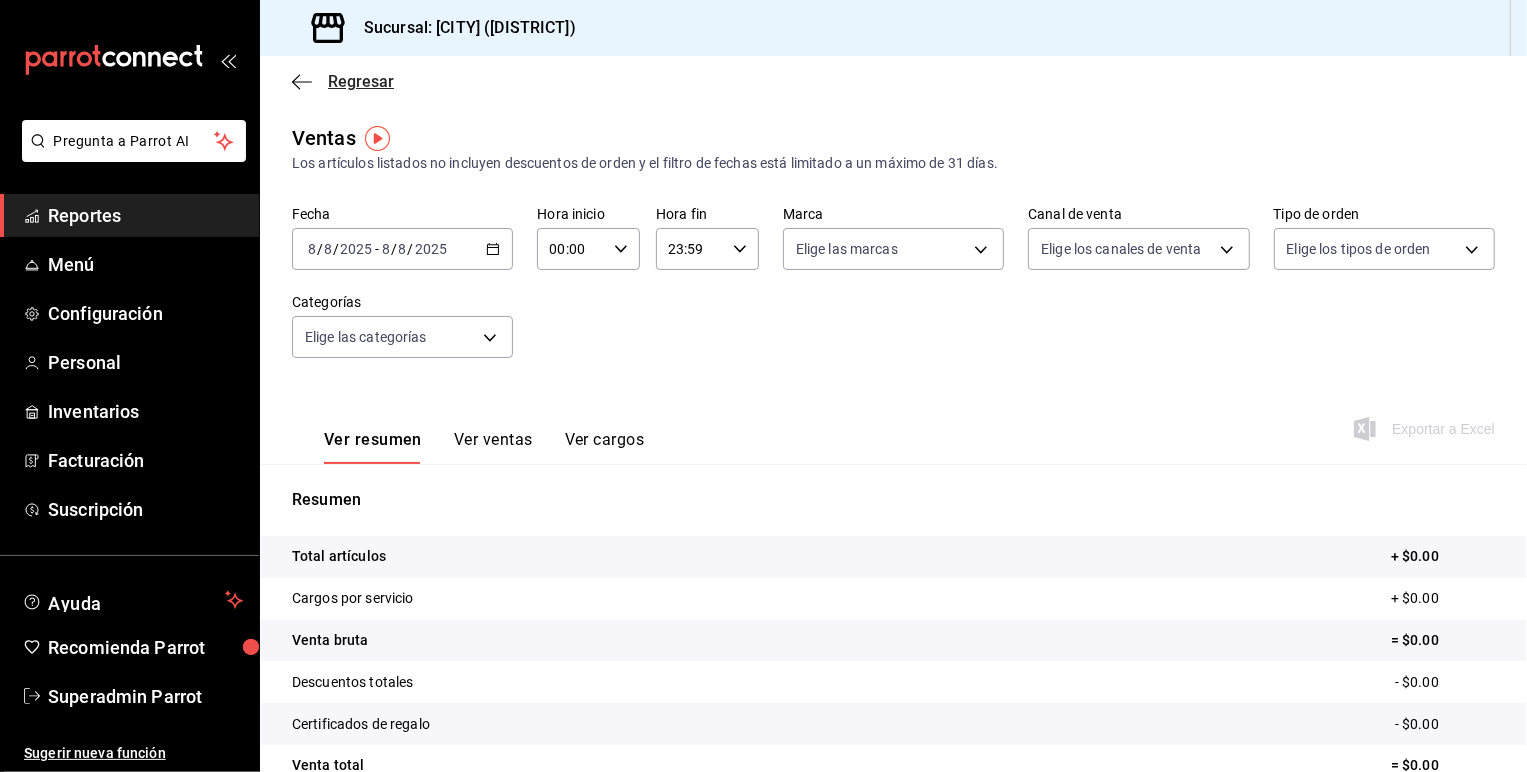 click on "Regresar" at bounding box center [361, 81] 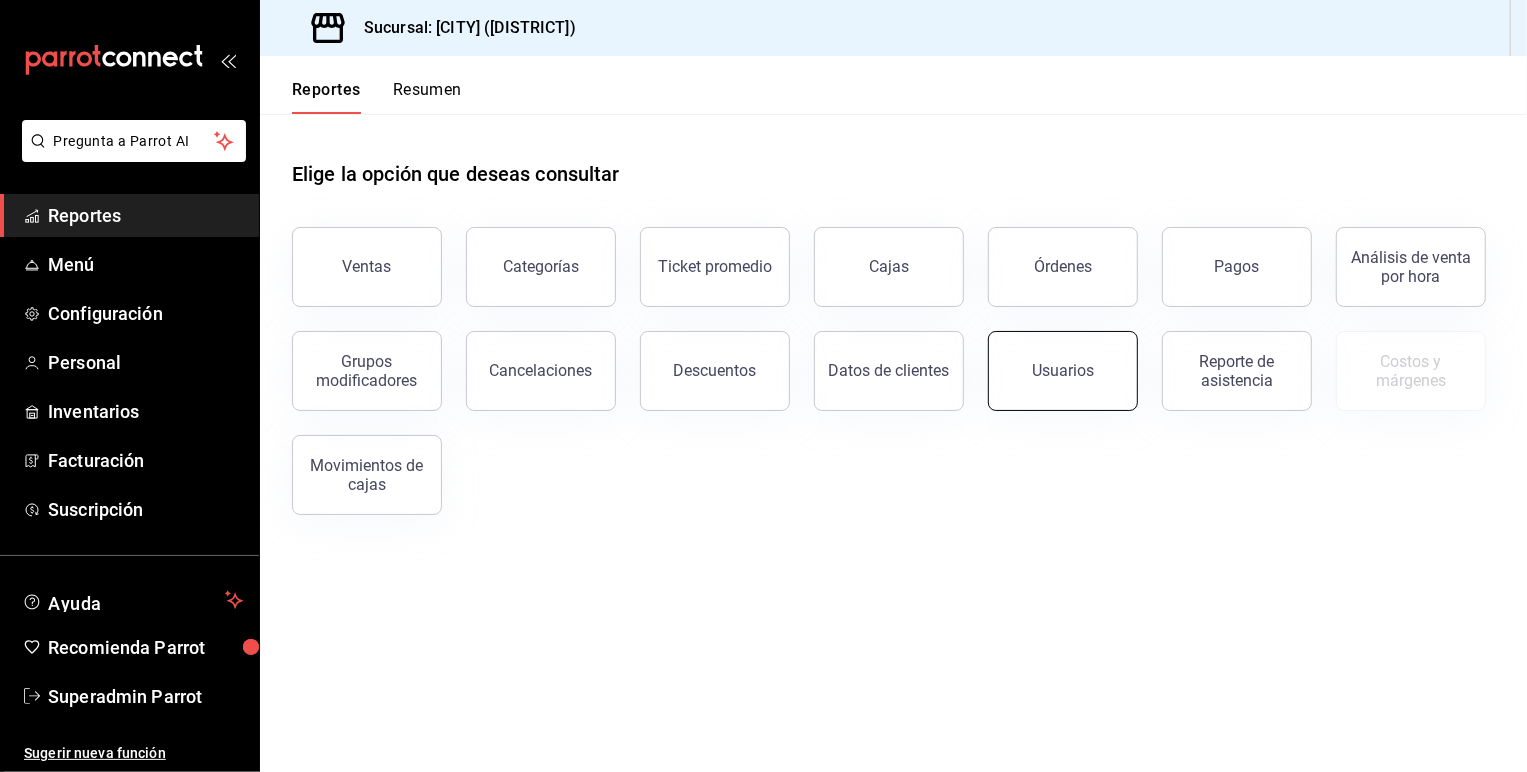 click on "Usuarios" at bounding box center [1063, 371] 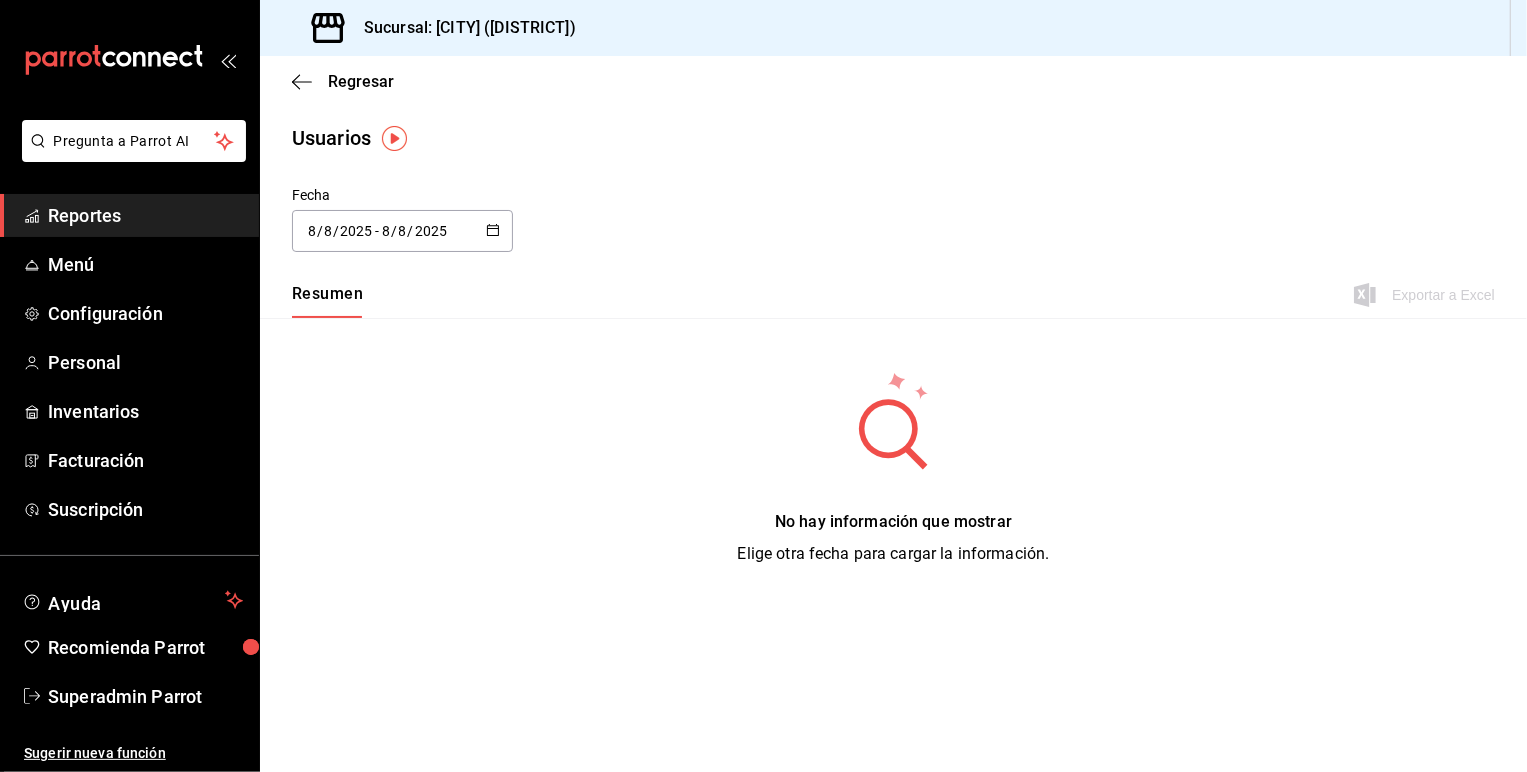 click at bounding box center [493, 231] 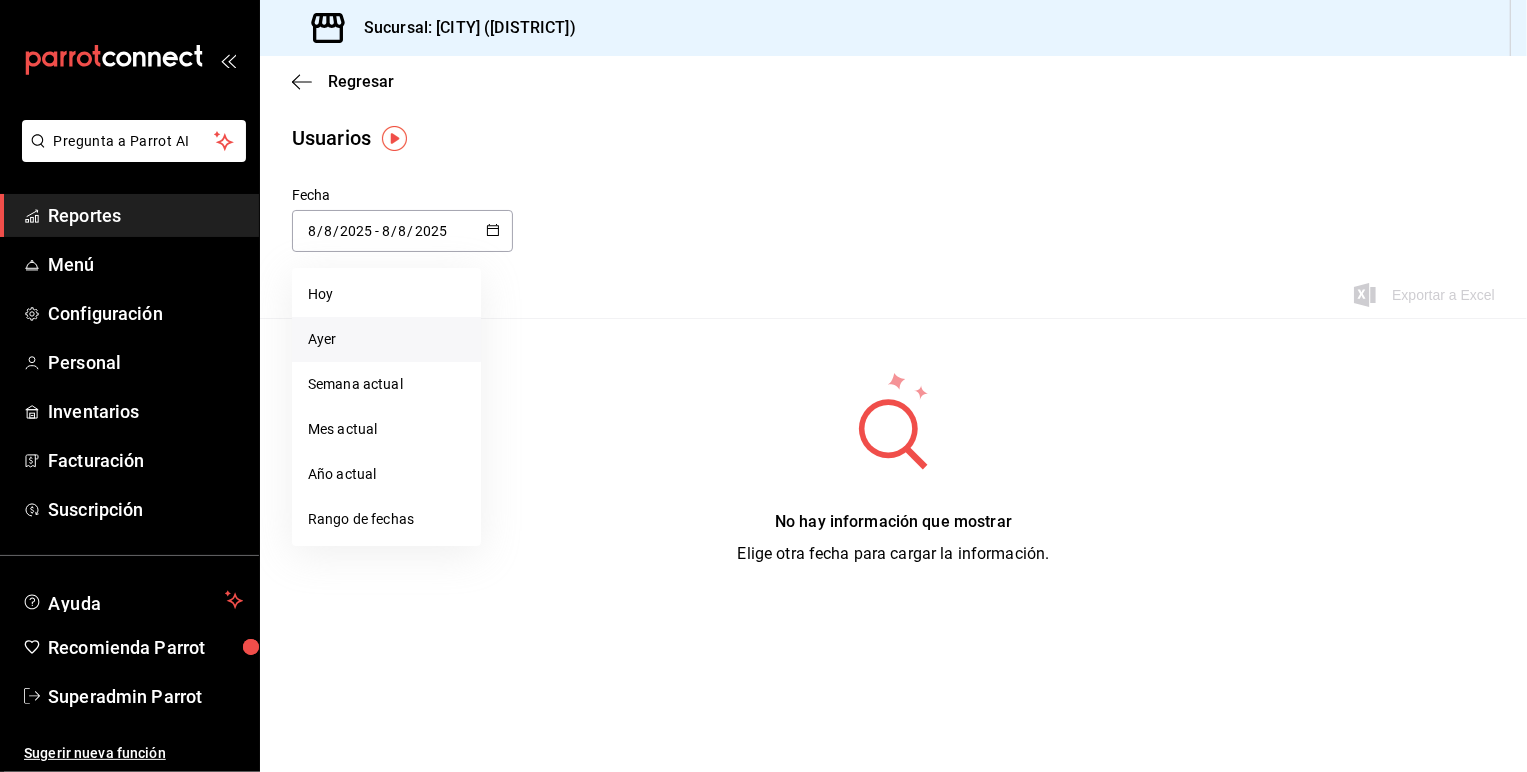 click on "Ayer" at bounding box center (386, 339) 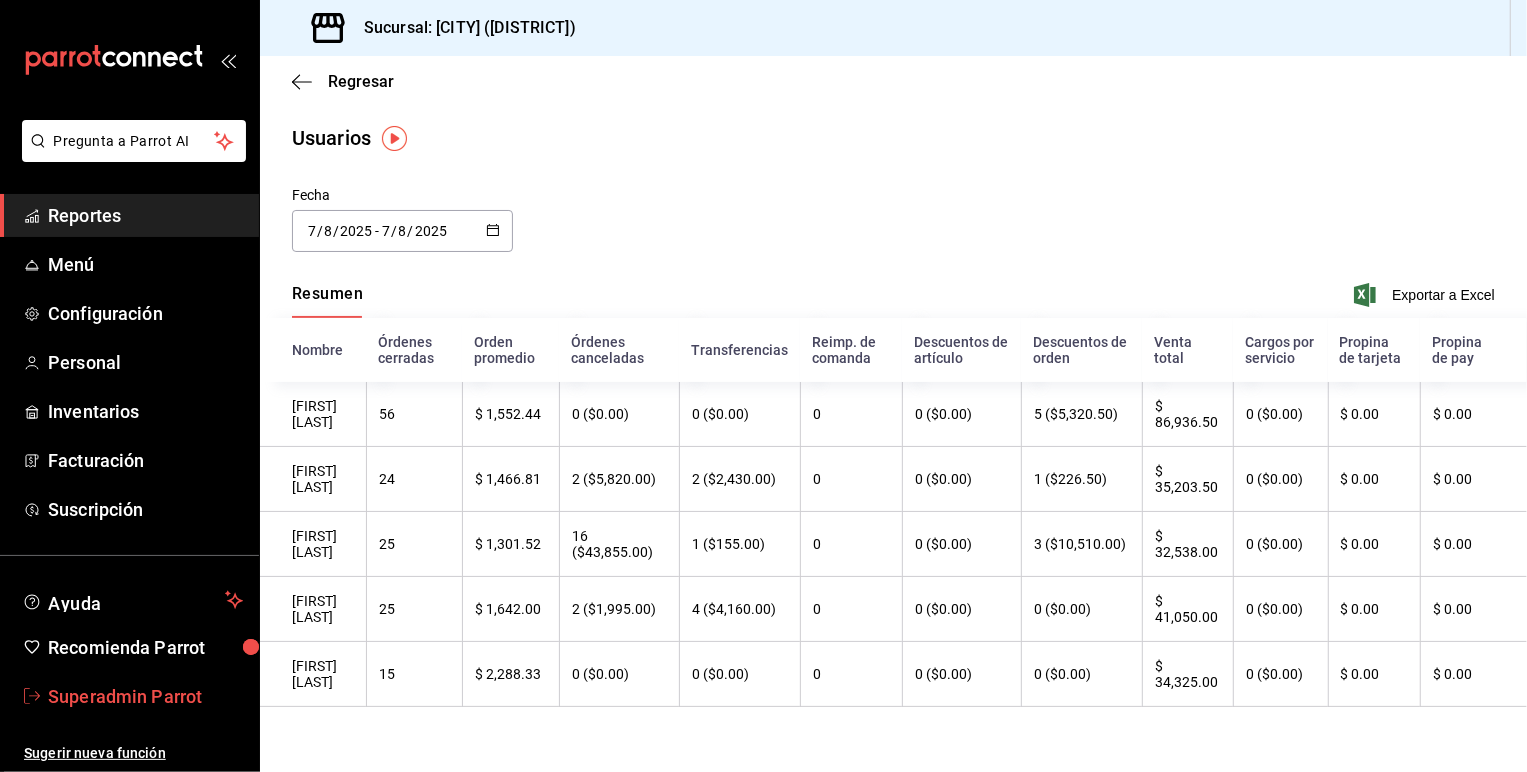 click on "Superadmin Parrot" at bounding box center [129, 696] 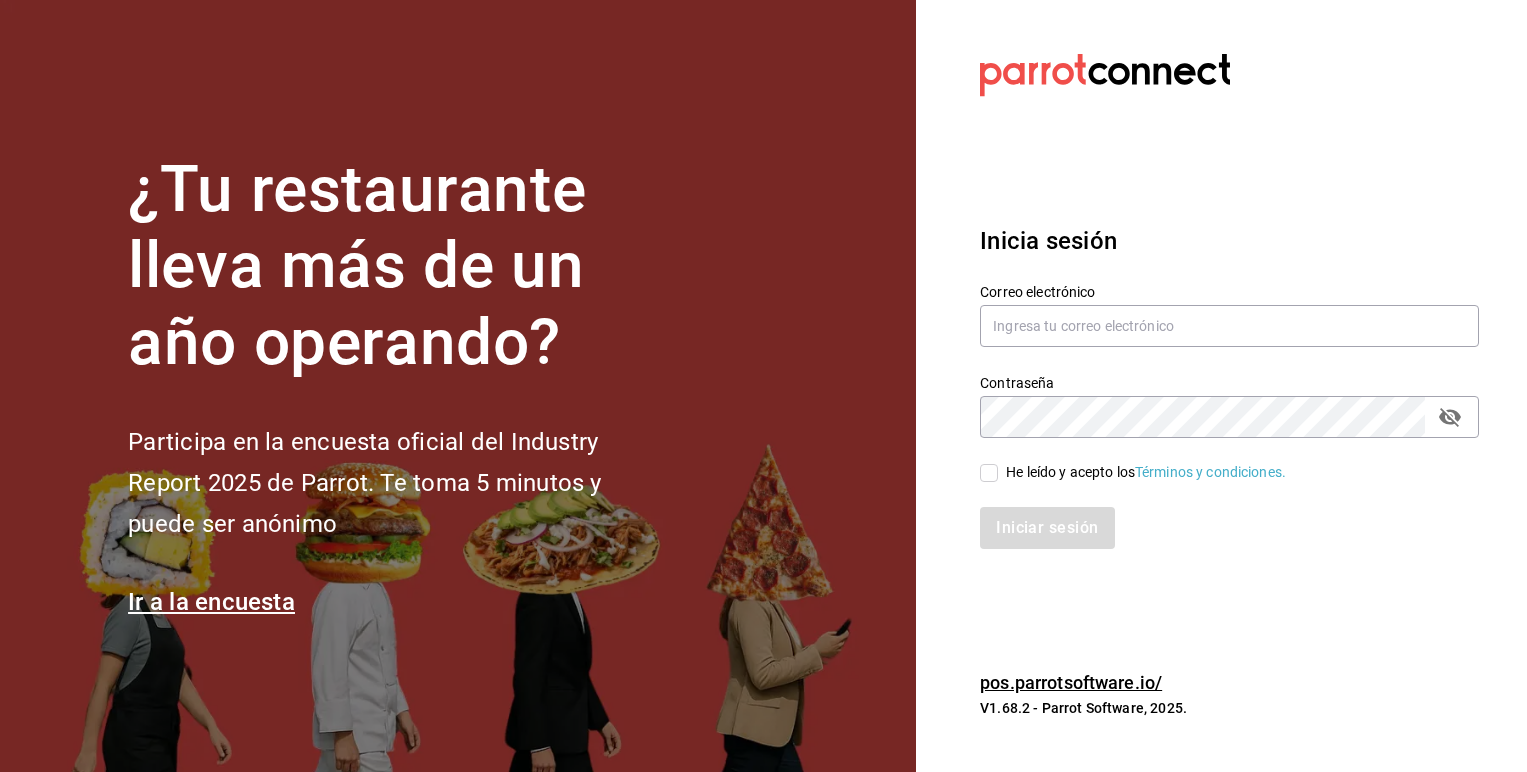 scroll, scrollTop: 0, scrollLeft: 0, axis: both 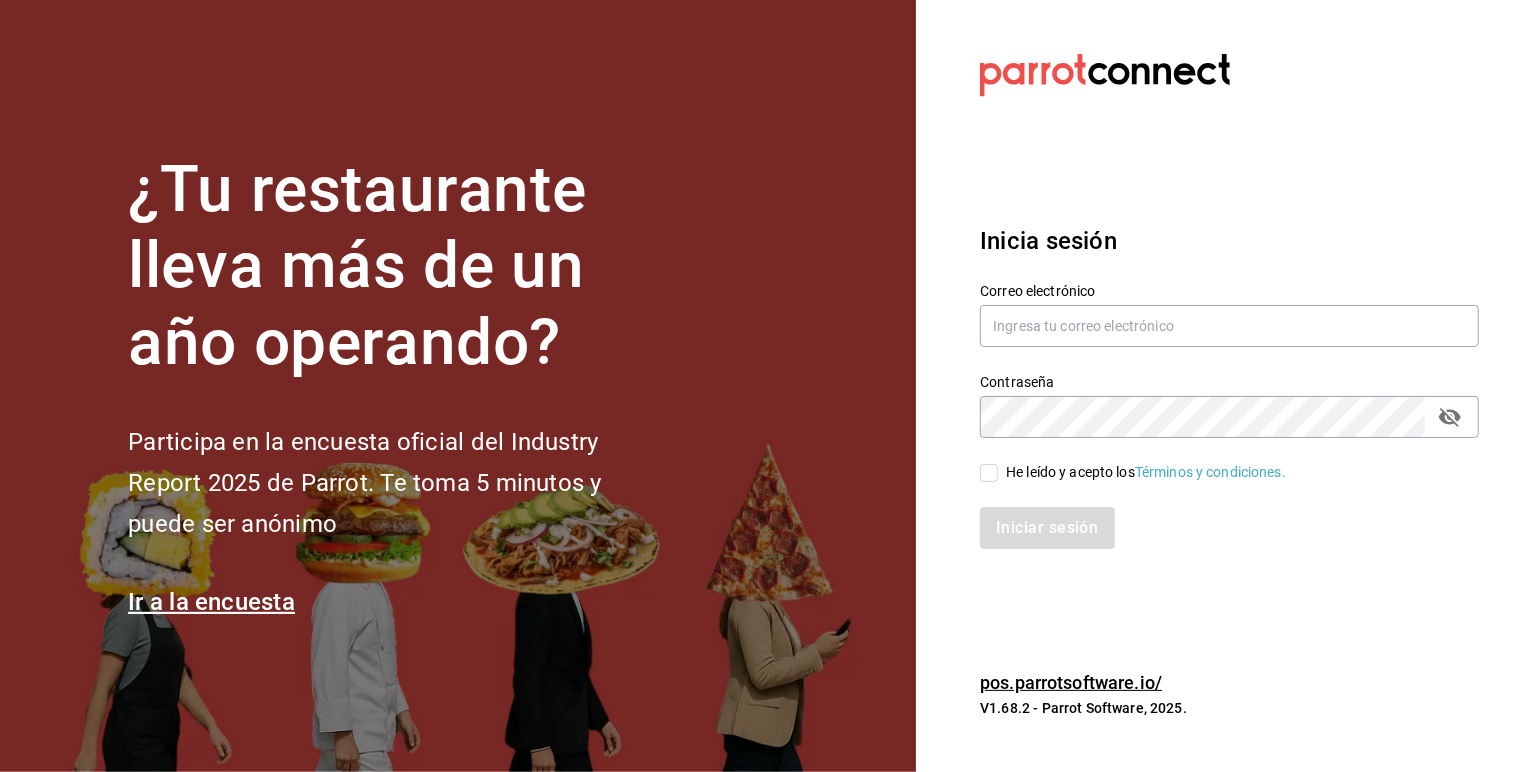 click on "He leído y acepto los  Términos y condiciones." at bounding box center (1217, 461) 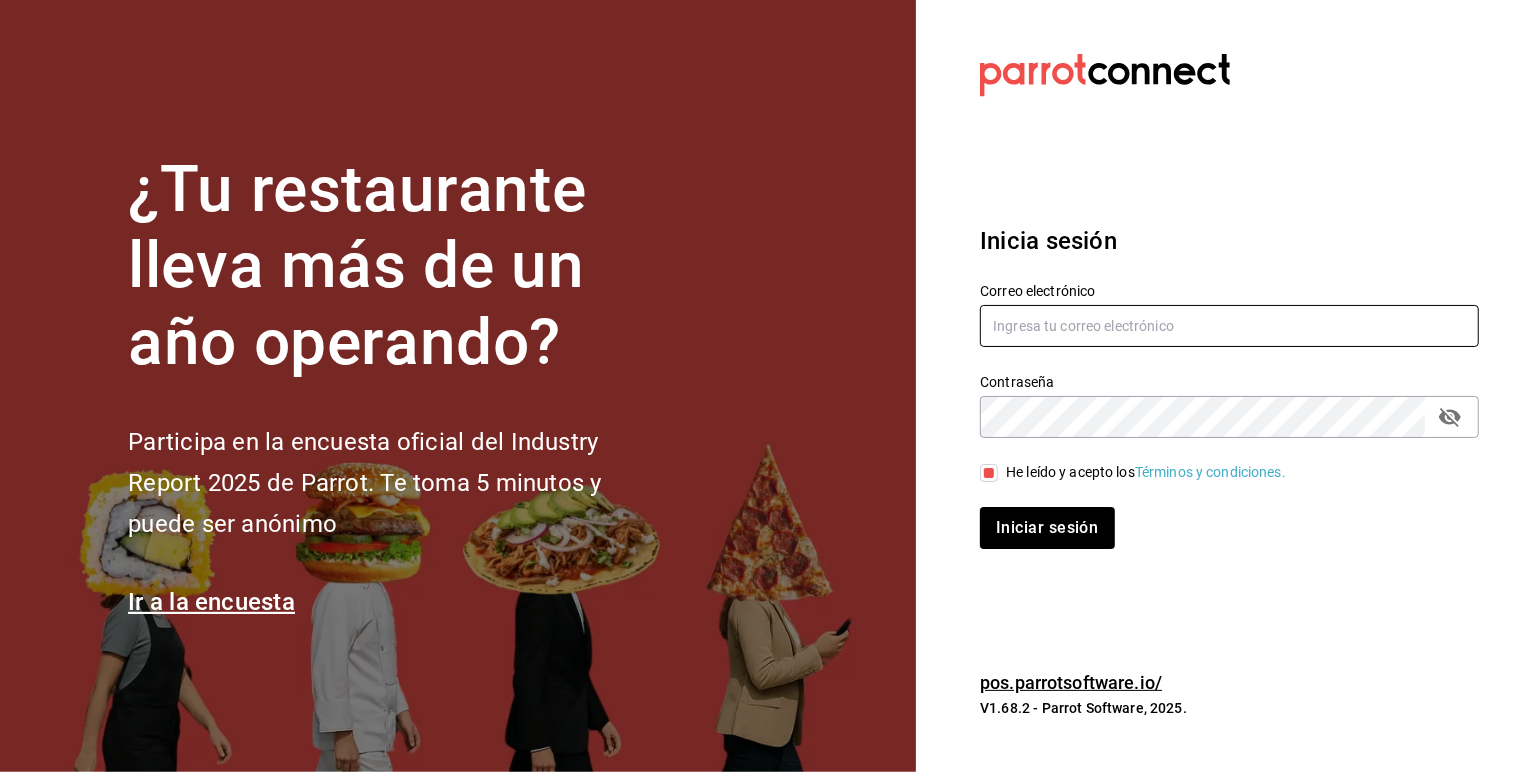 click at bounding box center [1229, 326] 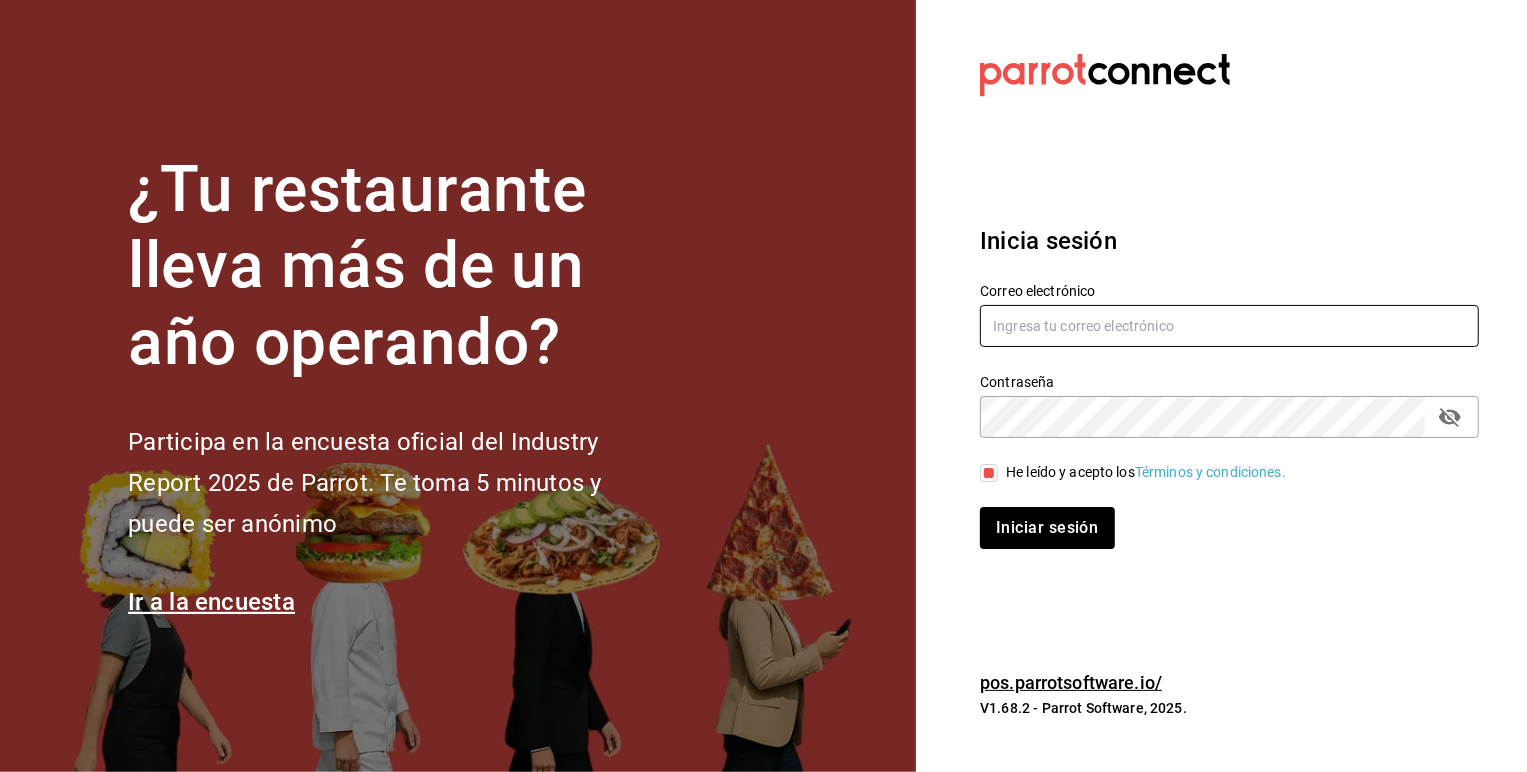 click at bounding box center [1229, 326] 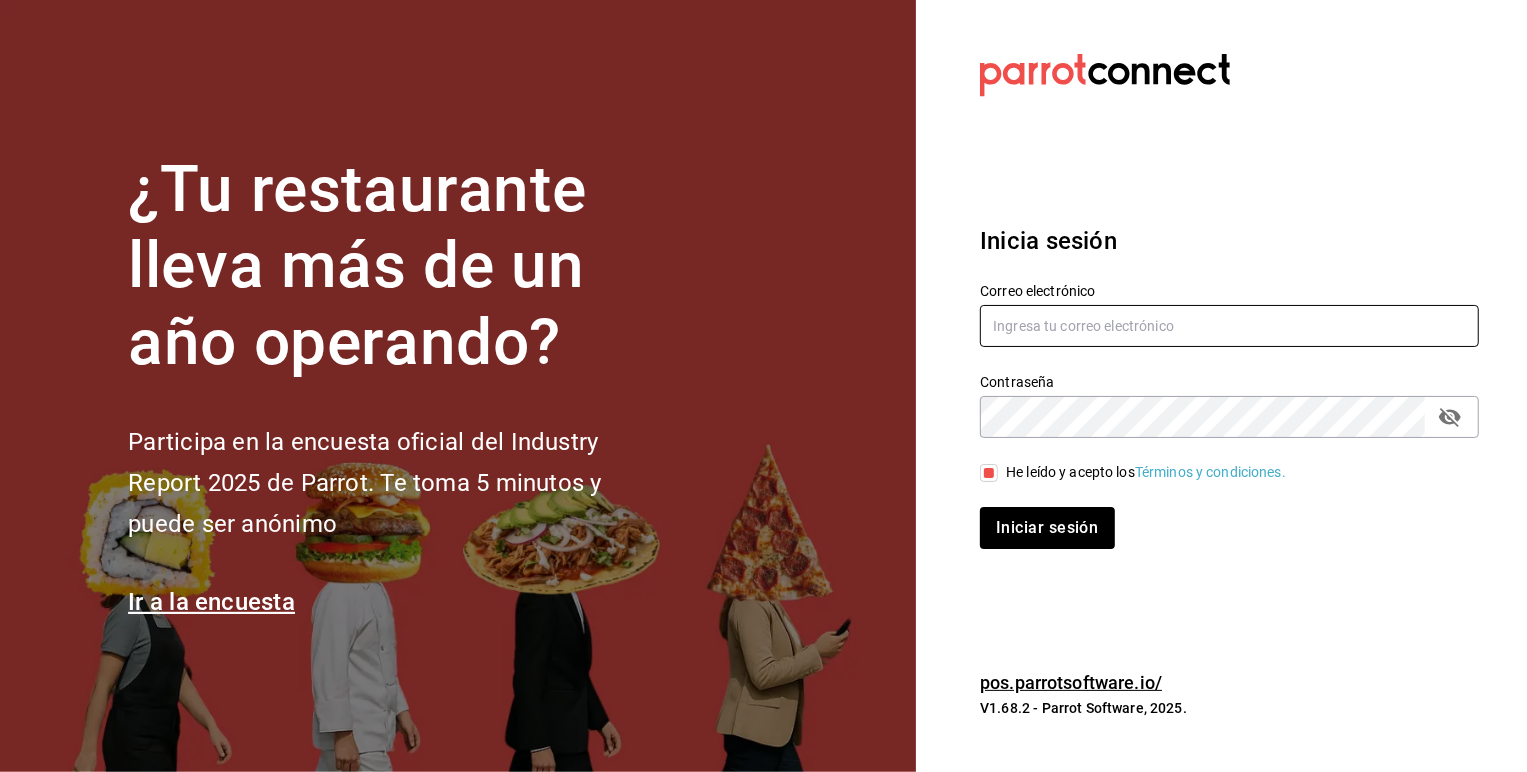 paste on "germinapanaderia@cdmx.com" 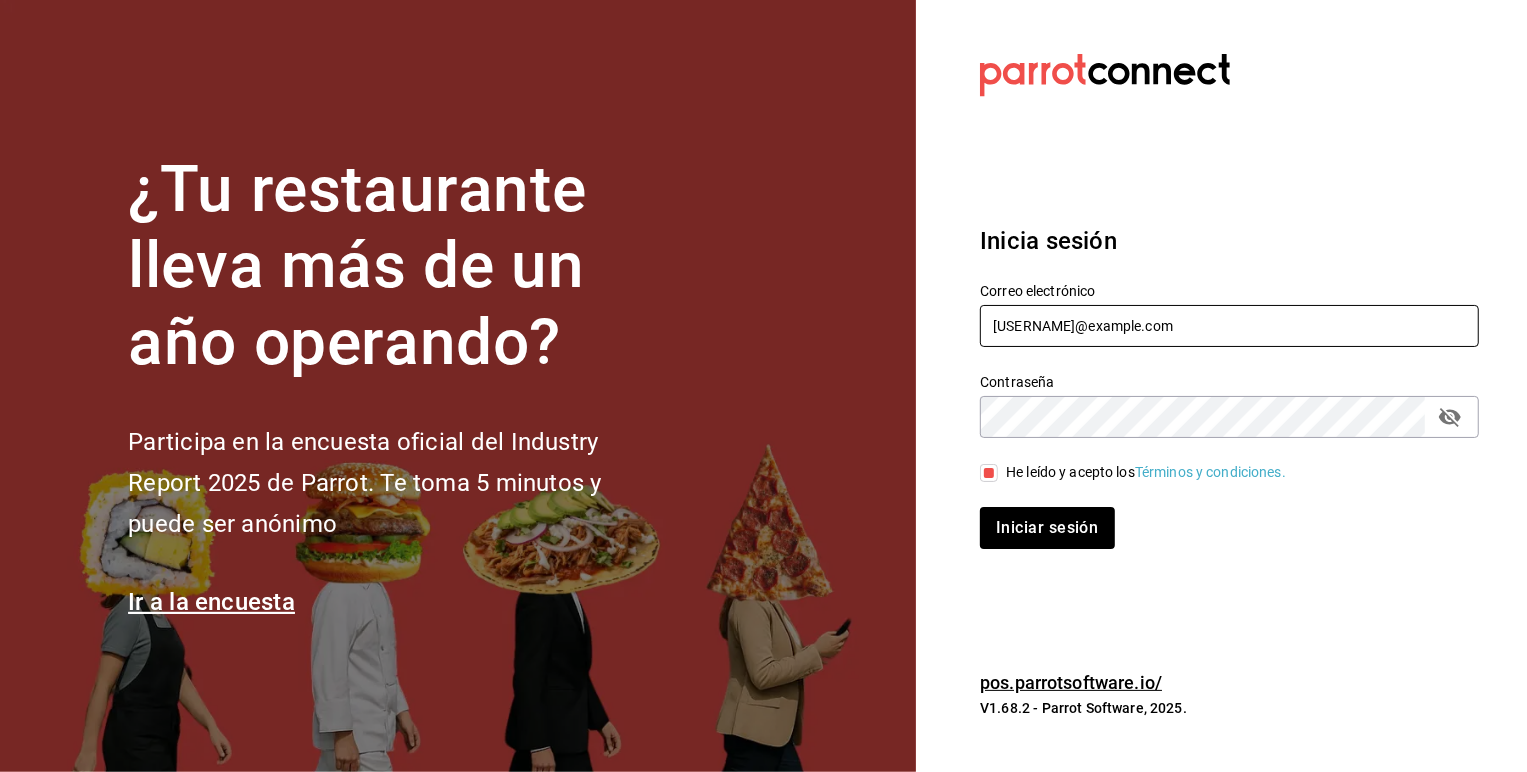type on "germinapanaderia@cdmx.com" 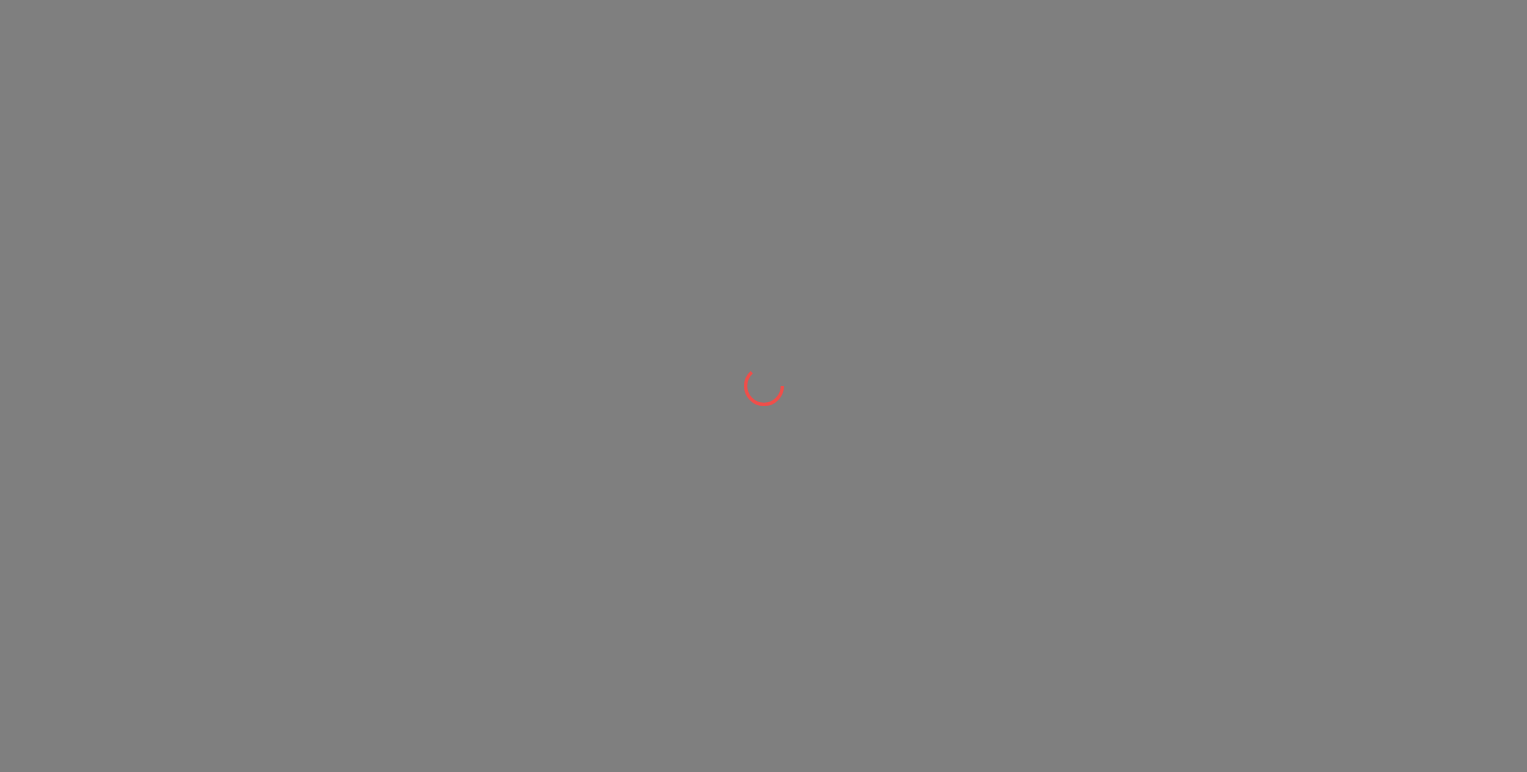 scroll, scrollTop: 0, scrollLeft: 0, axis: both 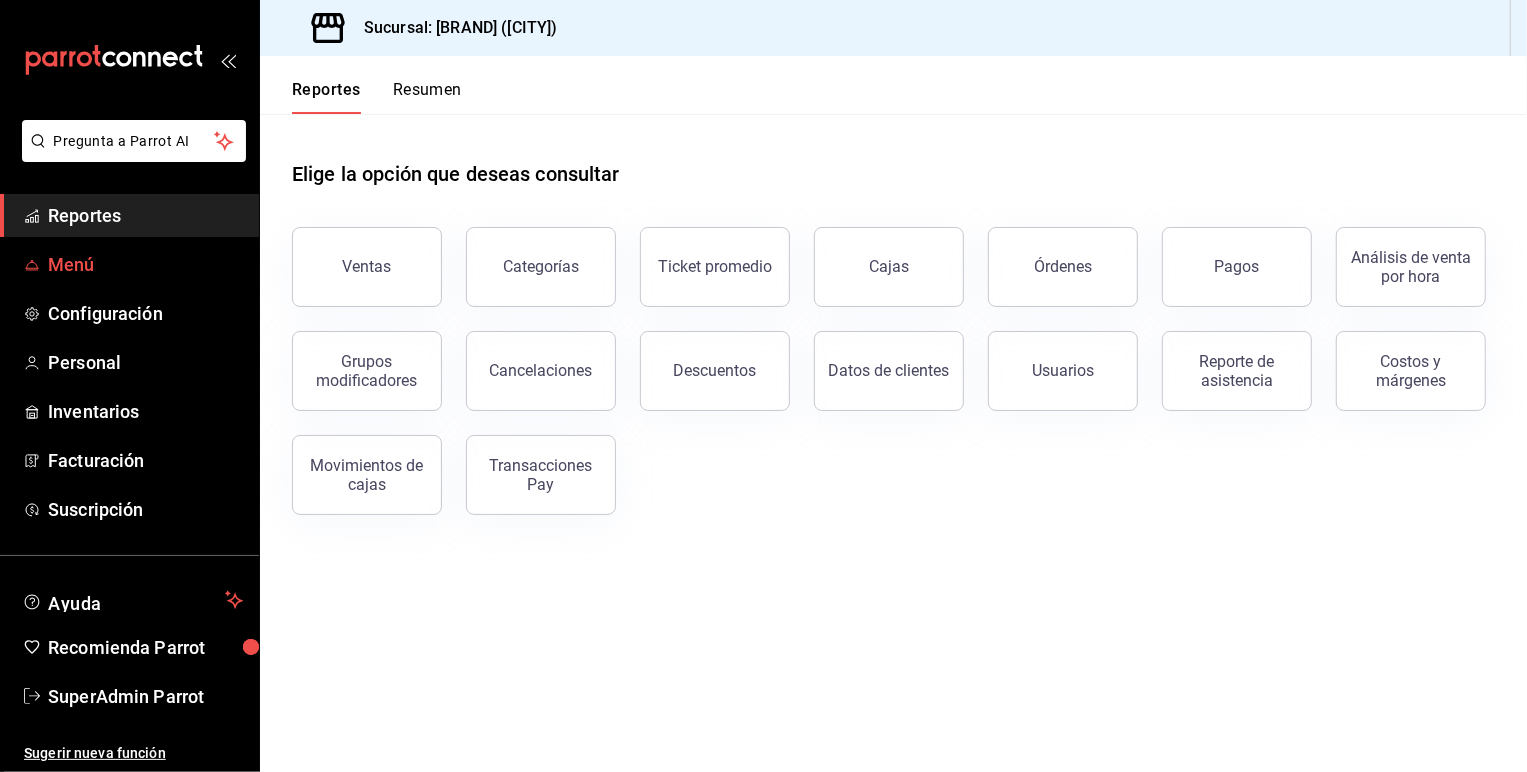 click on "Menú" at bounding box center (145, 264) 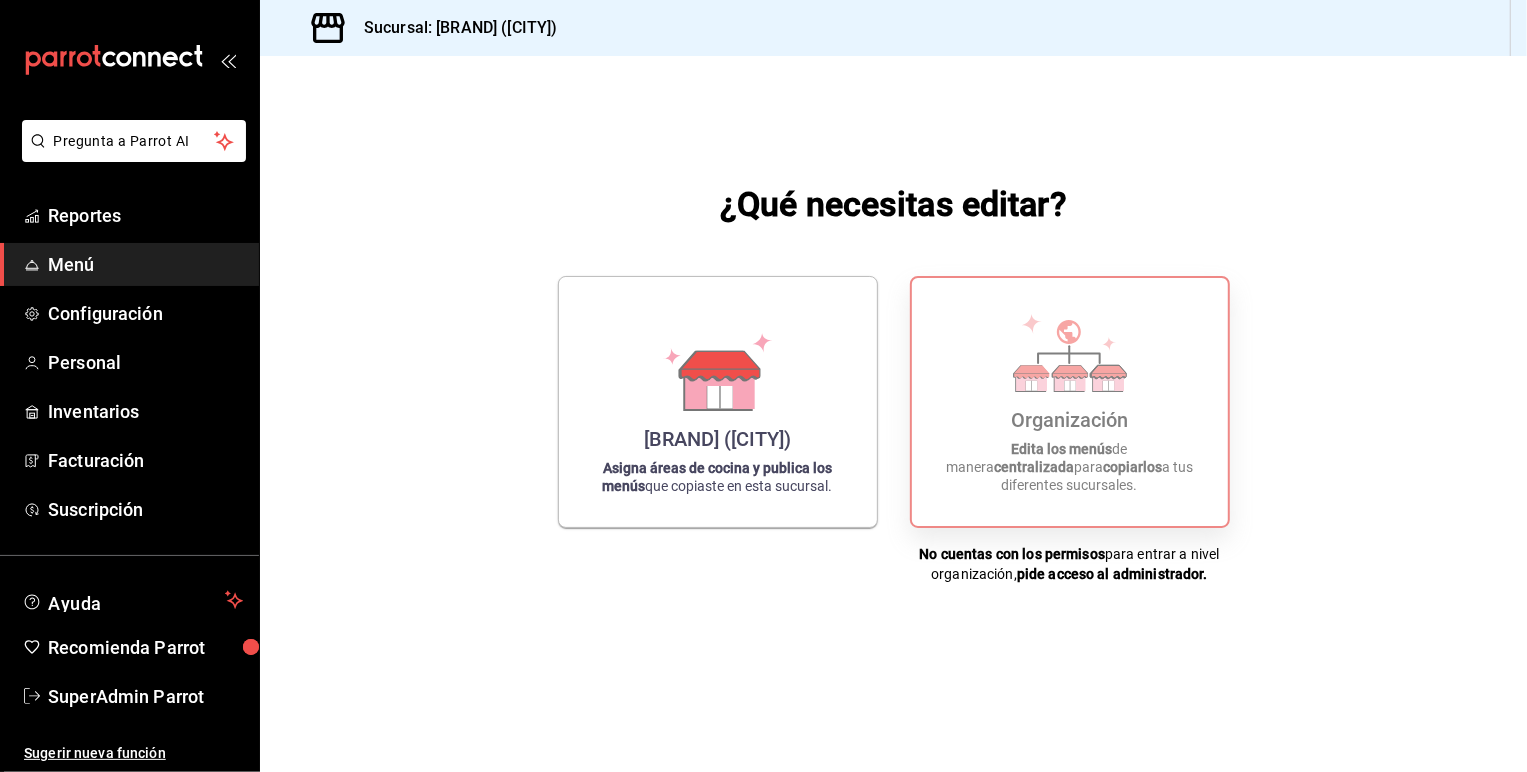 click on "Organización" at bounding box center [1069, 420] 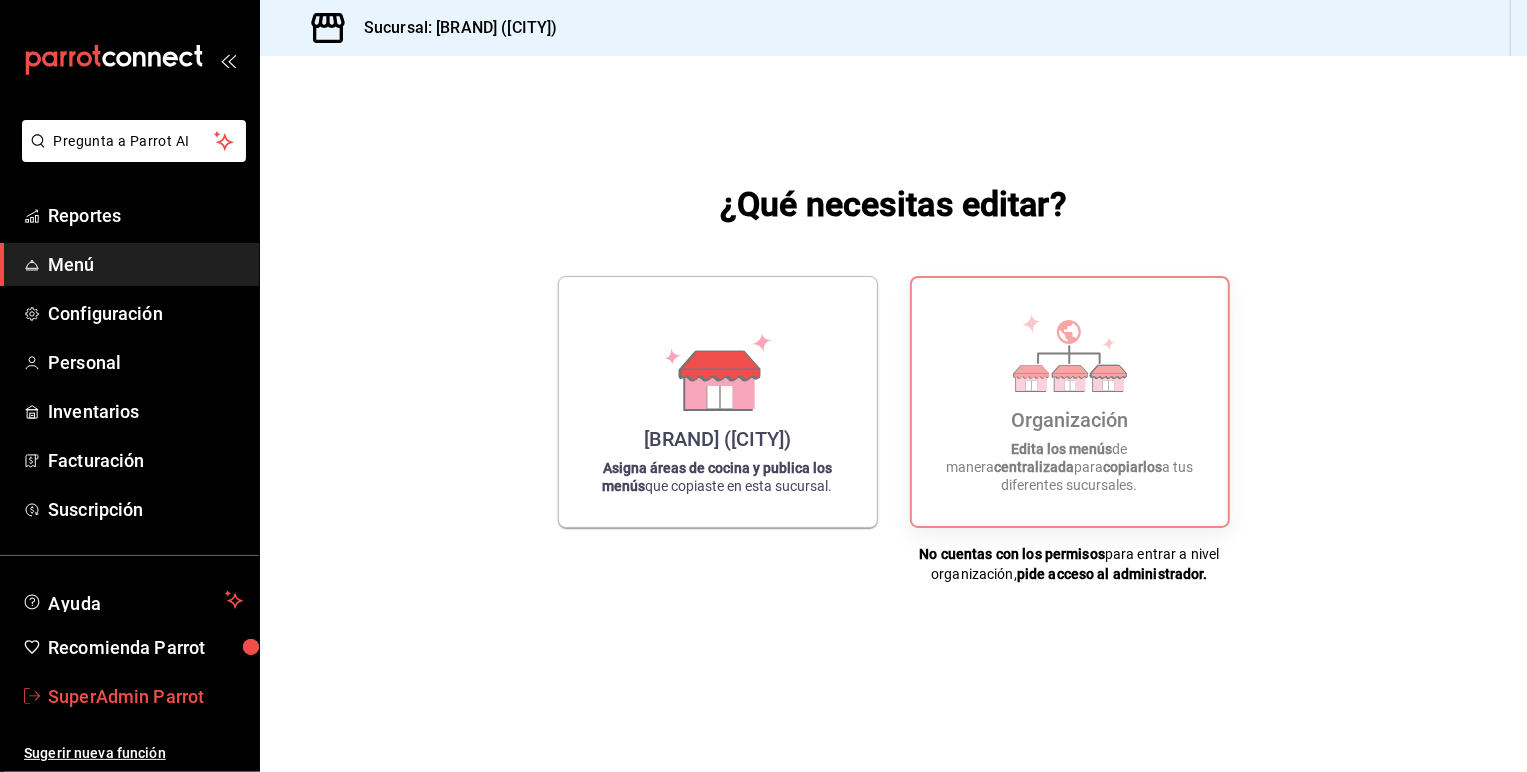 click on "SuperAdmin Parrot" at bounding box center [145, 696] 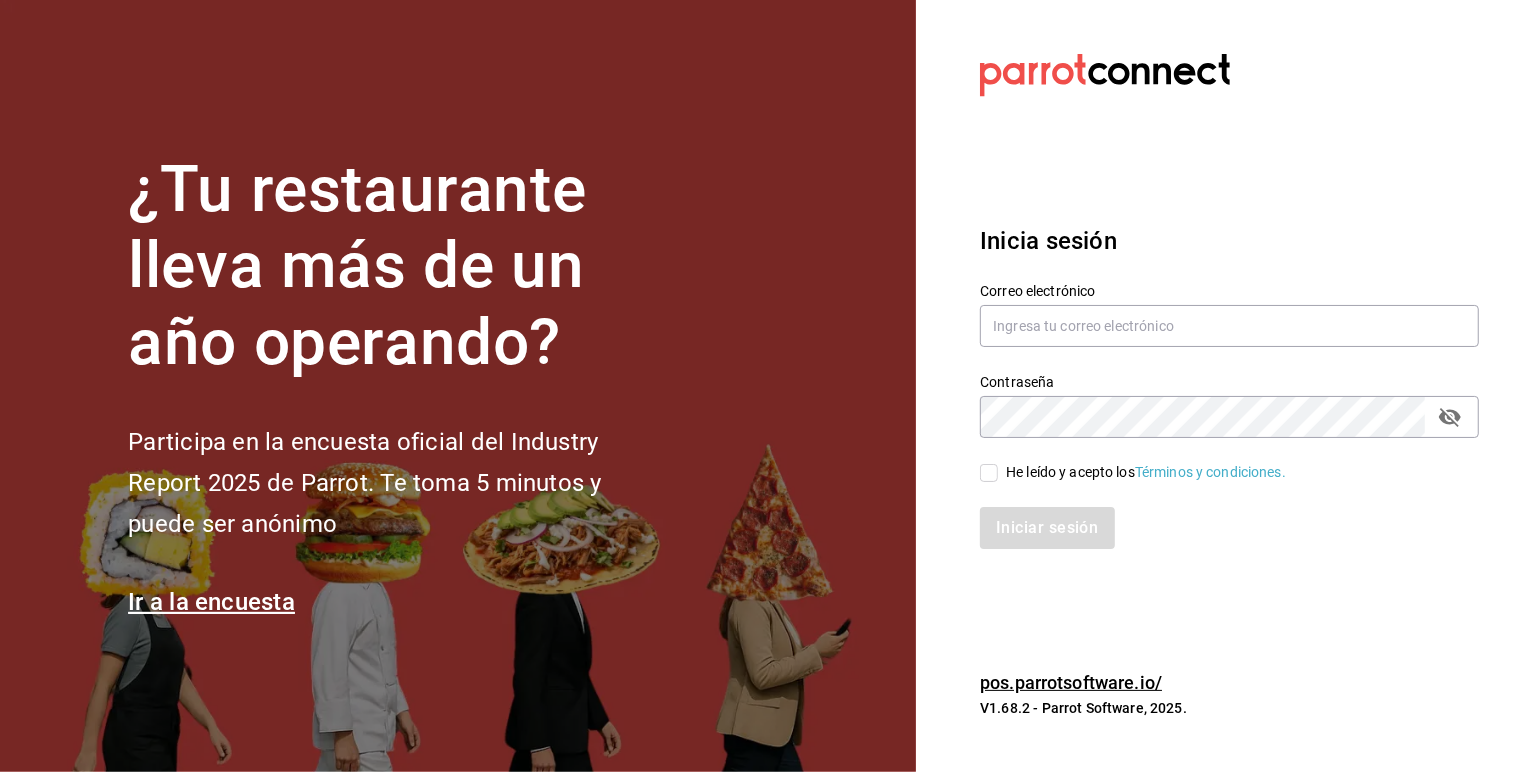 click on "He leído y acepto los  Términos y condiciones." at bounding box center (1146, 472) 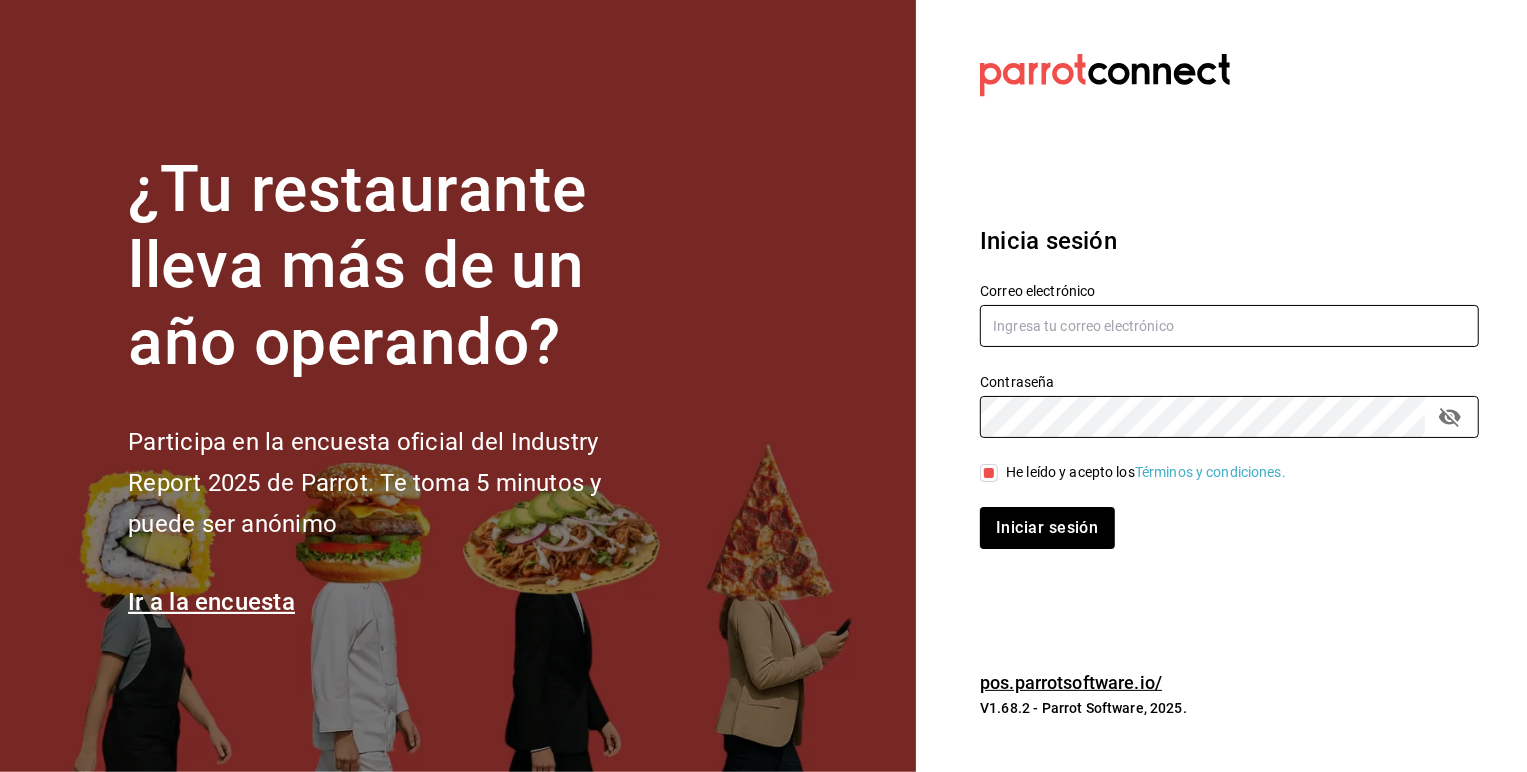 click at bounding box center [1229, 326] 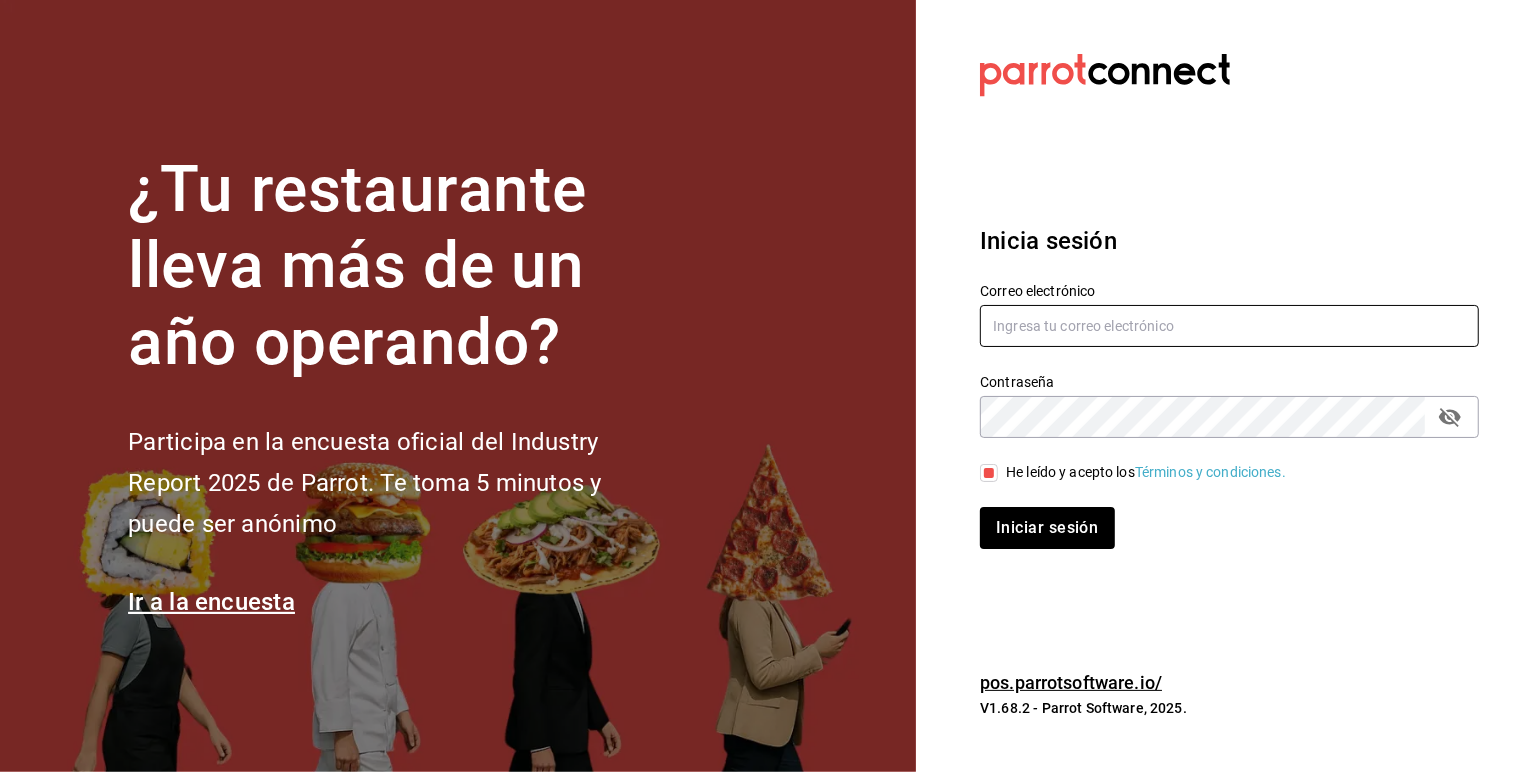 click at bounding box center [1229, 326] 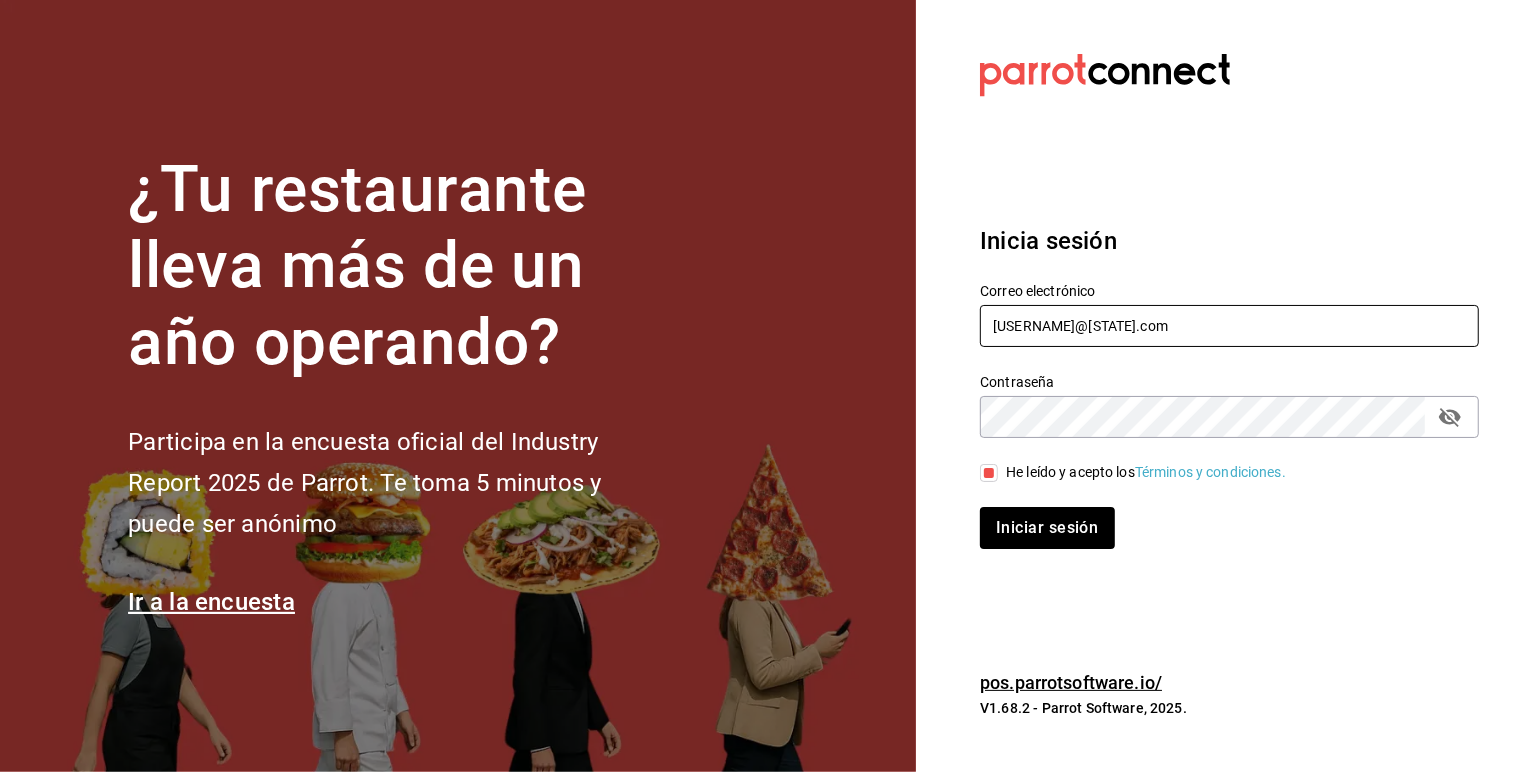 type on "whim@cdmx.com" 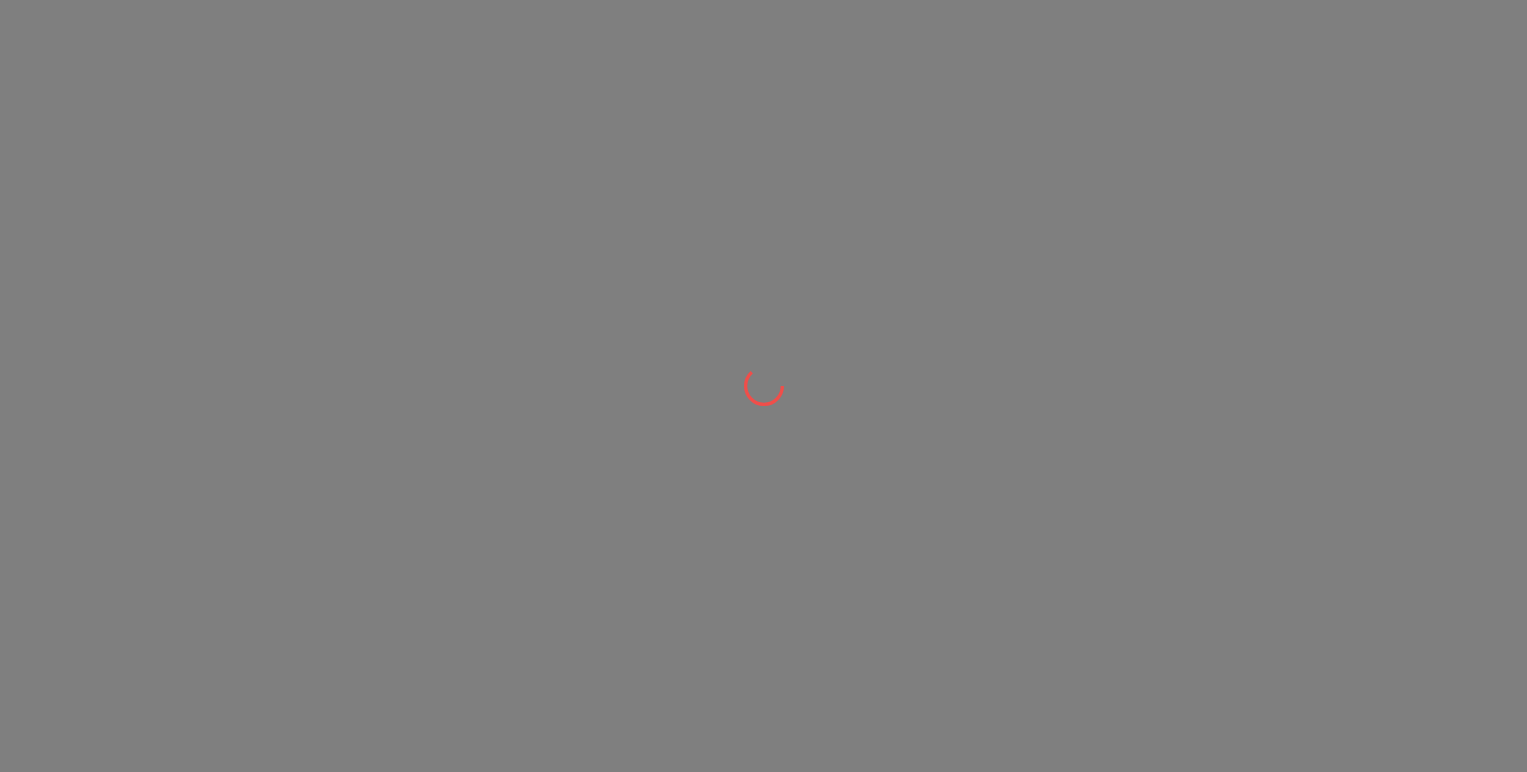 scroll, scrollTop: 0, scrollLeft: 0, axis: both 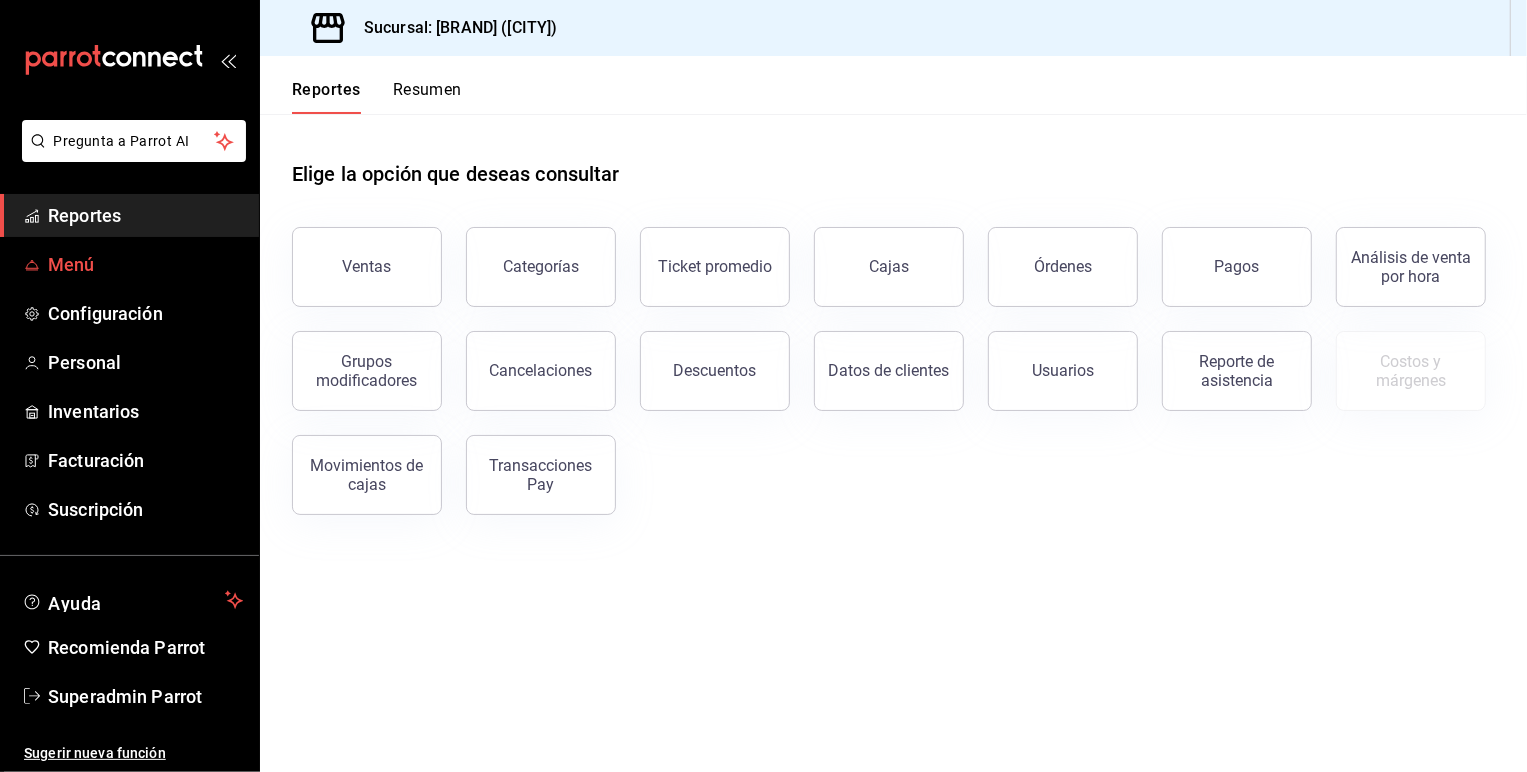 click on "Menú" at bounding box center (145, 264) 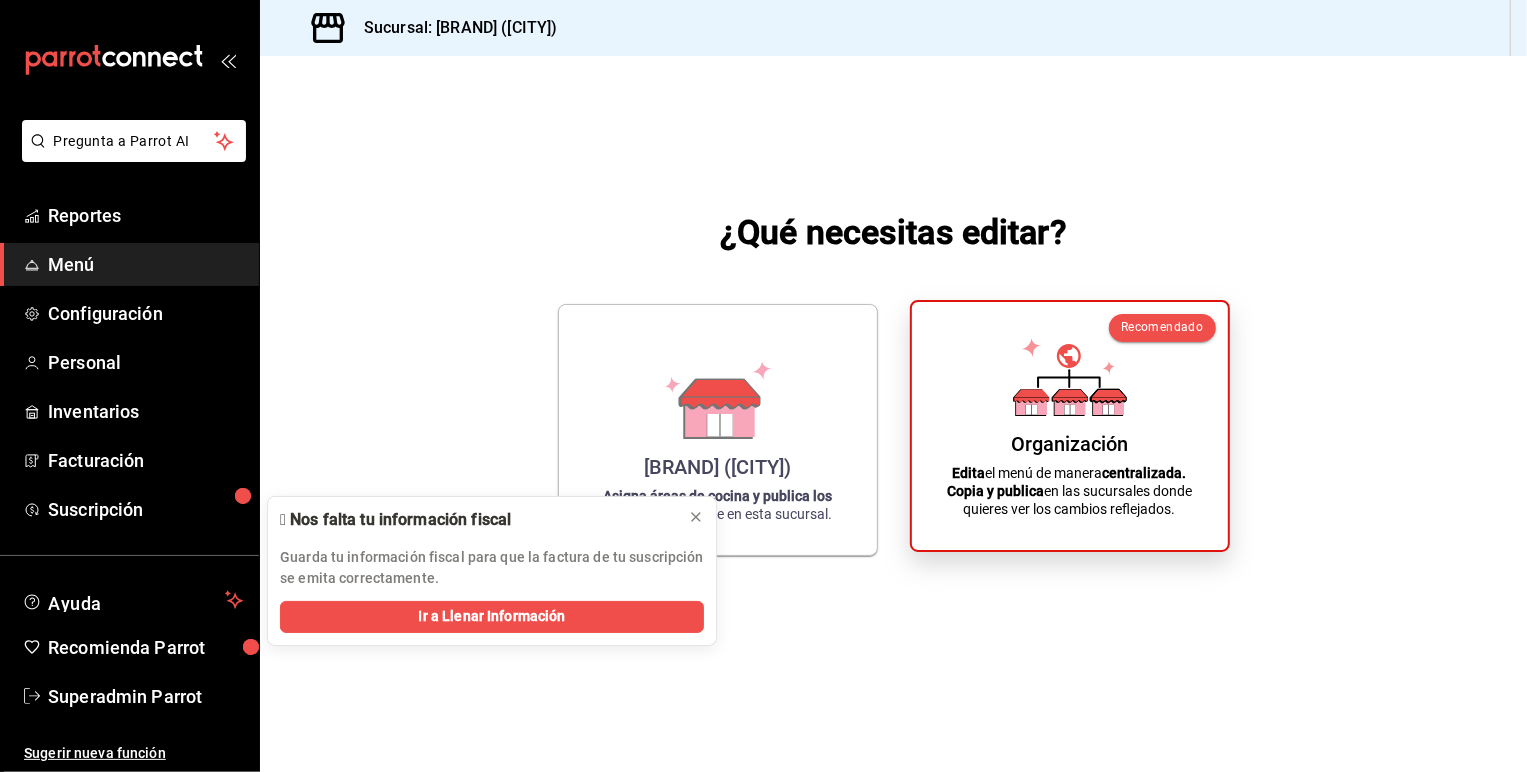 click 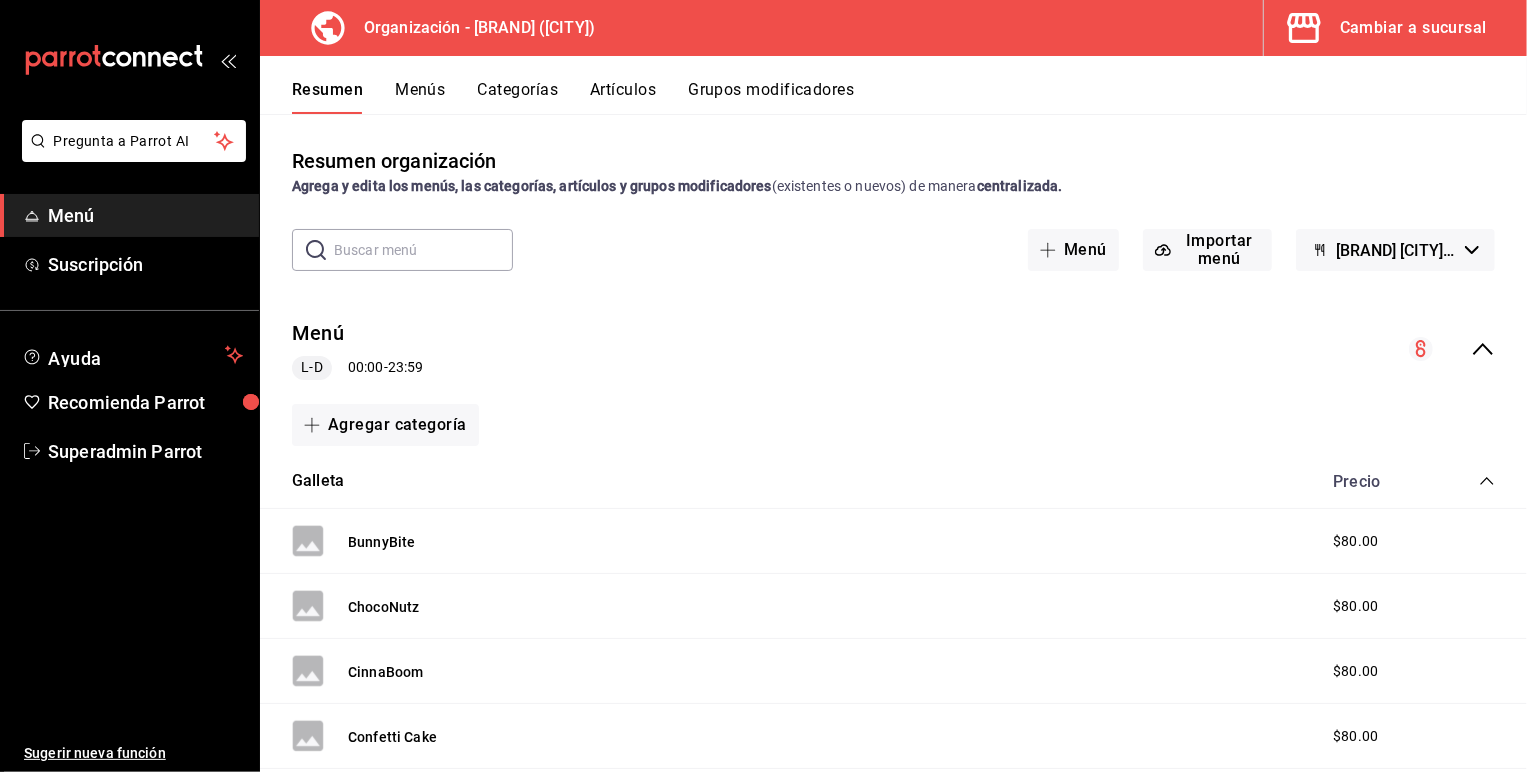 click on "Menús" at bounding box center [420, 97] 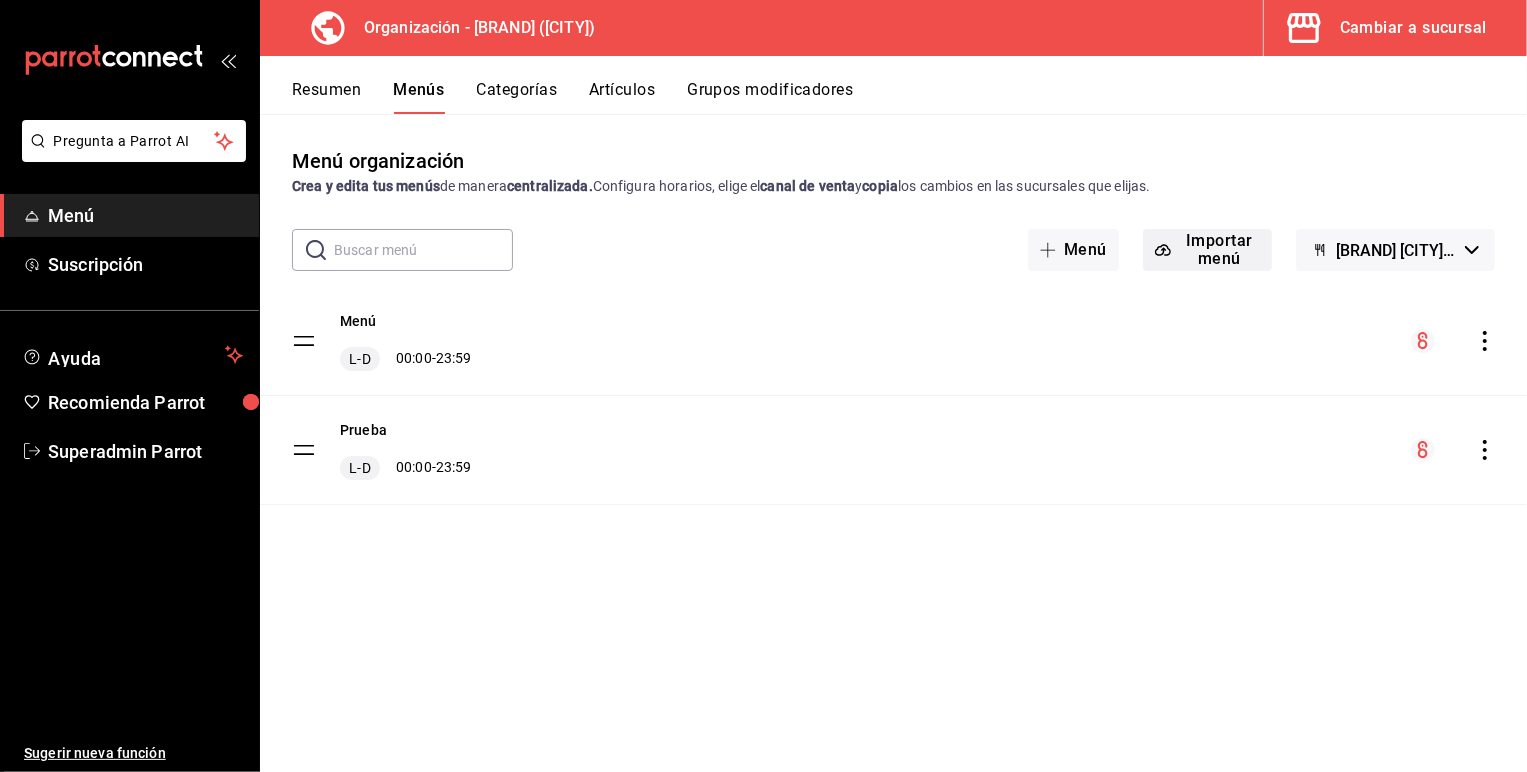 click on "Importar menú" at bounding box center [1207, 250] 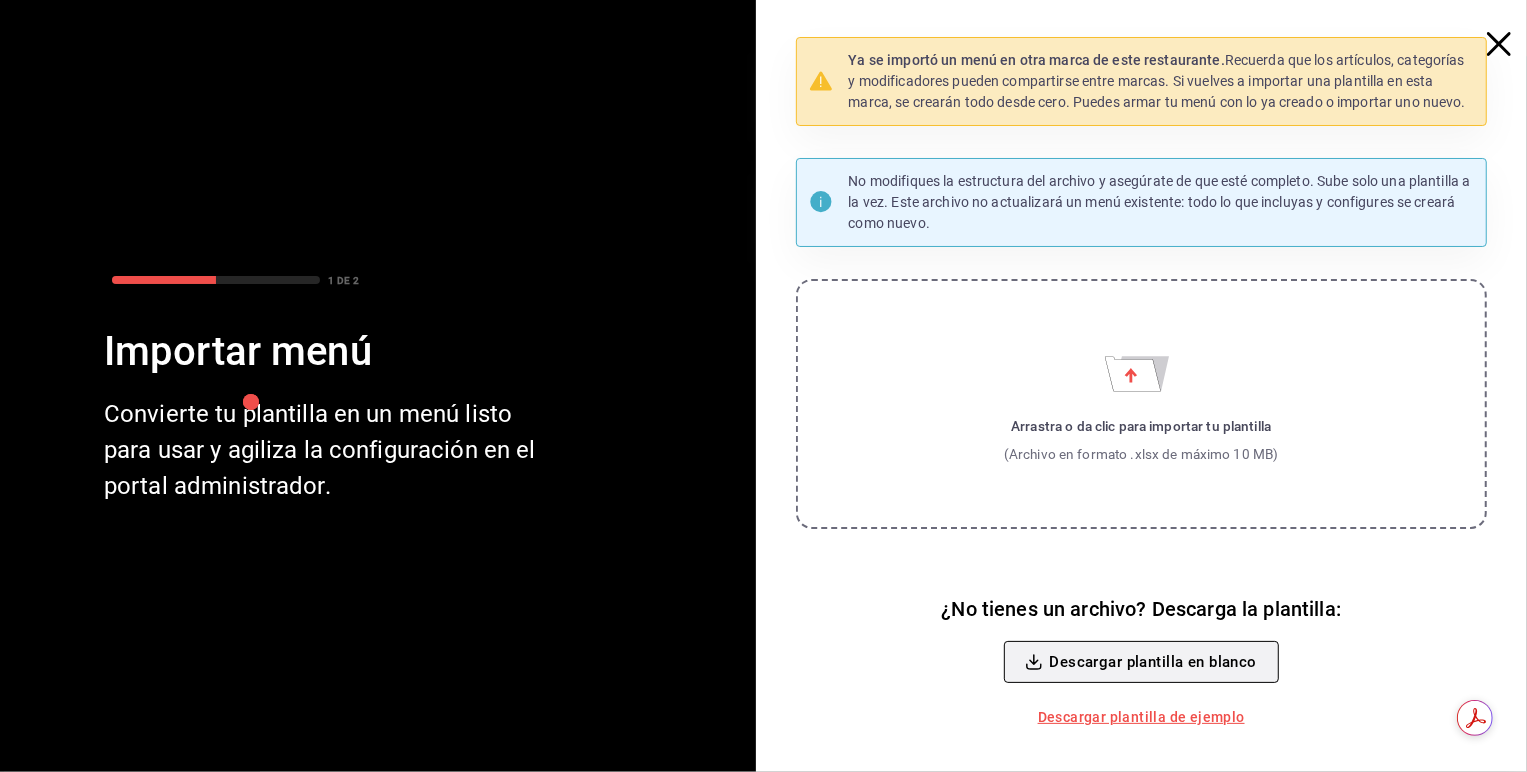 click on "Descargar plantilla en blanco" at bounding box center (1141, 662) 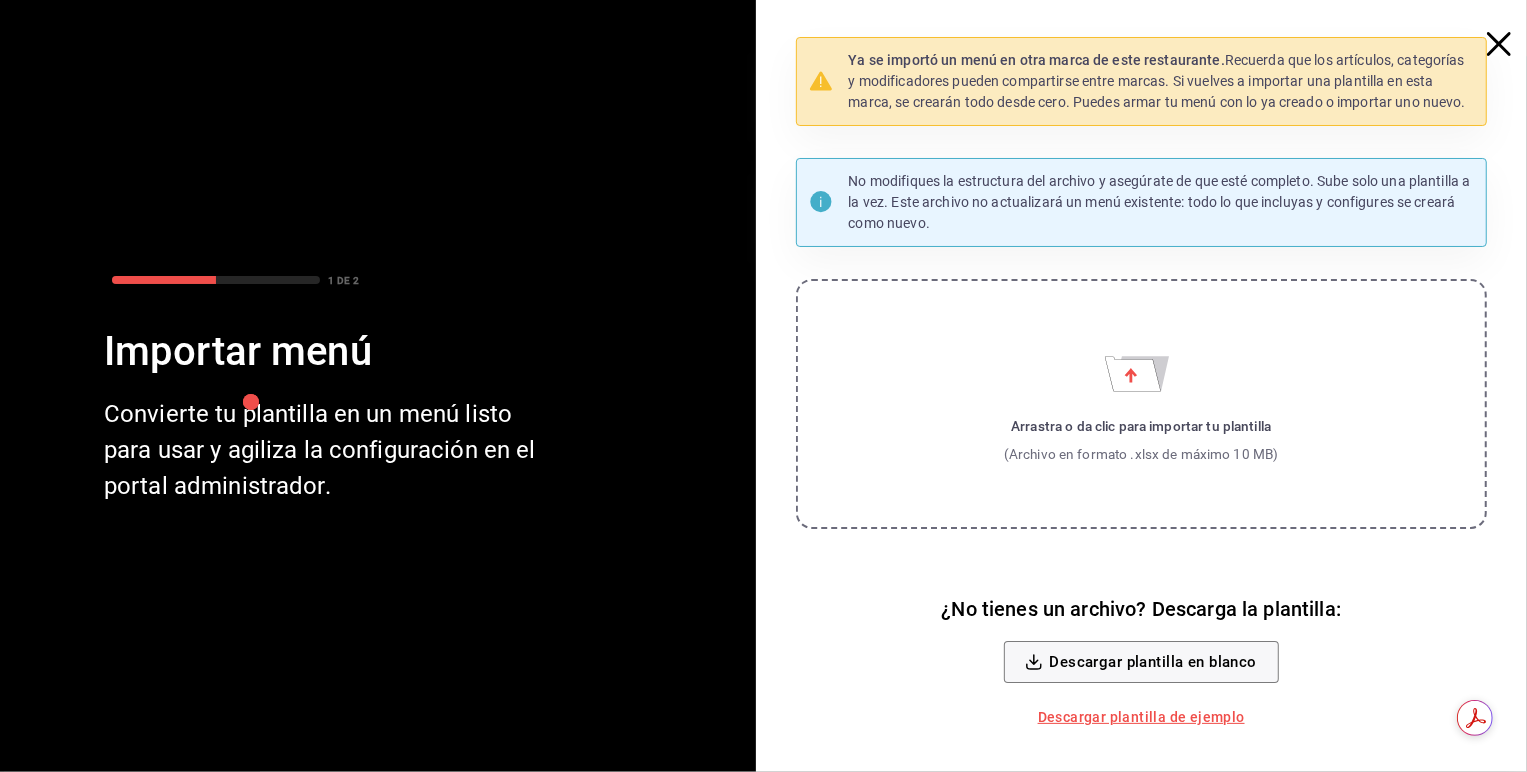 click on "Descargar plantilla de ejemplo" at bounding box center (1141, 717) 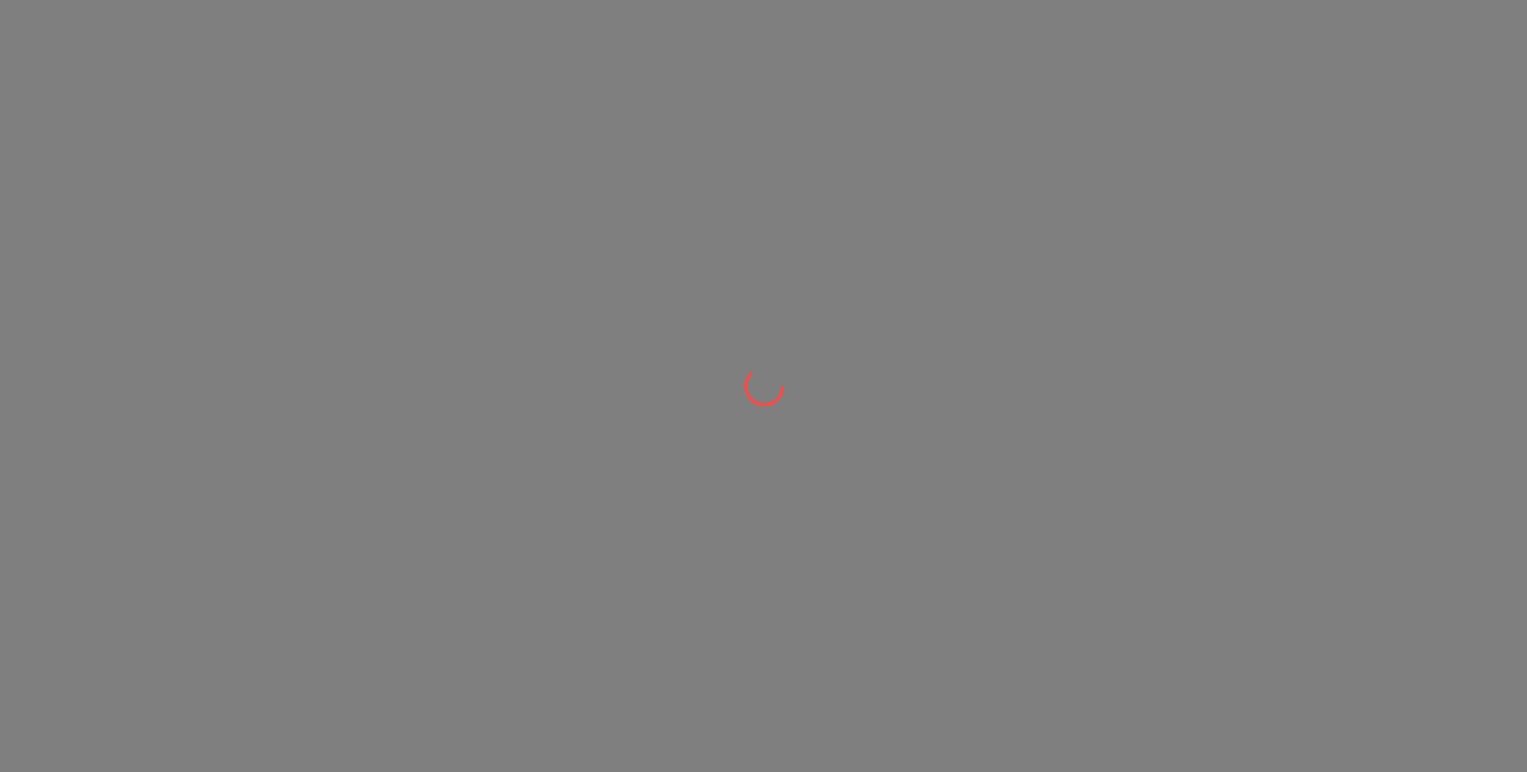 scroll, scrollTop: 0, scrollLeft: 0, axis: both 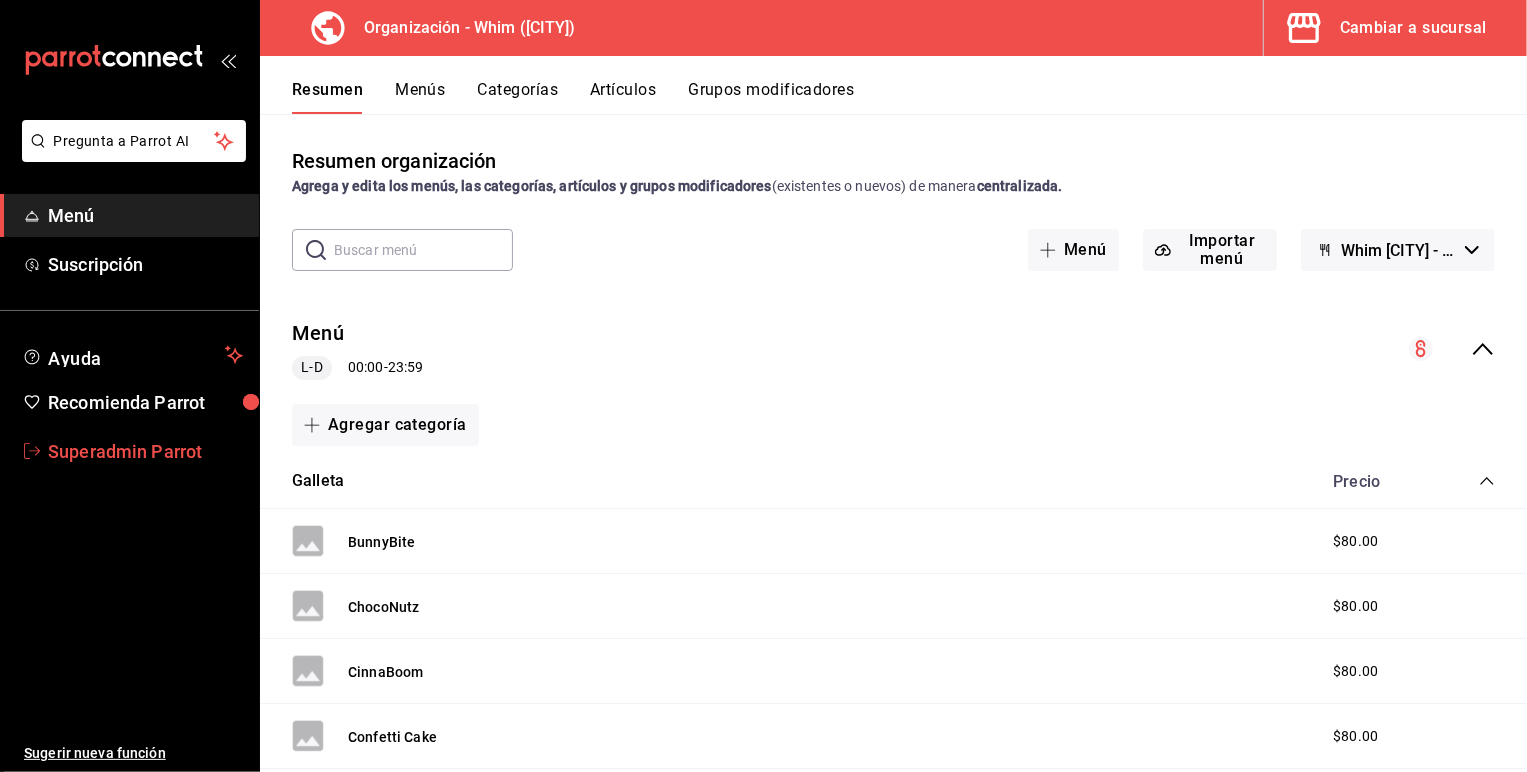 click on "Superadmin Parrot" at bounding box center (129, 451) 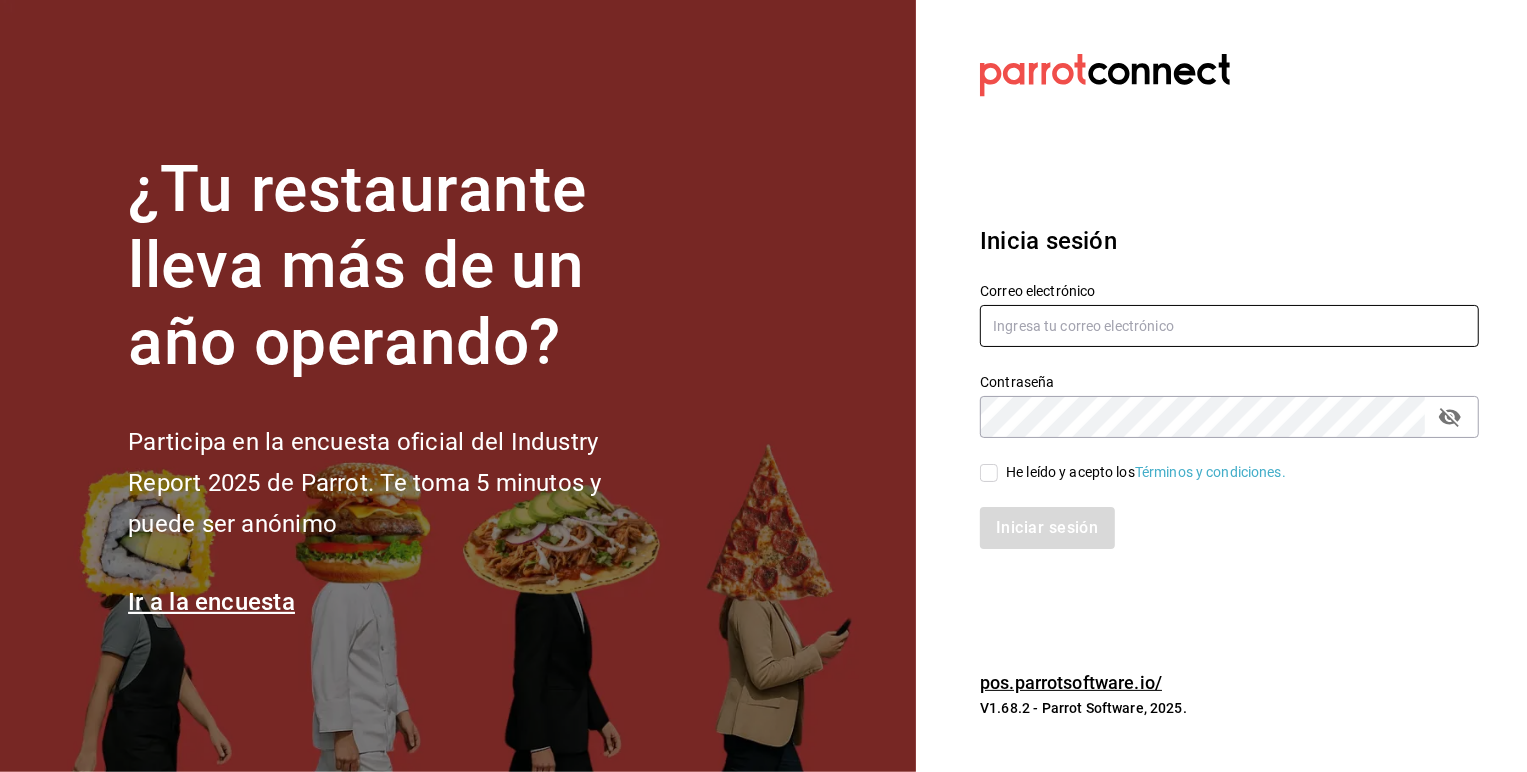 click at bounding box center [1229, 326] 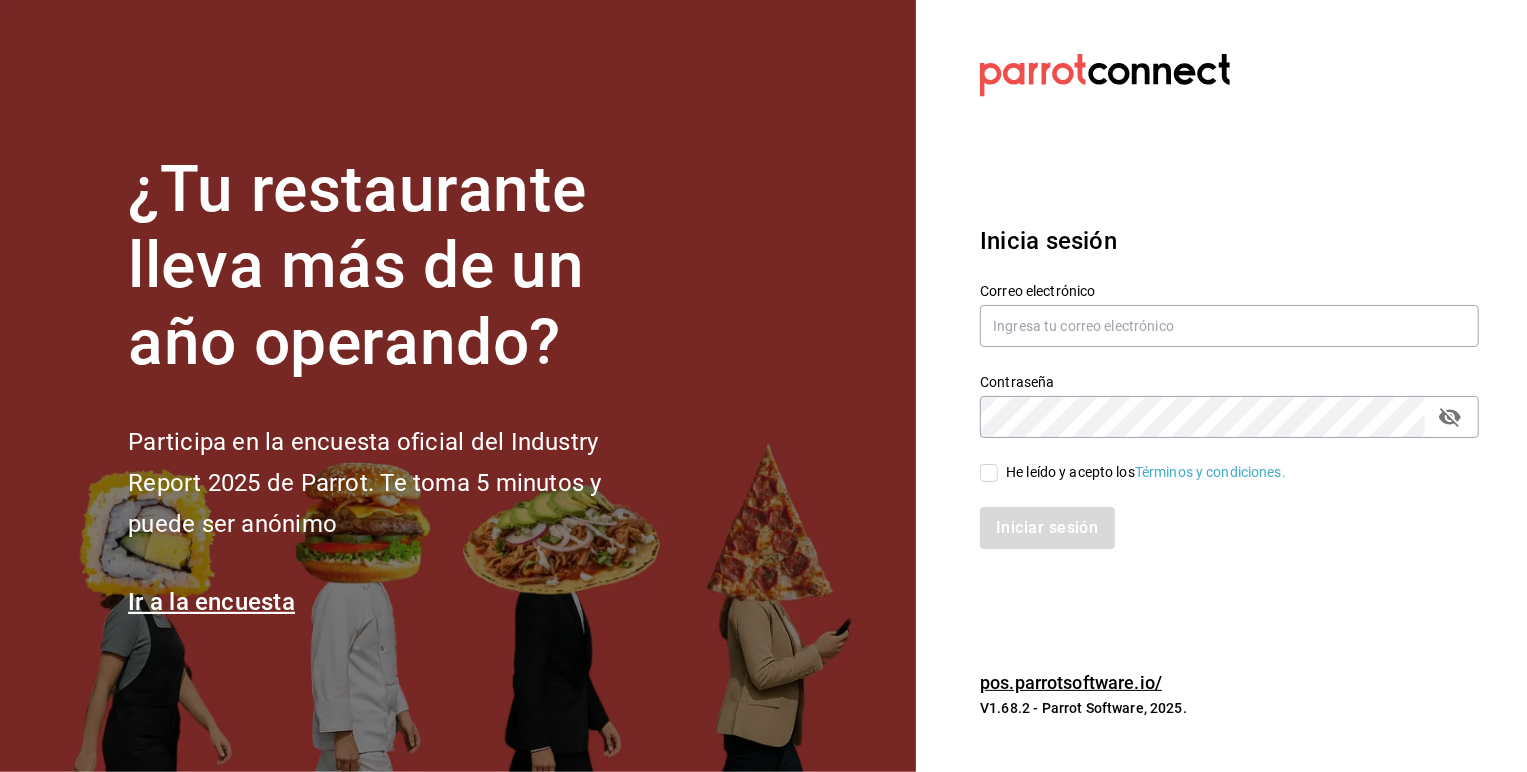 click on "He leído y acepto los  Términos y condiciones." at bounding box center [1146, 472] 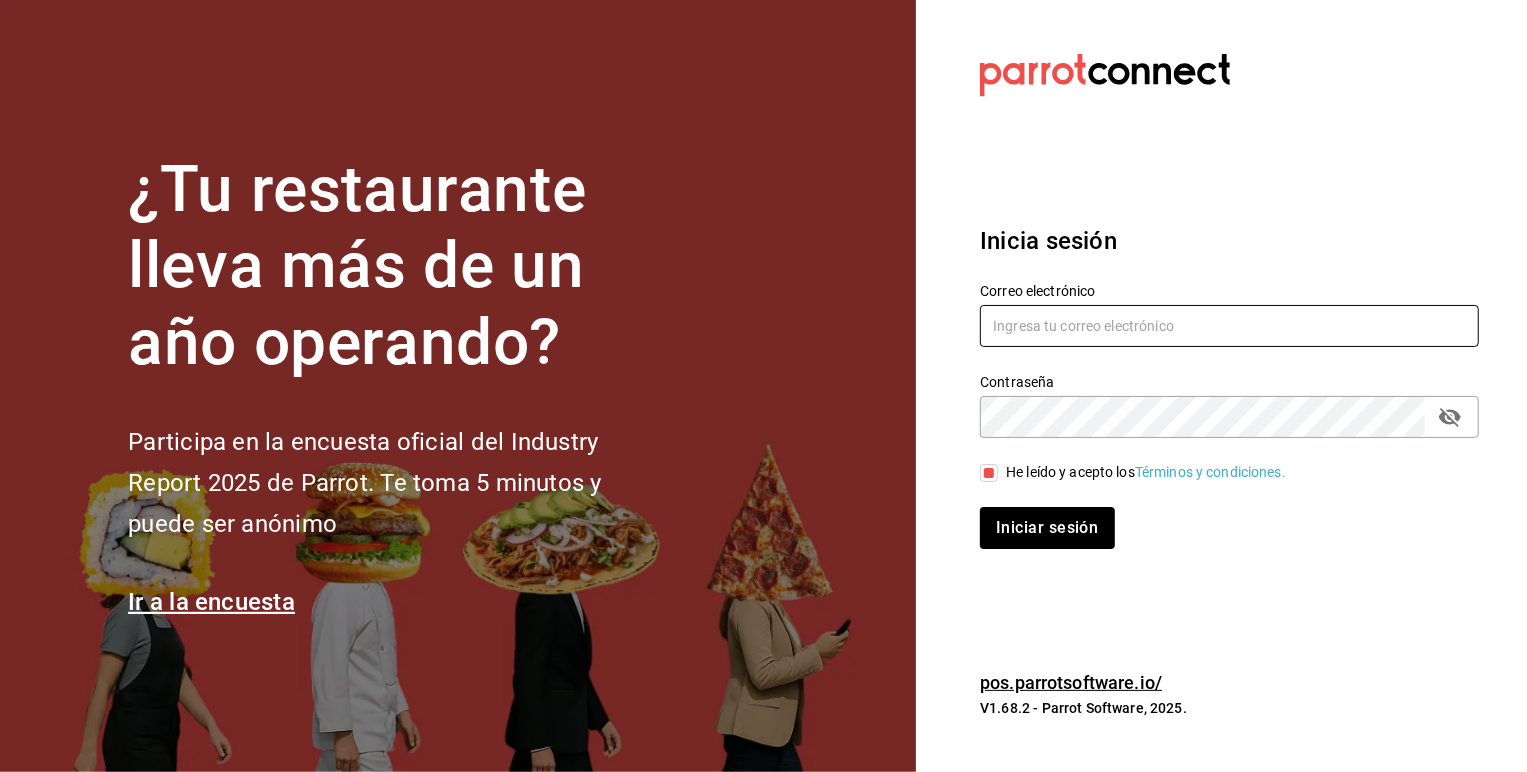 click at bounding box center (1229, 326) 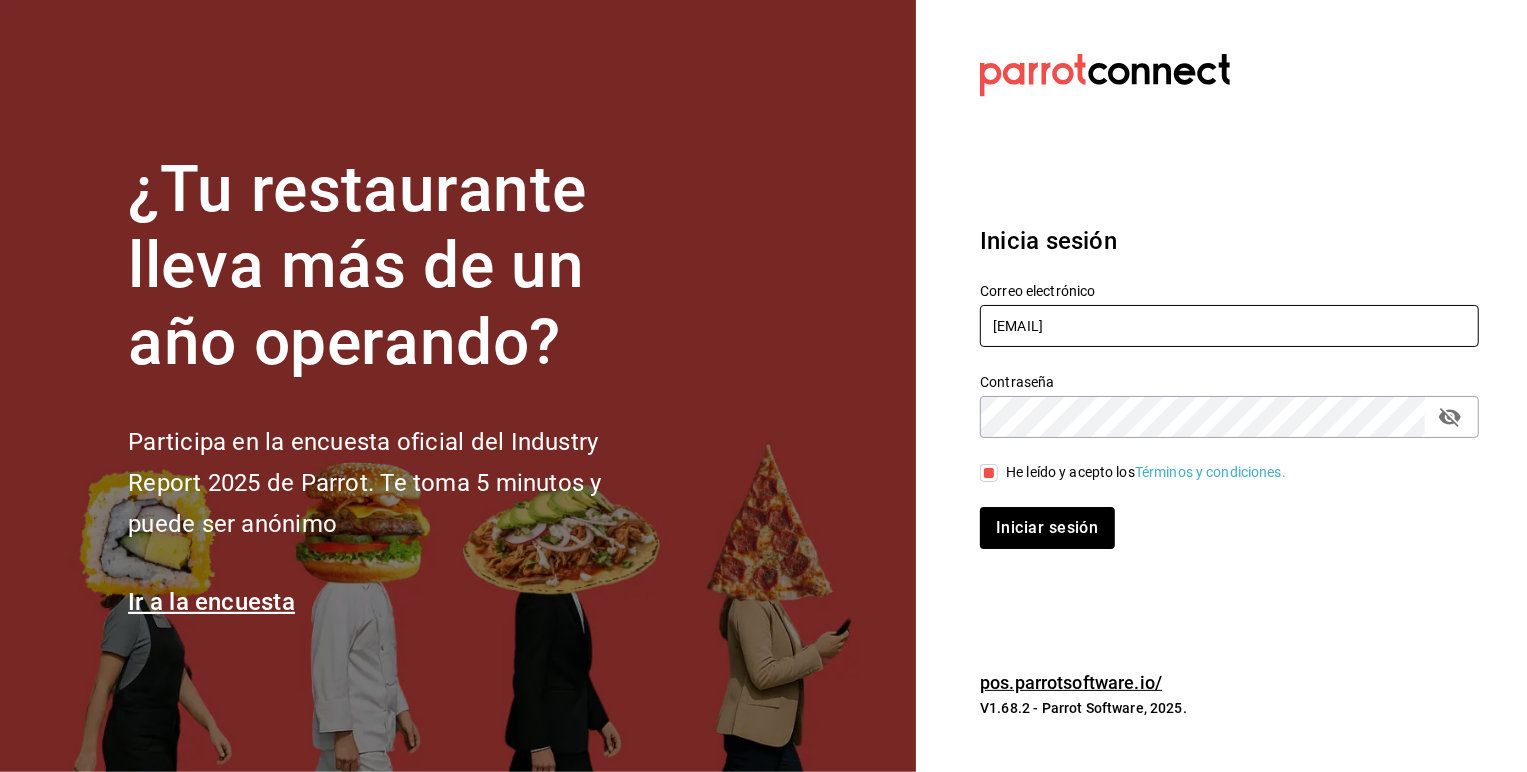 type on "[EMAIL]" 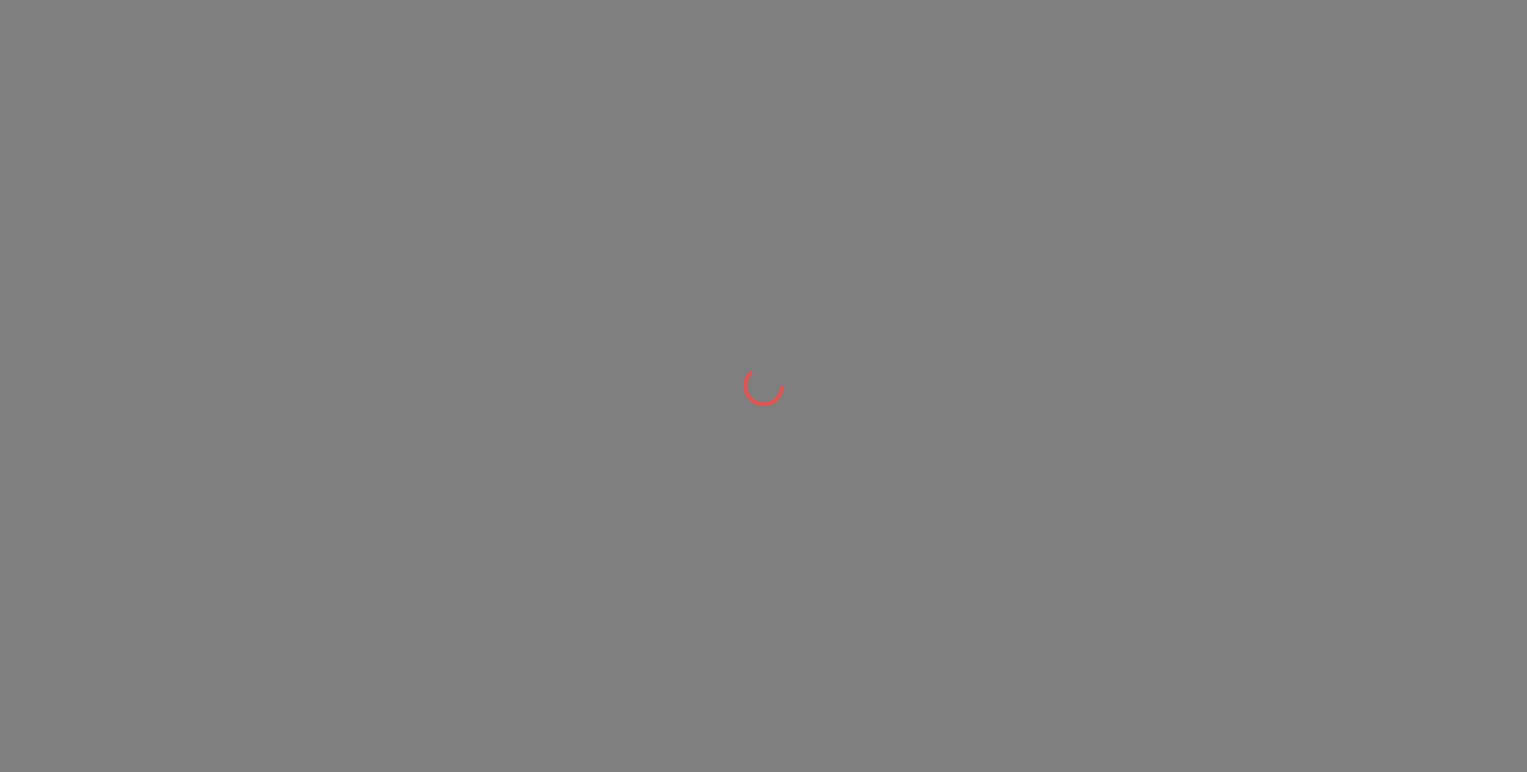 scroll, scrollTop: 0, scrollLeft: 0, axis: both 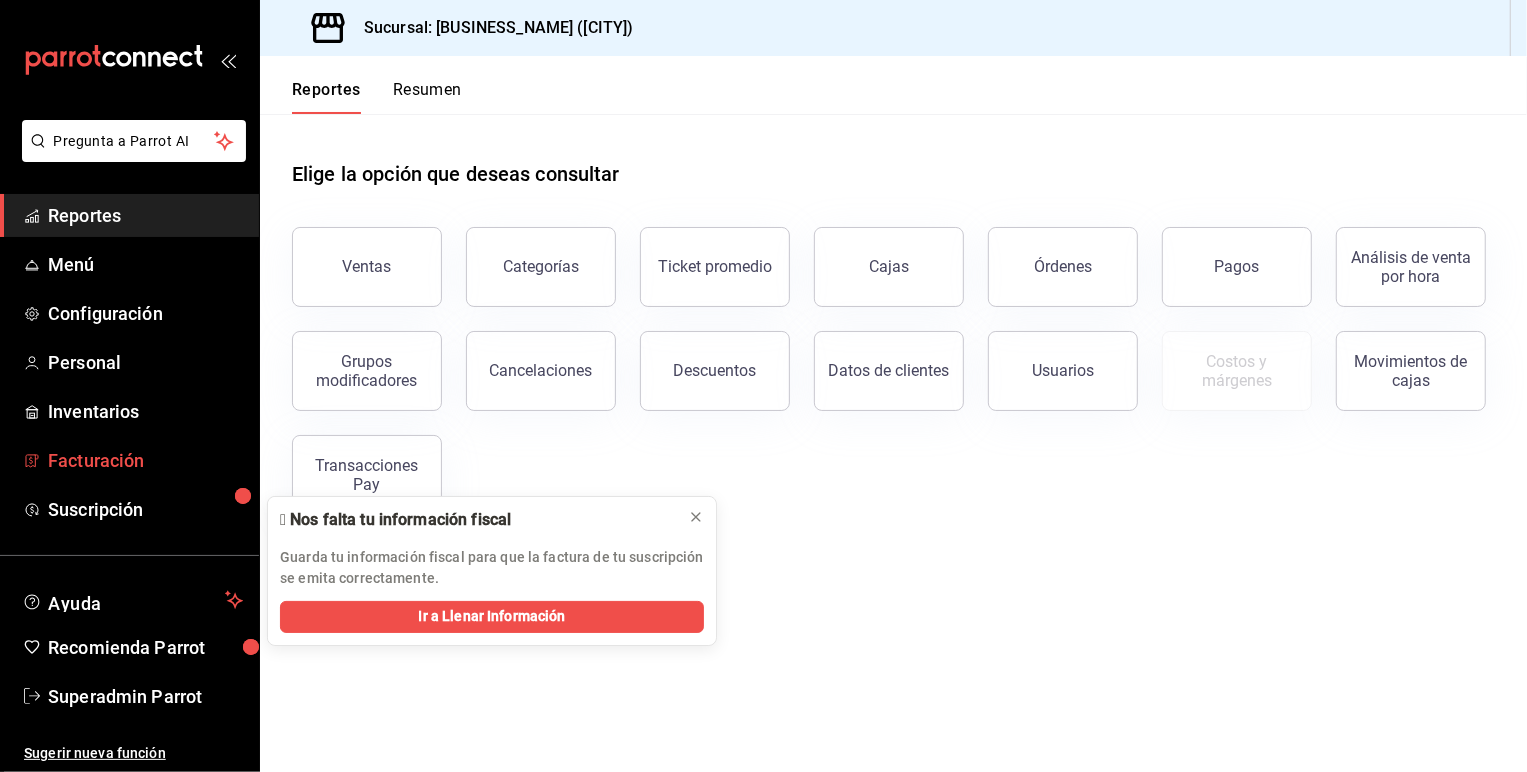 click on "Facturación" at bounding box center [145, 460] 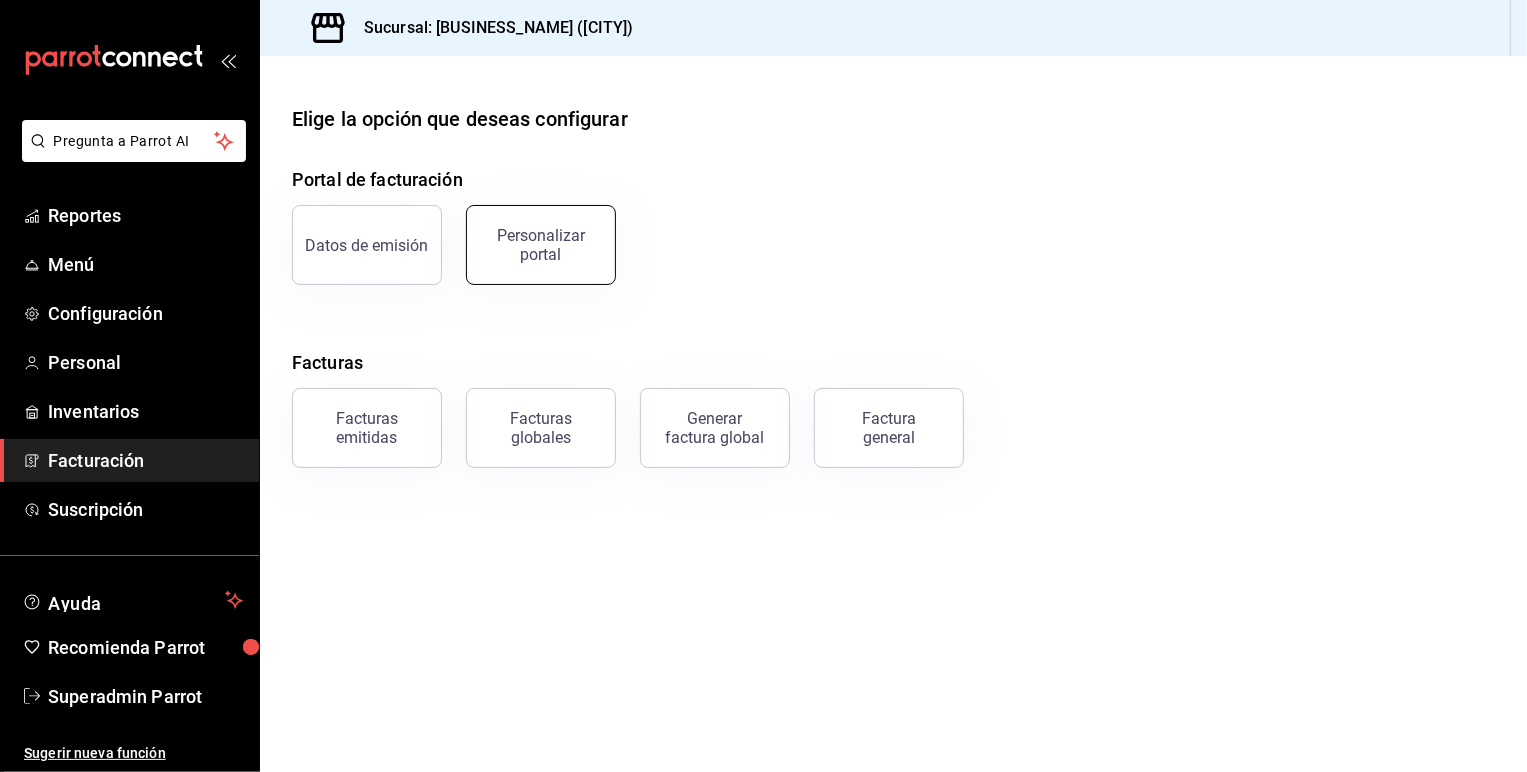 click on "Personalizar portal" at bounding box center [541, 245] 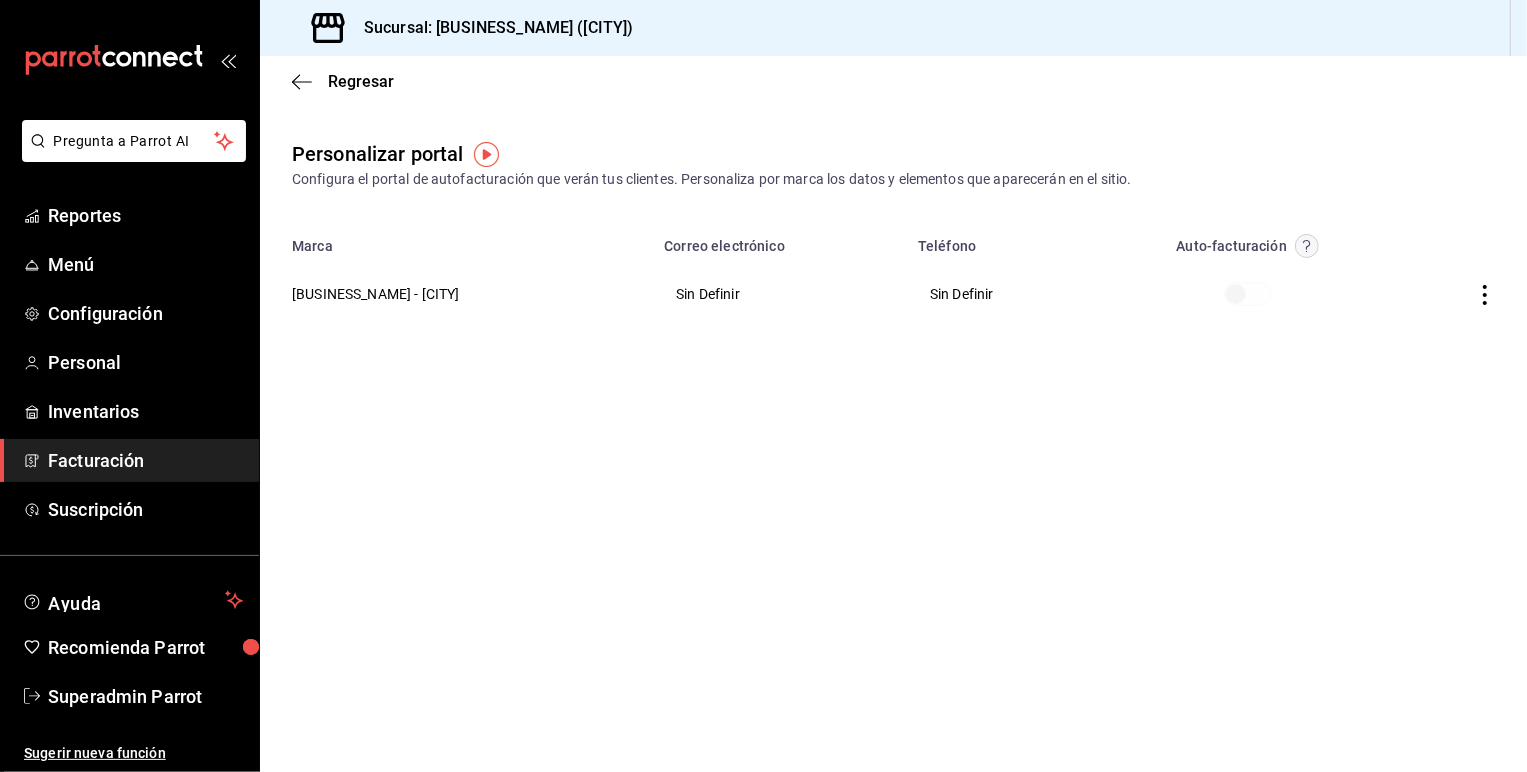 click 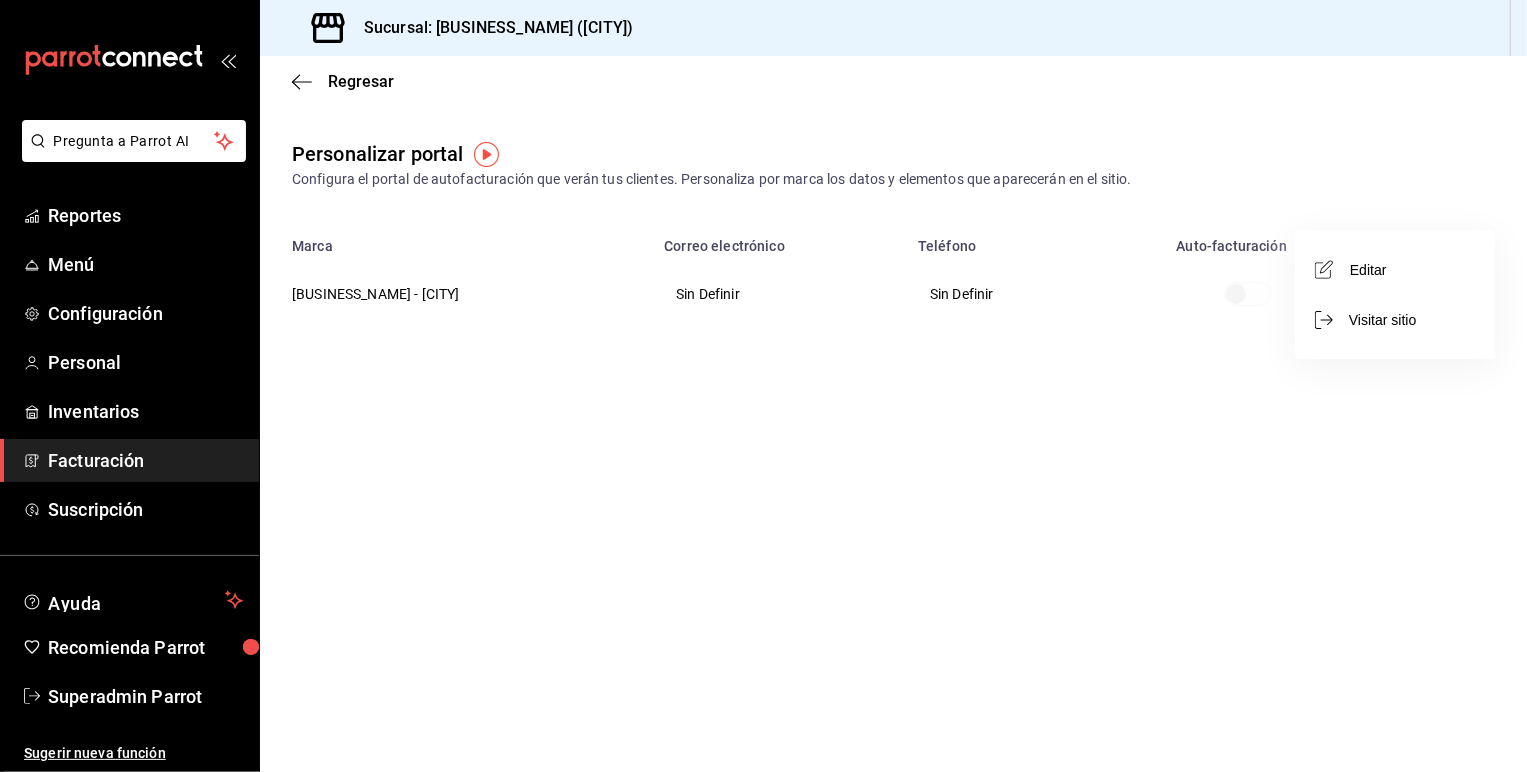 click on "Editar" at bounding box center (1395, 269) 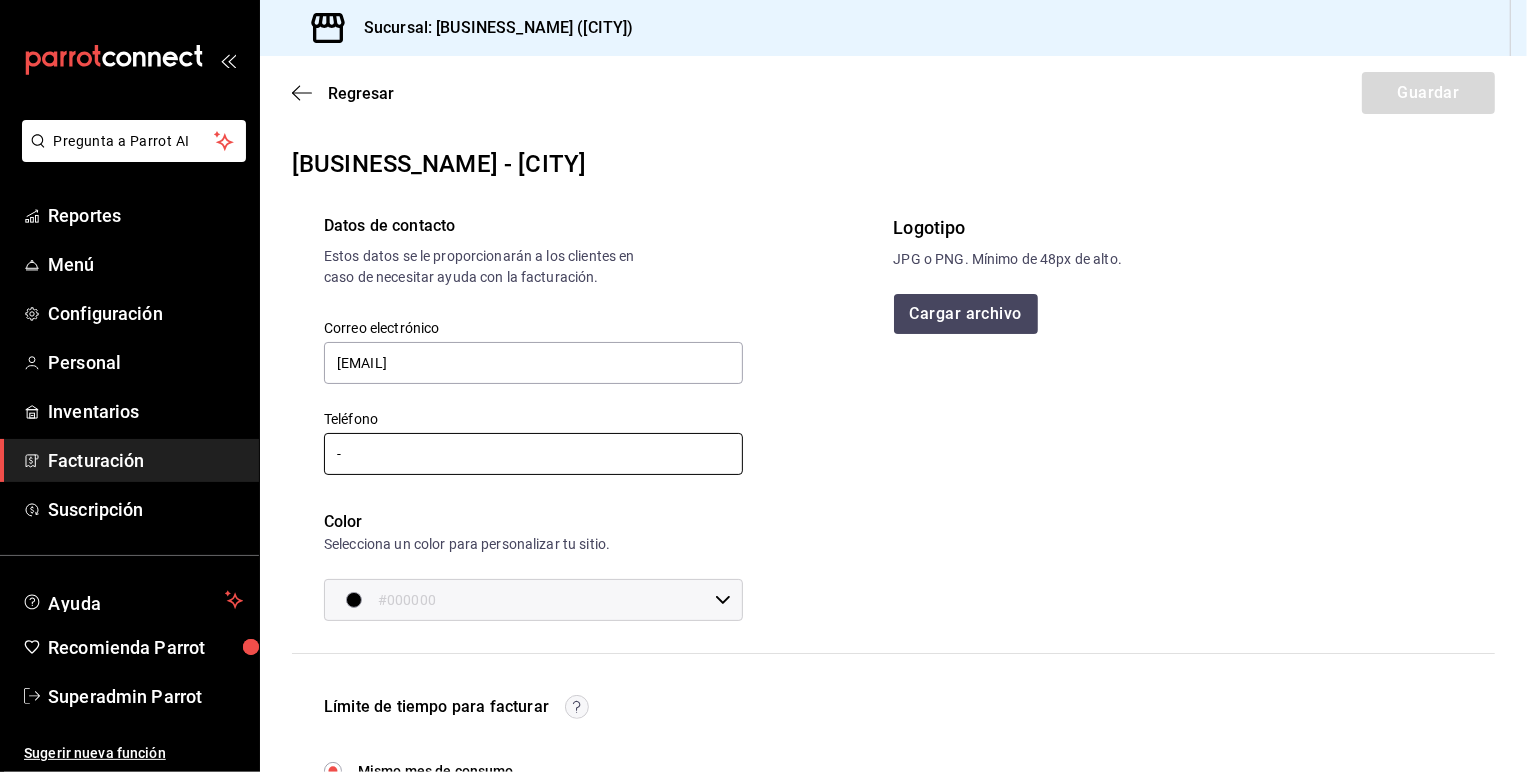 type on "[EMAIL]" 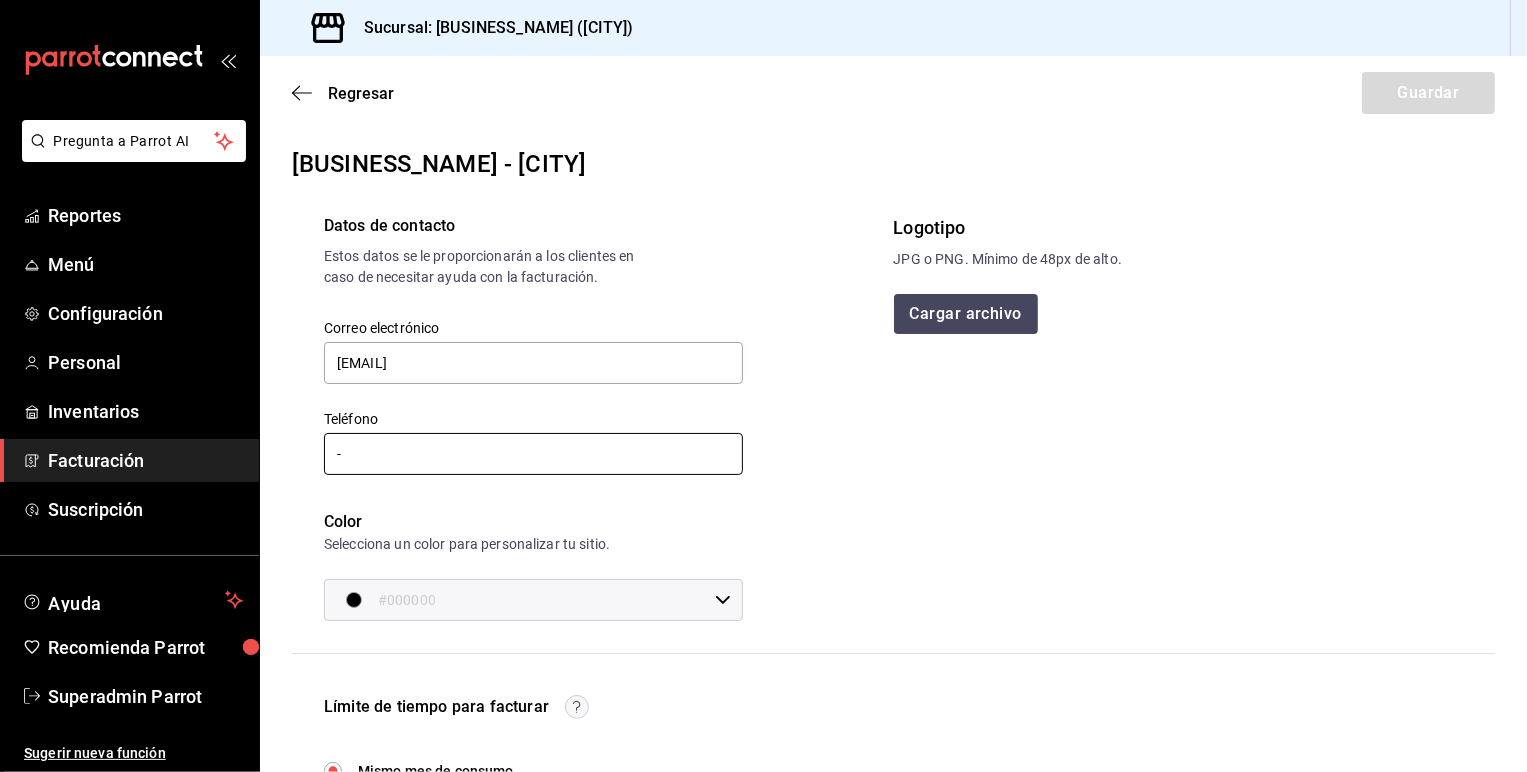 paste on "[PHONE]" 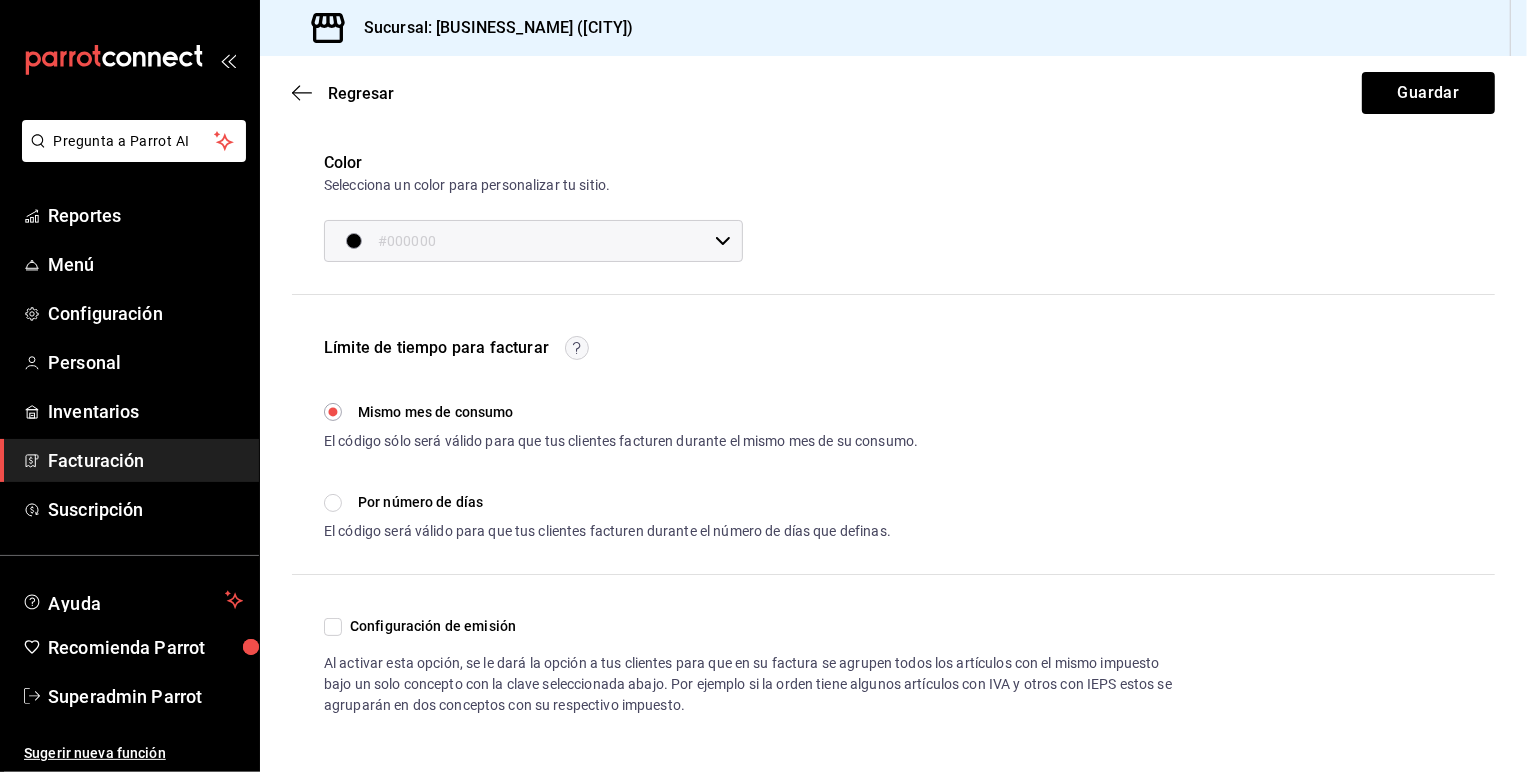 scroll, scrollTop: 0, scrollLeft: 0, axis: both 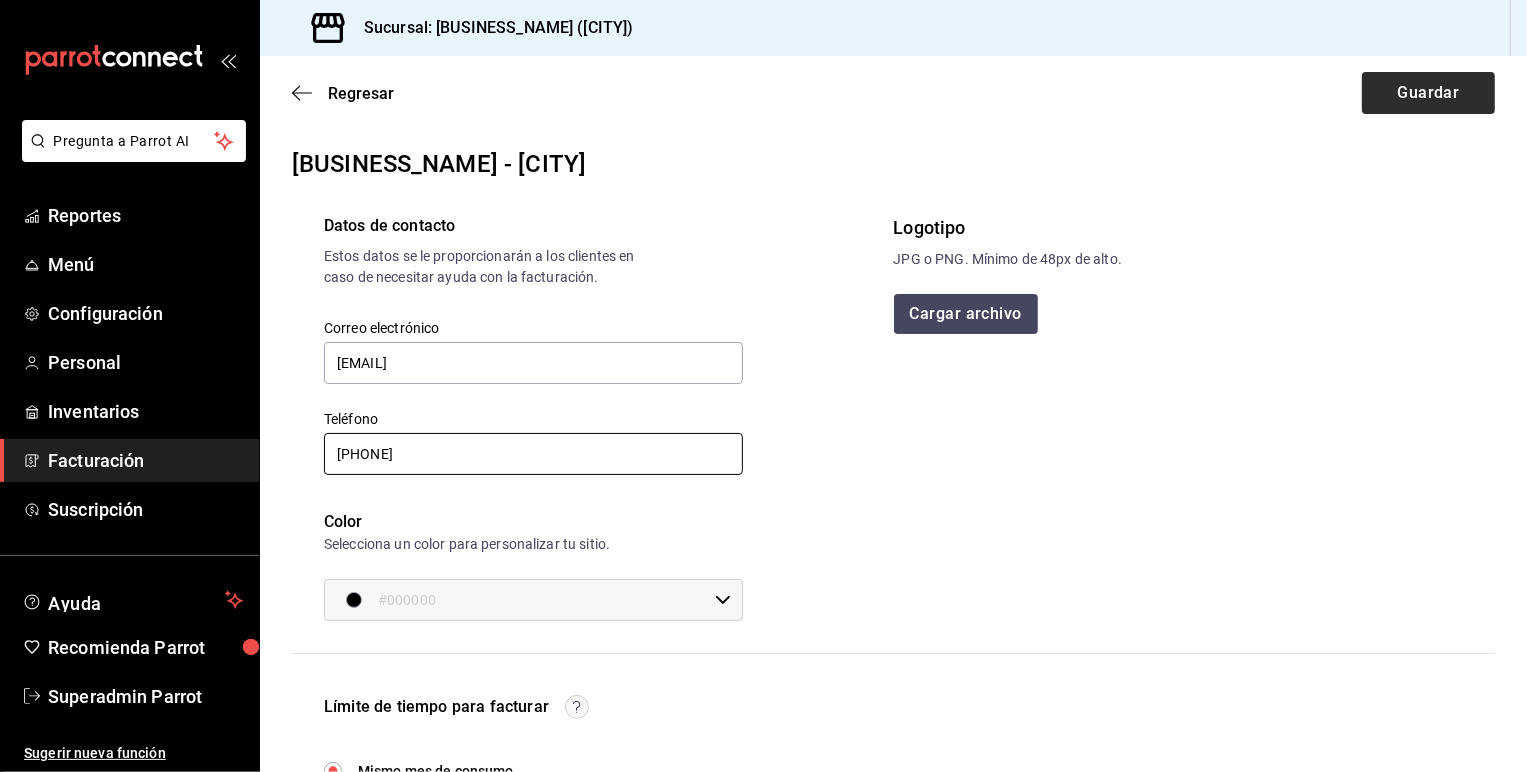 type on "[PHONE]" 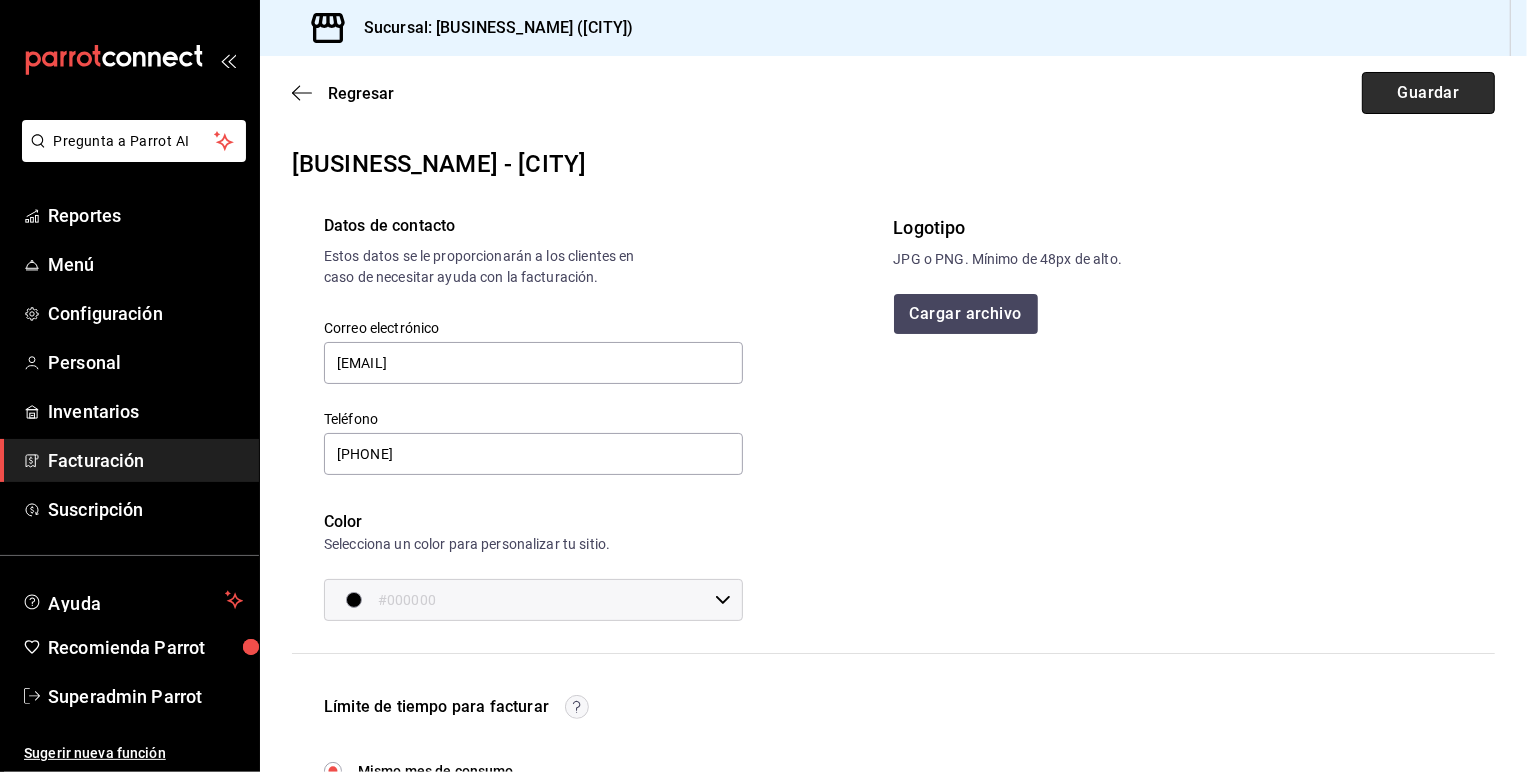click on "Guardar" at bounding box center (1428, 93) 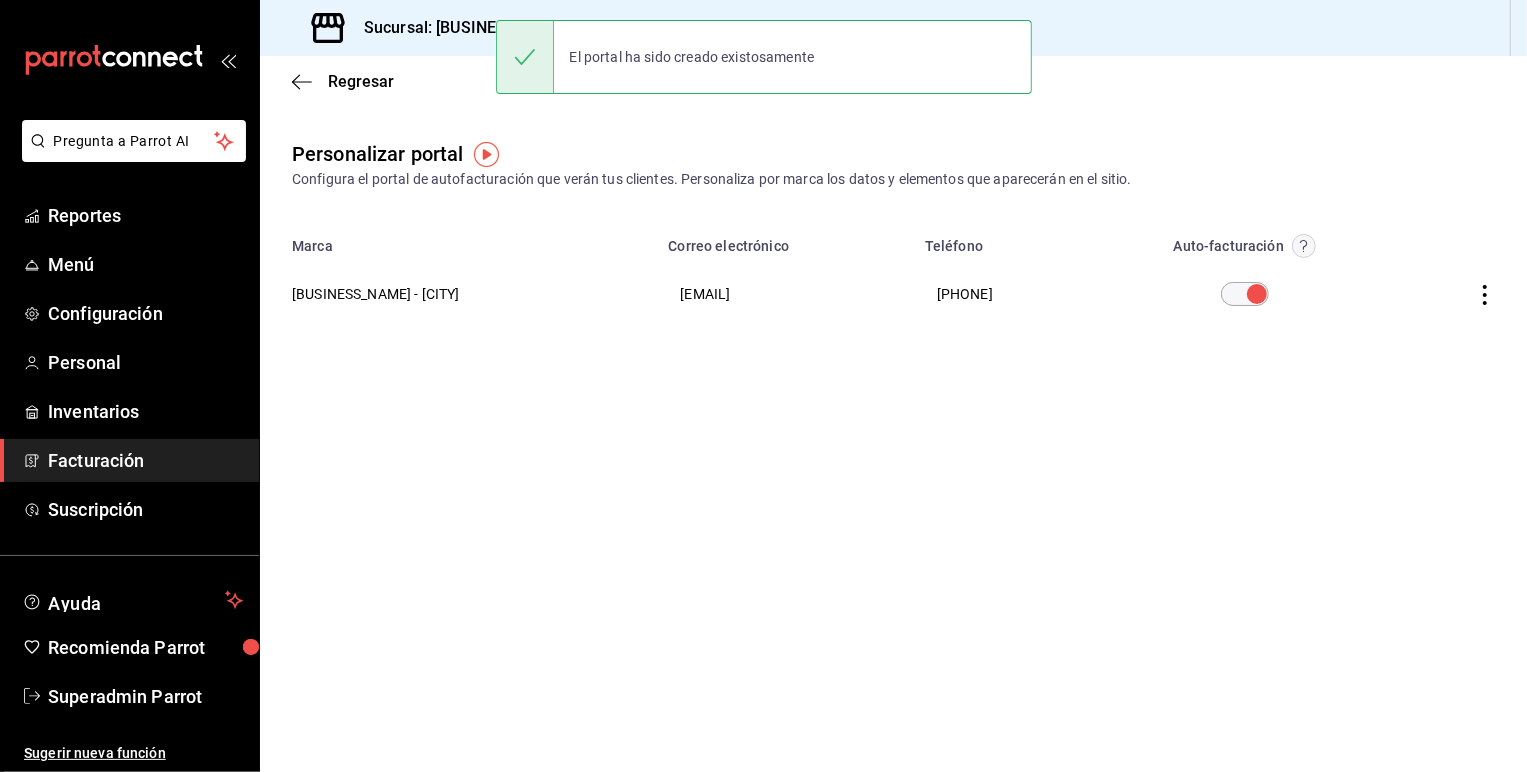 click at bounding box center [1257, 294] 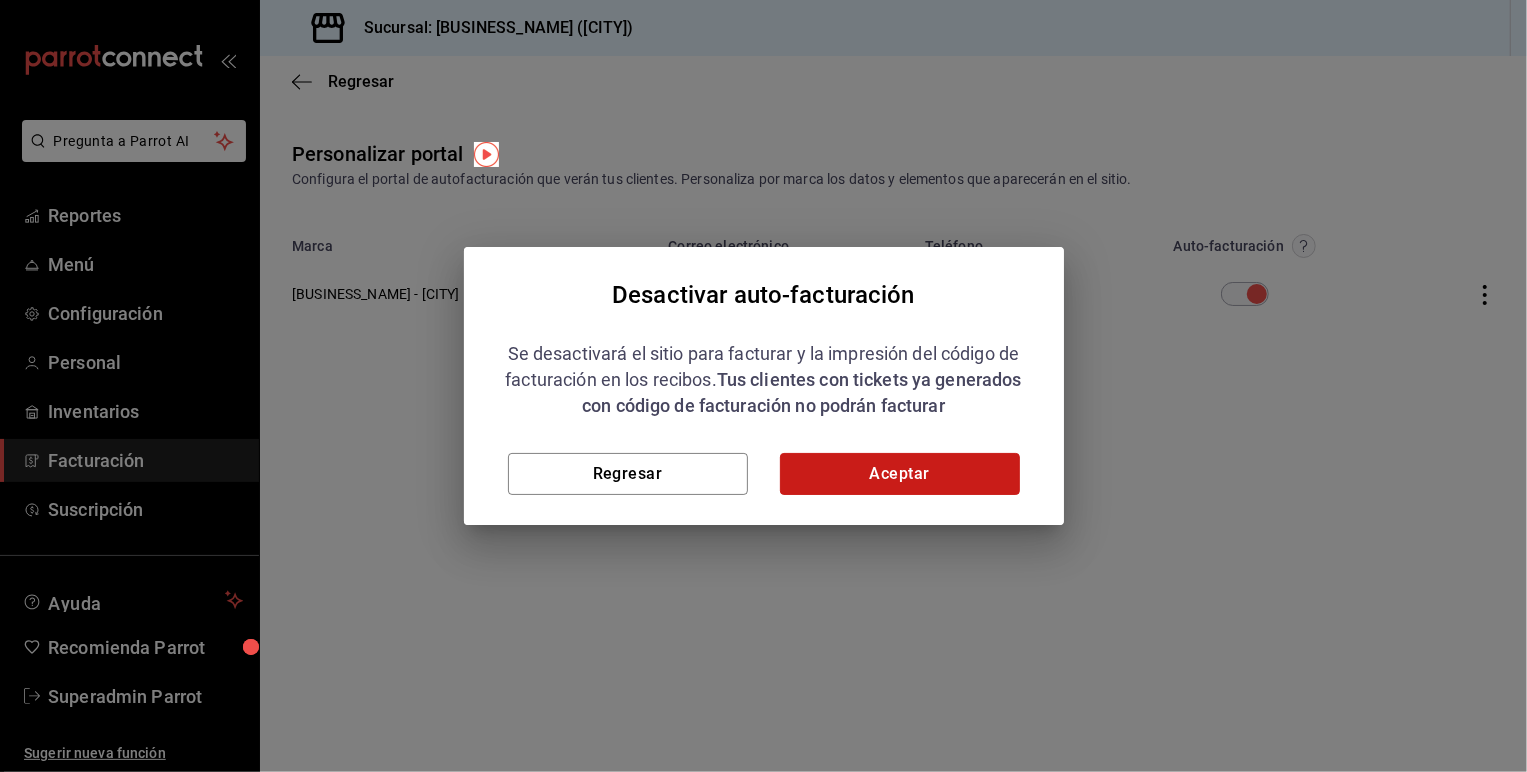 click on "Aceptar" at bounding box center (900, 474) 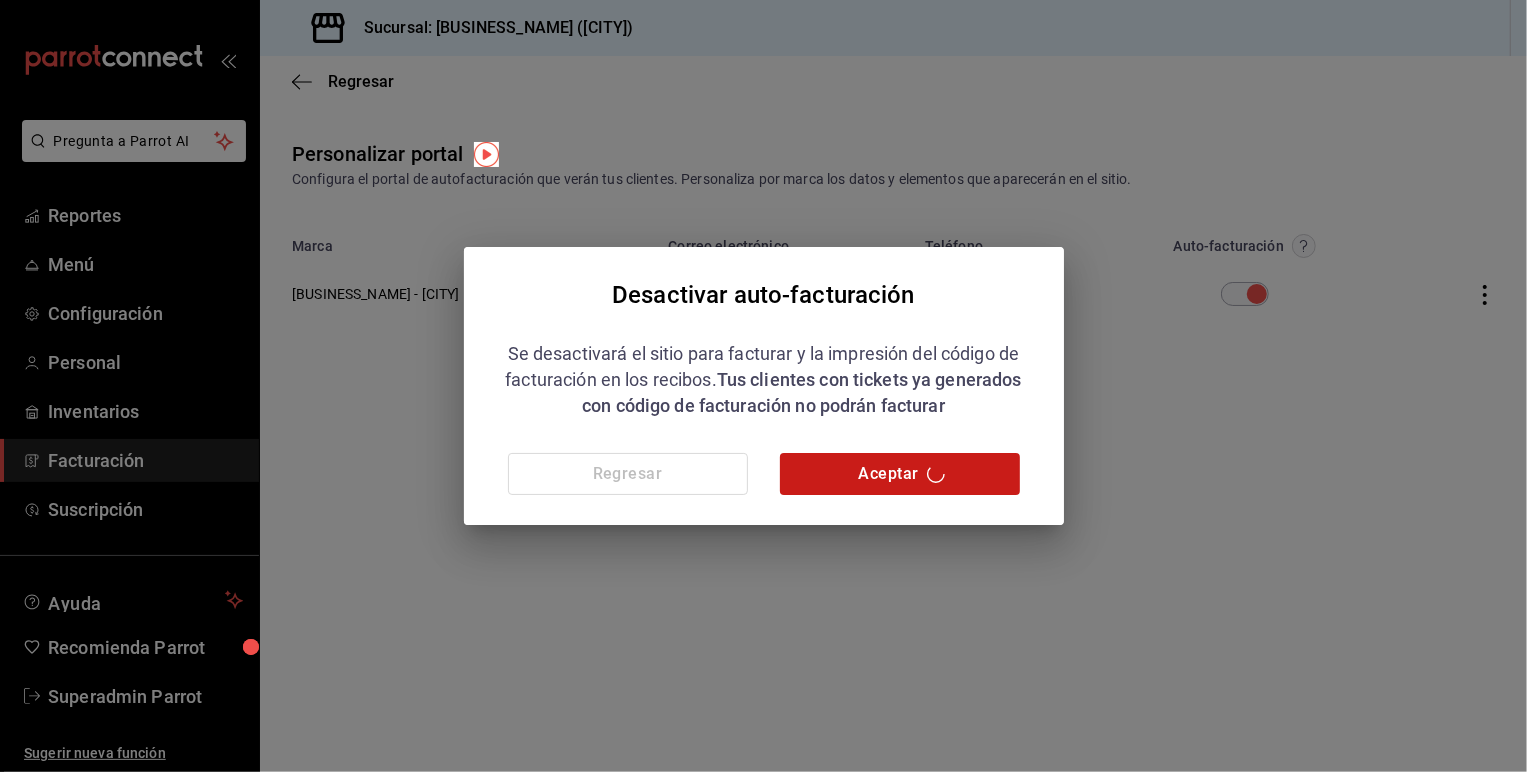 checkbox on "false" 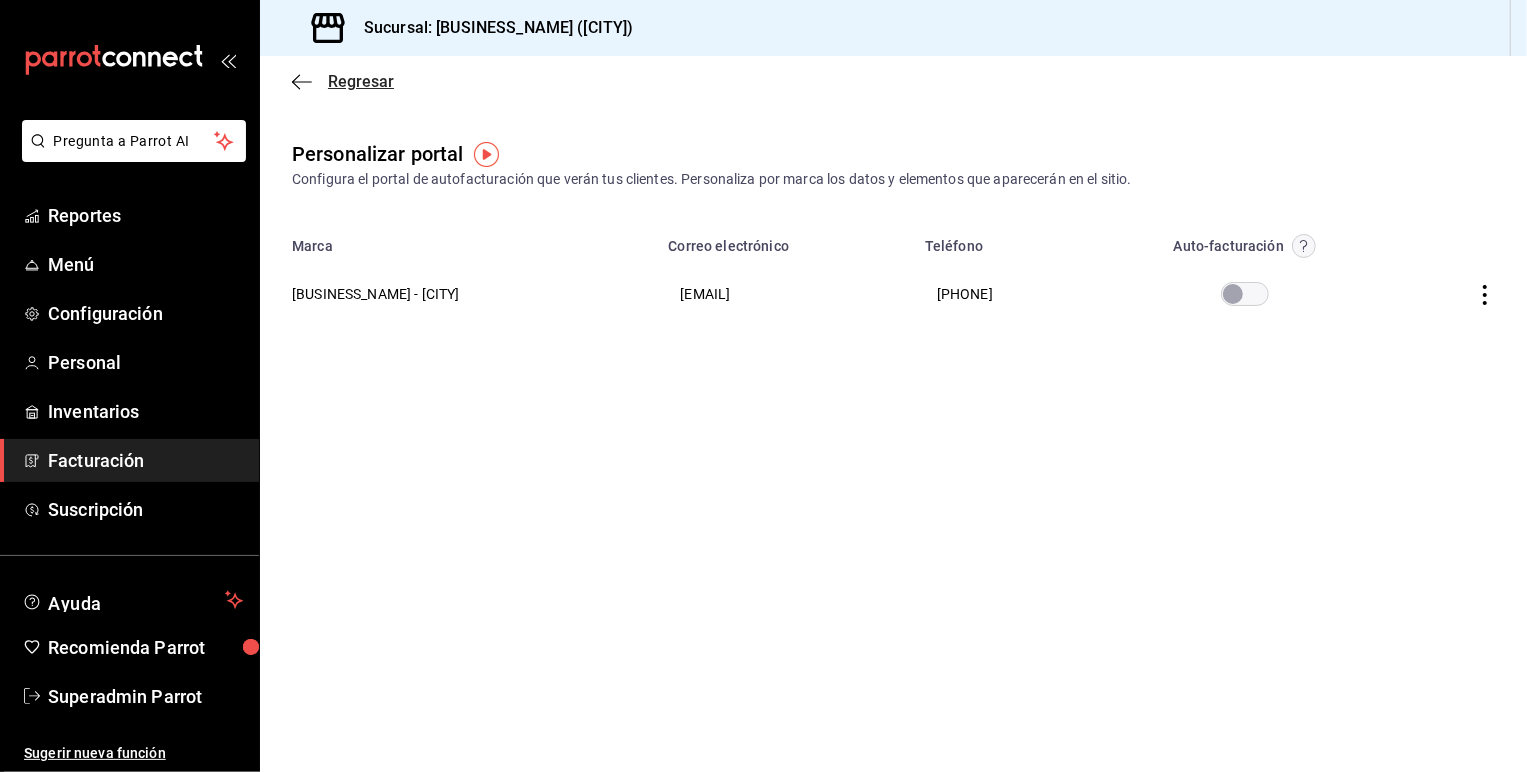 click on "Regresar" at bounding box center [361, 81] 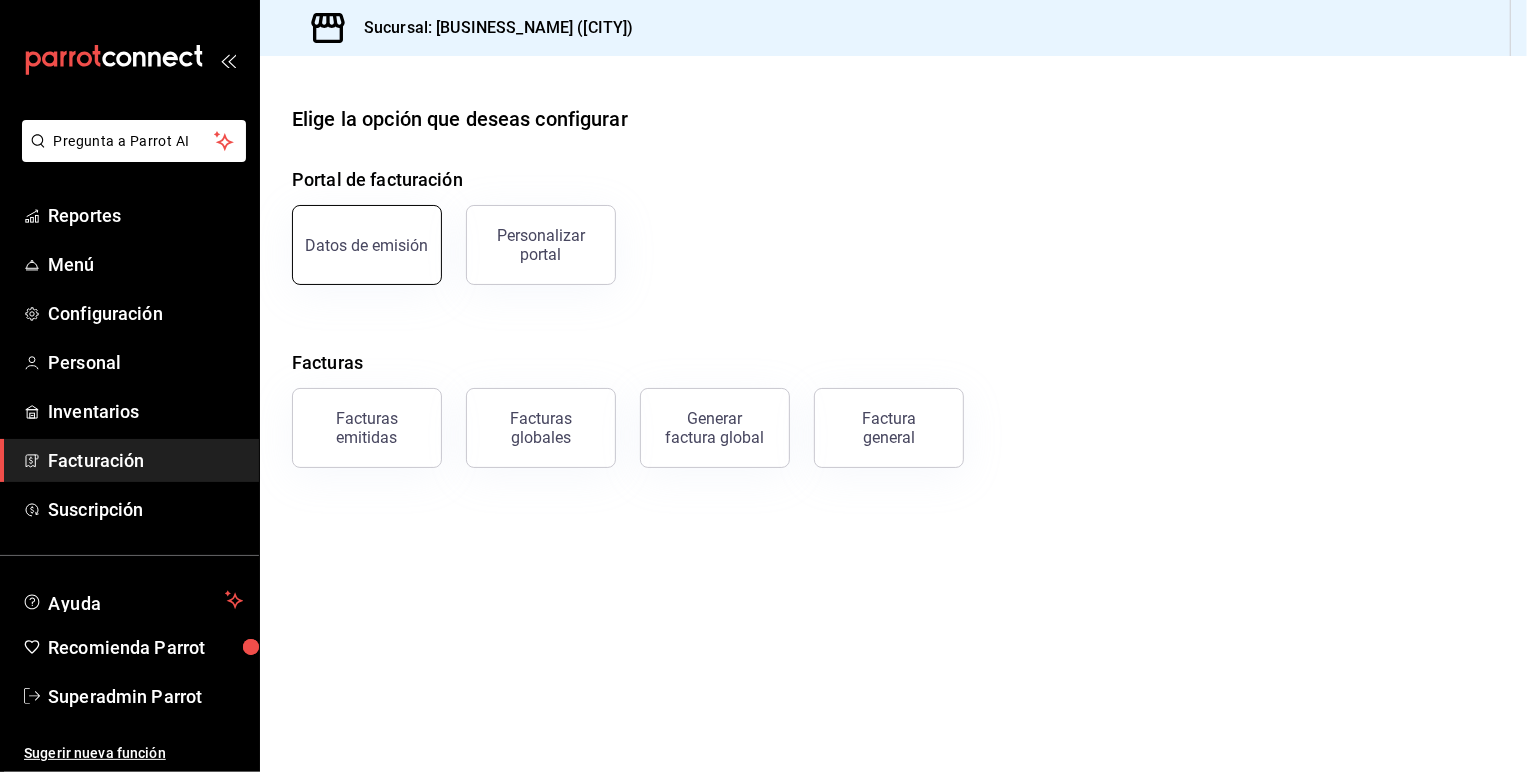 click on "Datos de emisión" at bounding box center (367, 245) 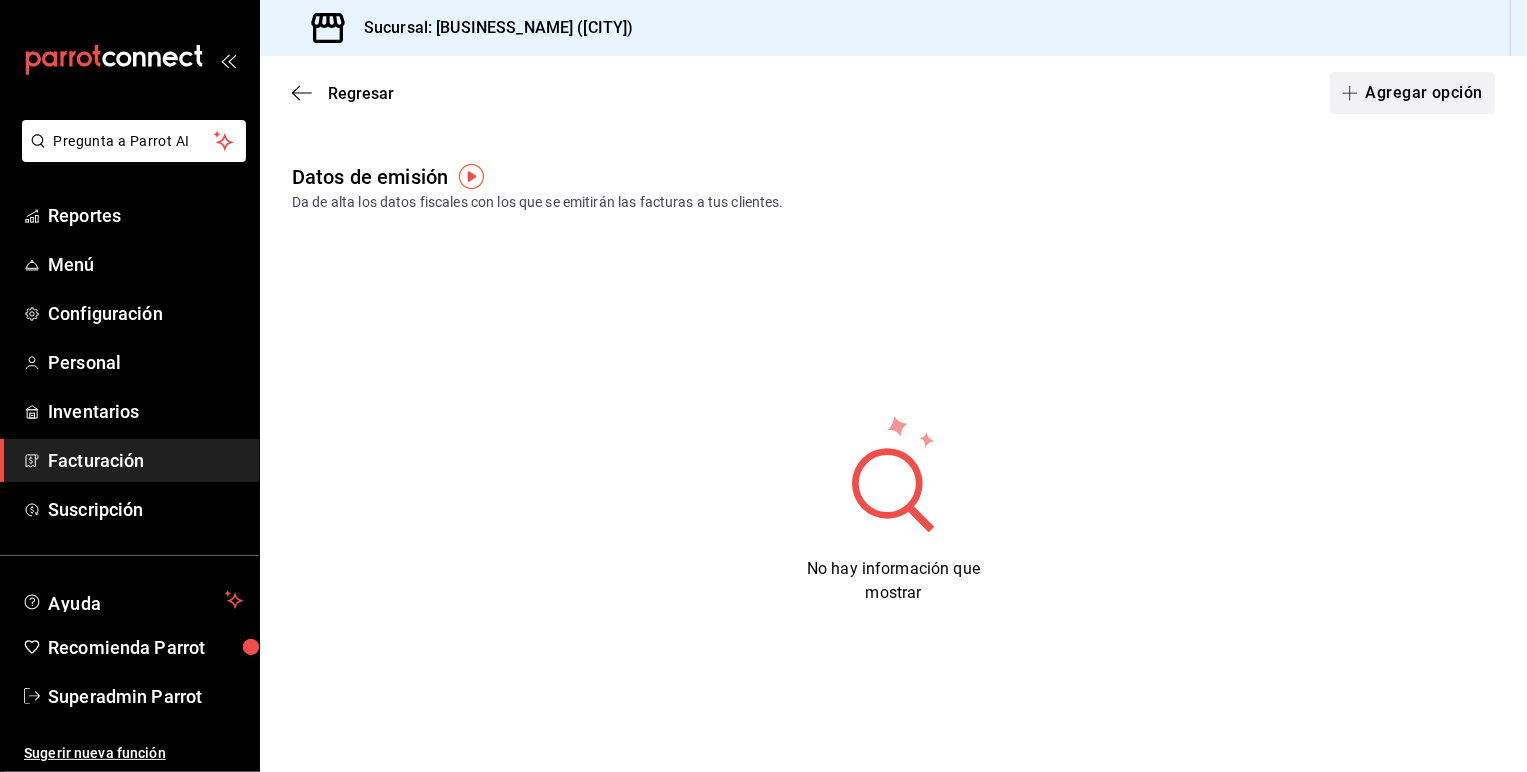 click on "Agregar opción" at bounding box center [1412, 93] 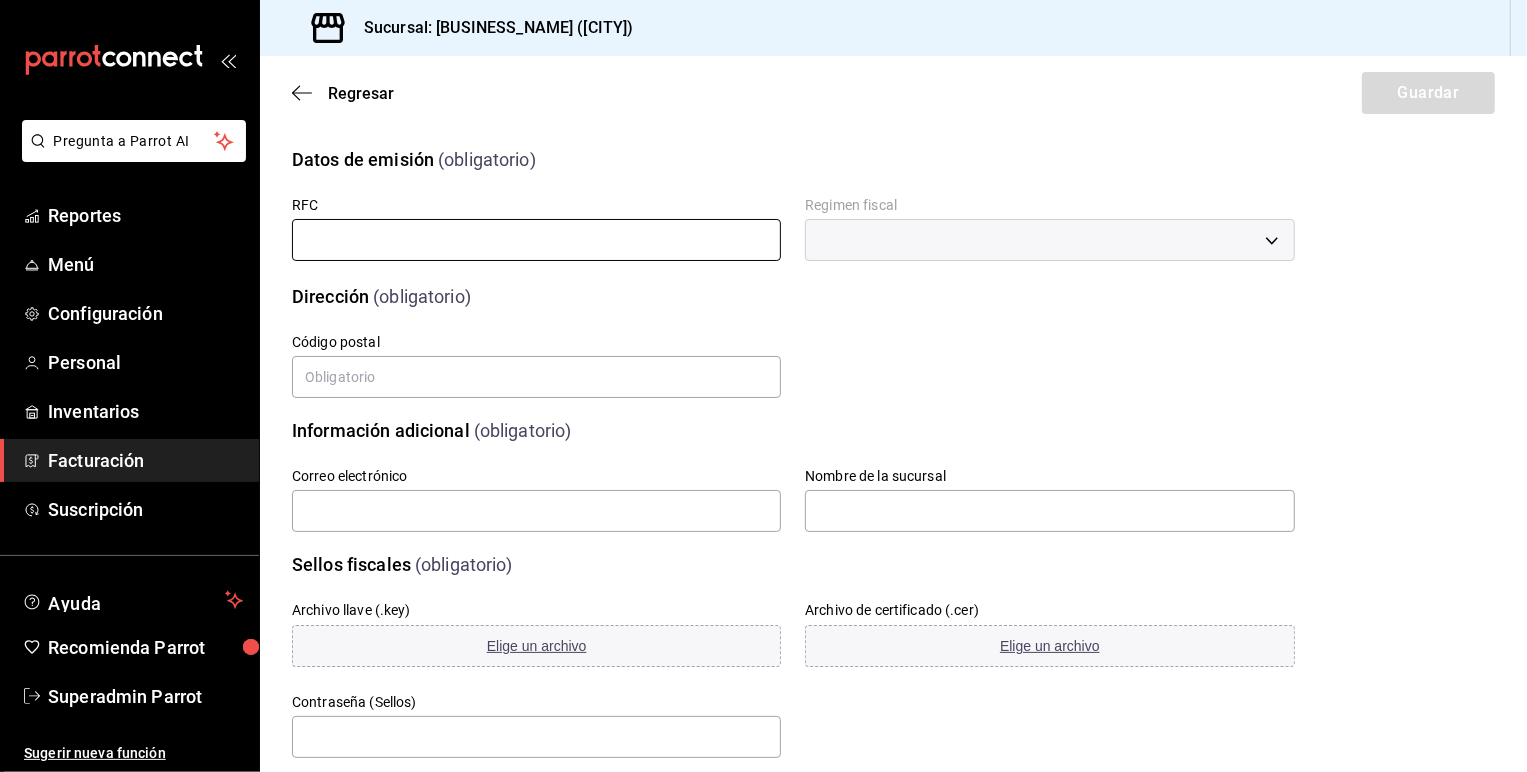 click at bounding box center [536, 240] 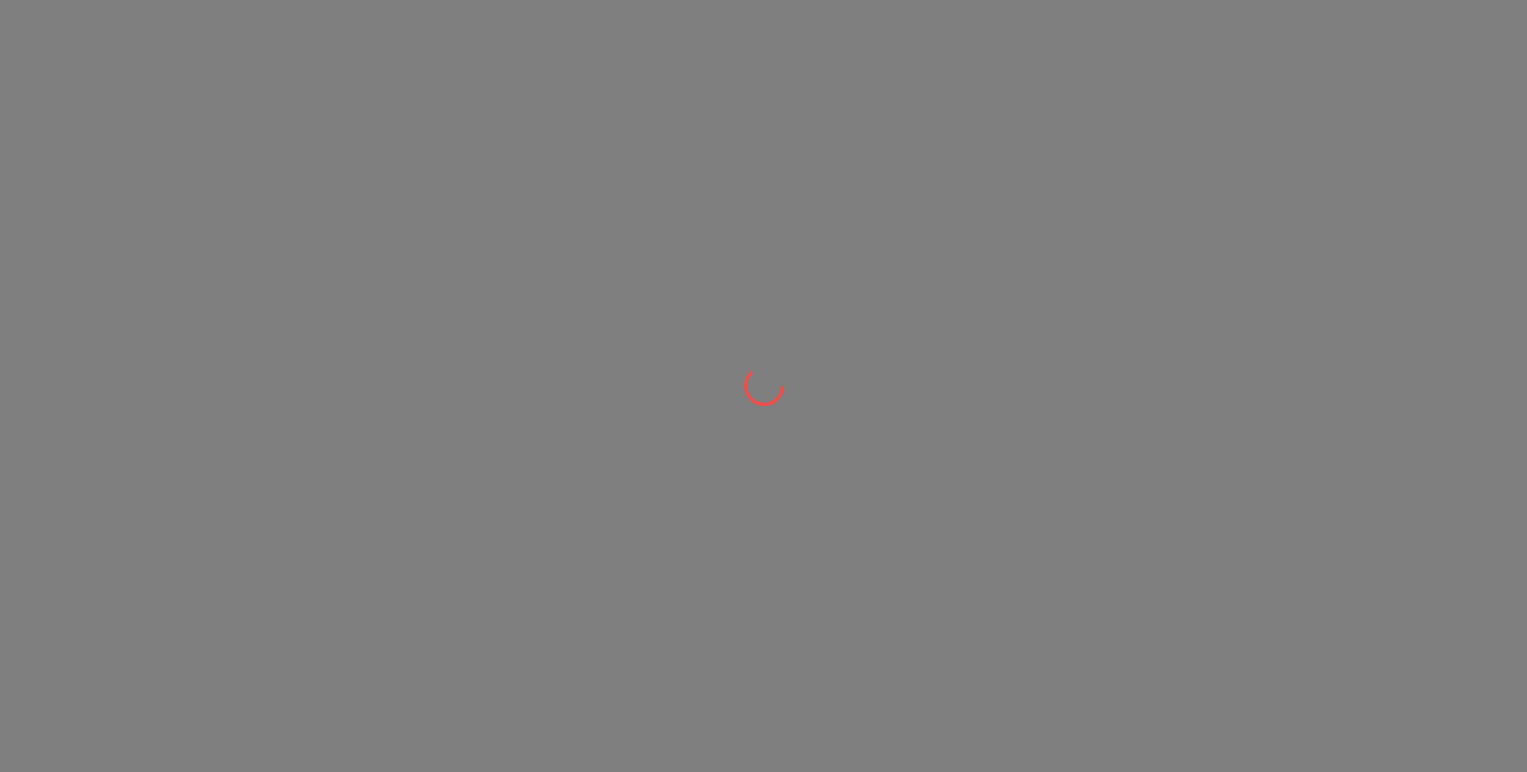 scroll, scrollTop: 0, scrollLeft: 0, axis: both 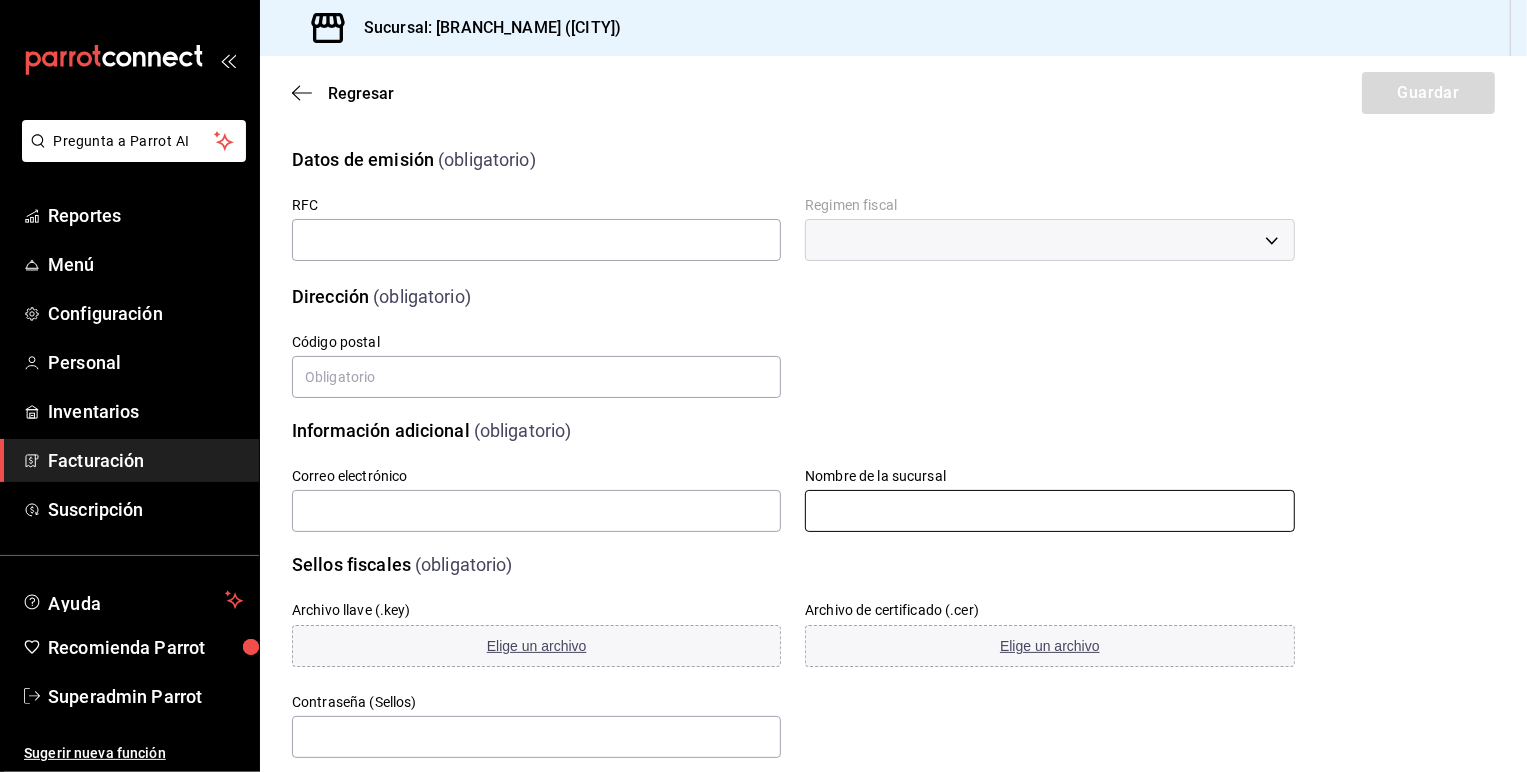 click at bounding box center (1049, 511) 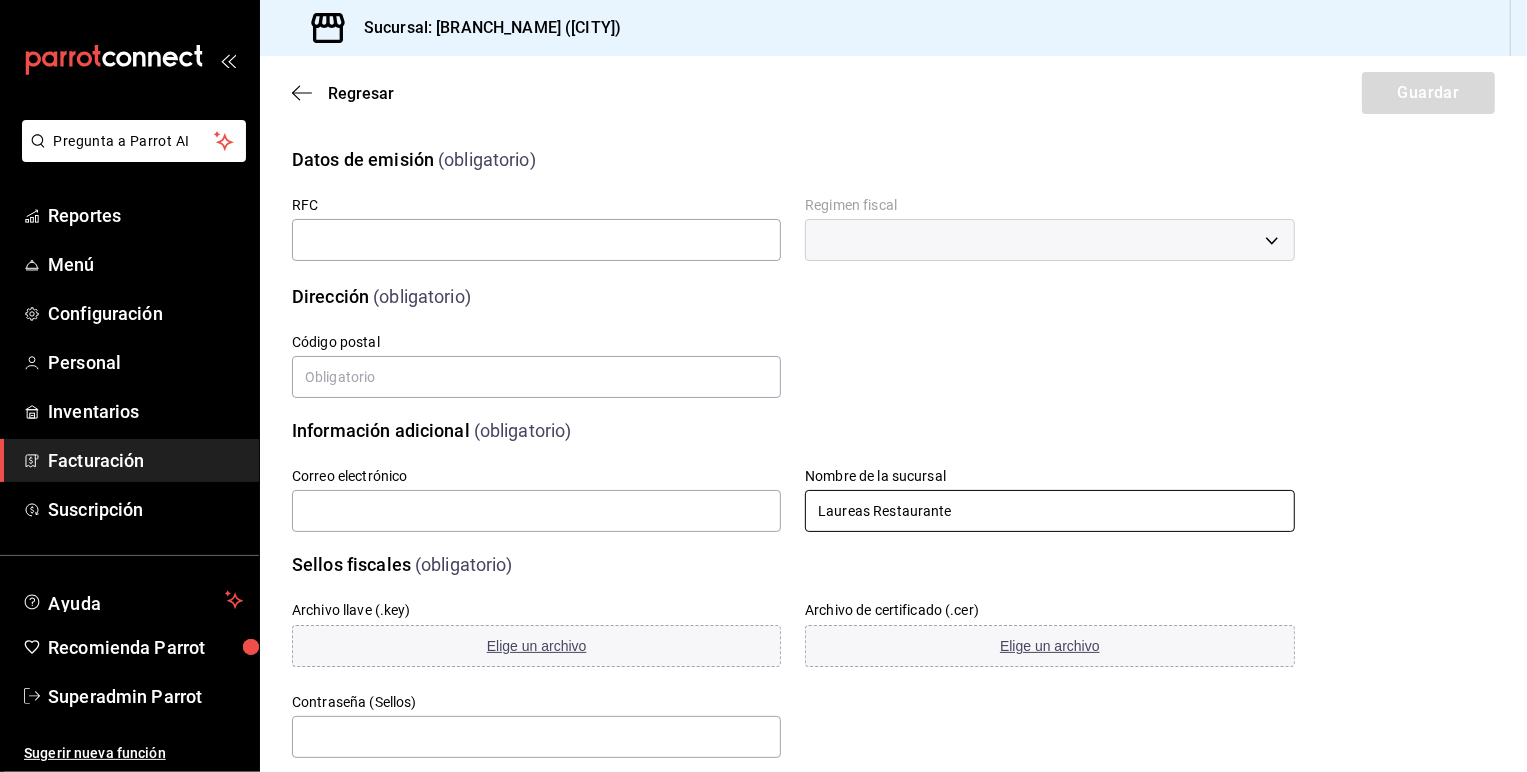 type on "Laureas Restaurante" 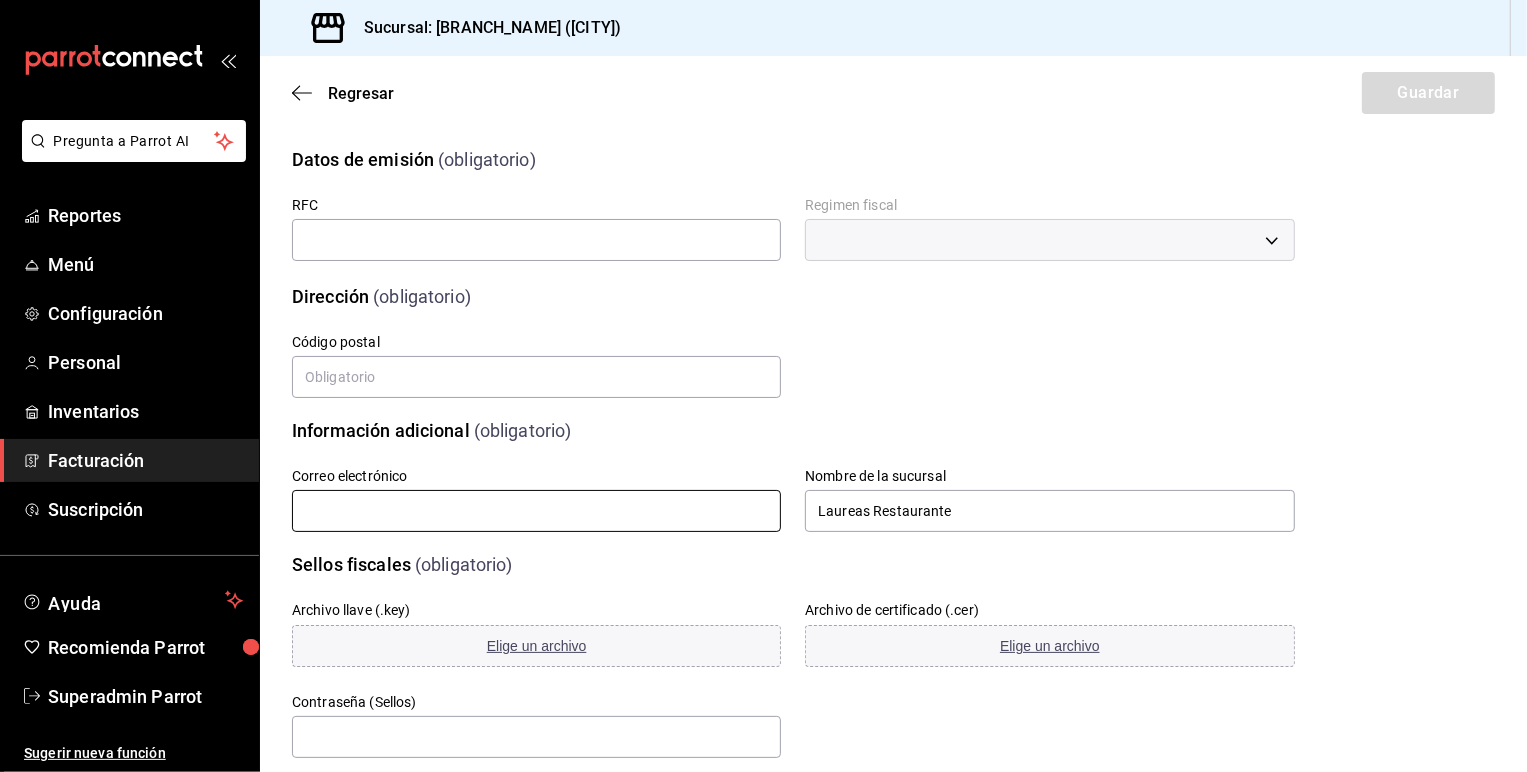 click at bounding box center [536, 511] 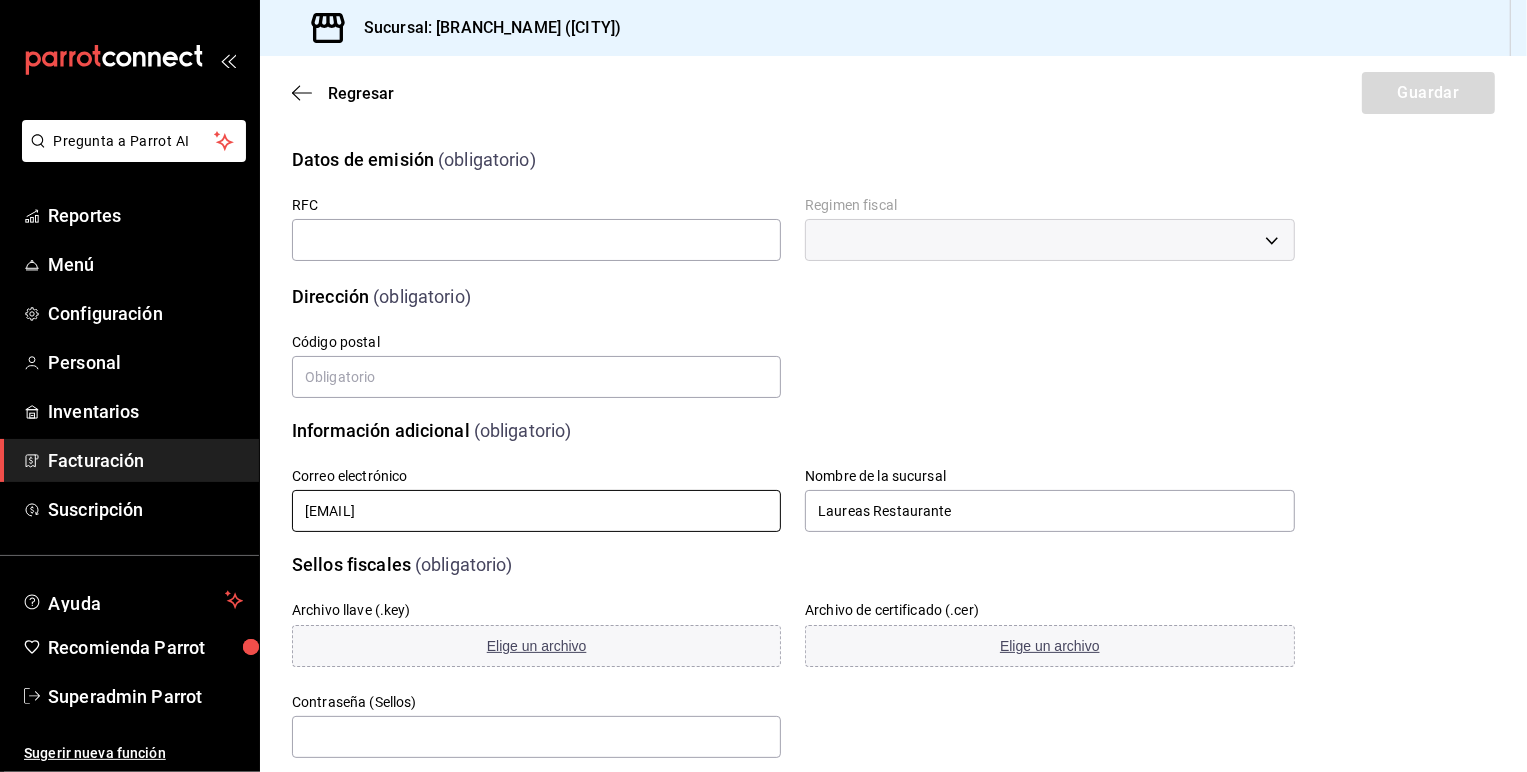 type on "[EMAIL]" 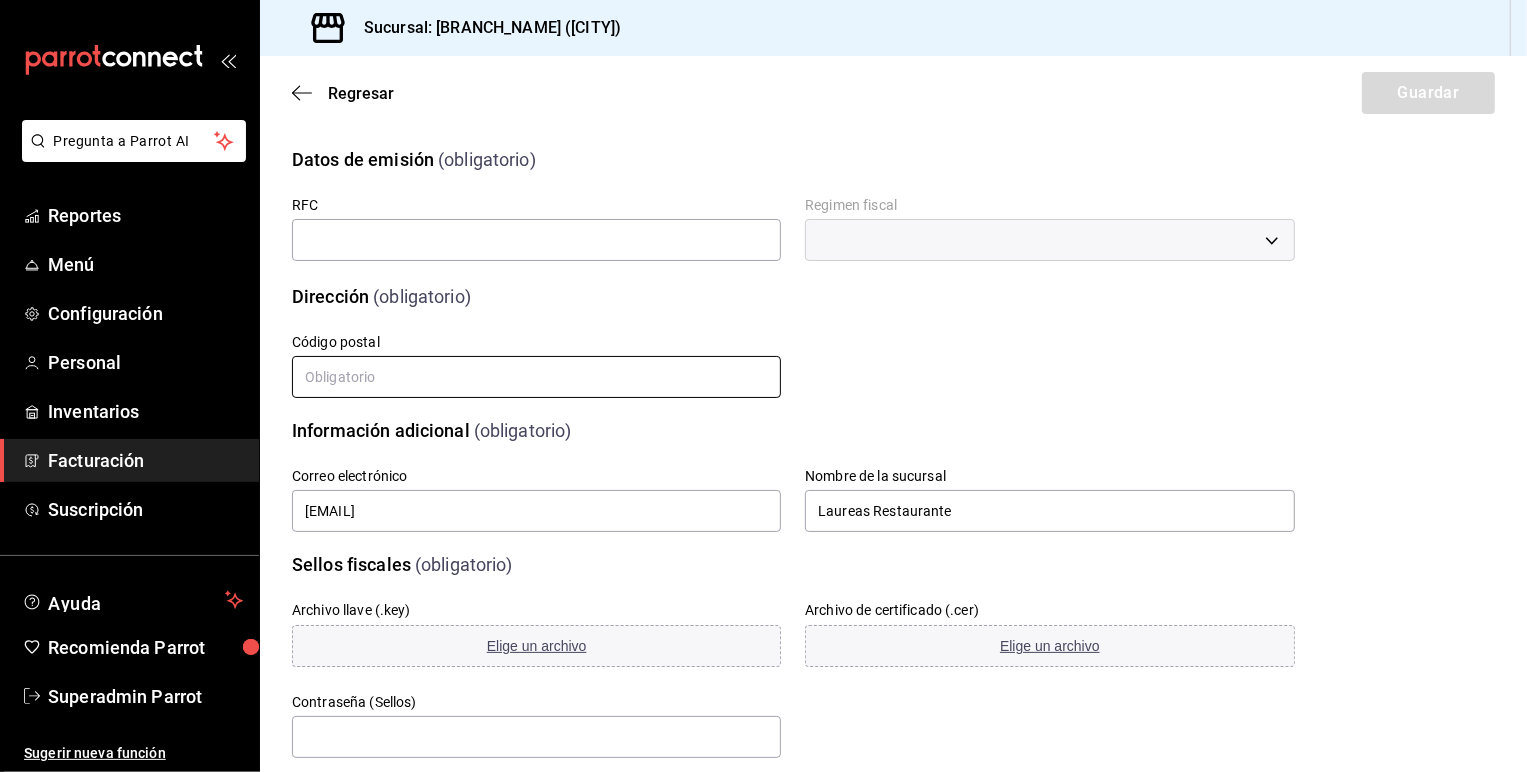 click at bounding box center [536, 377] 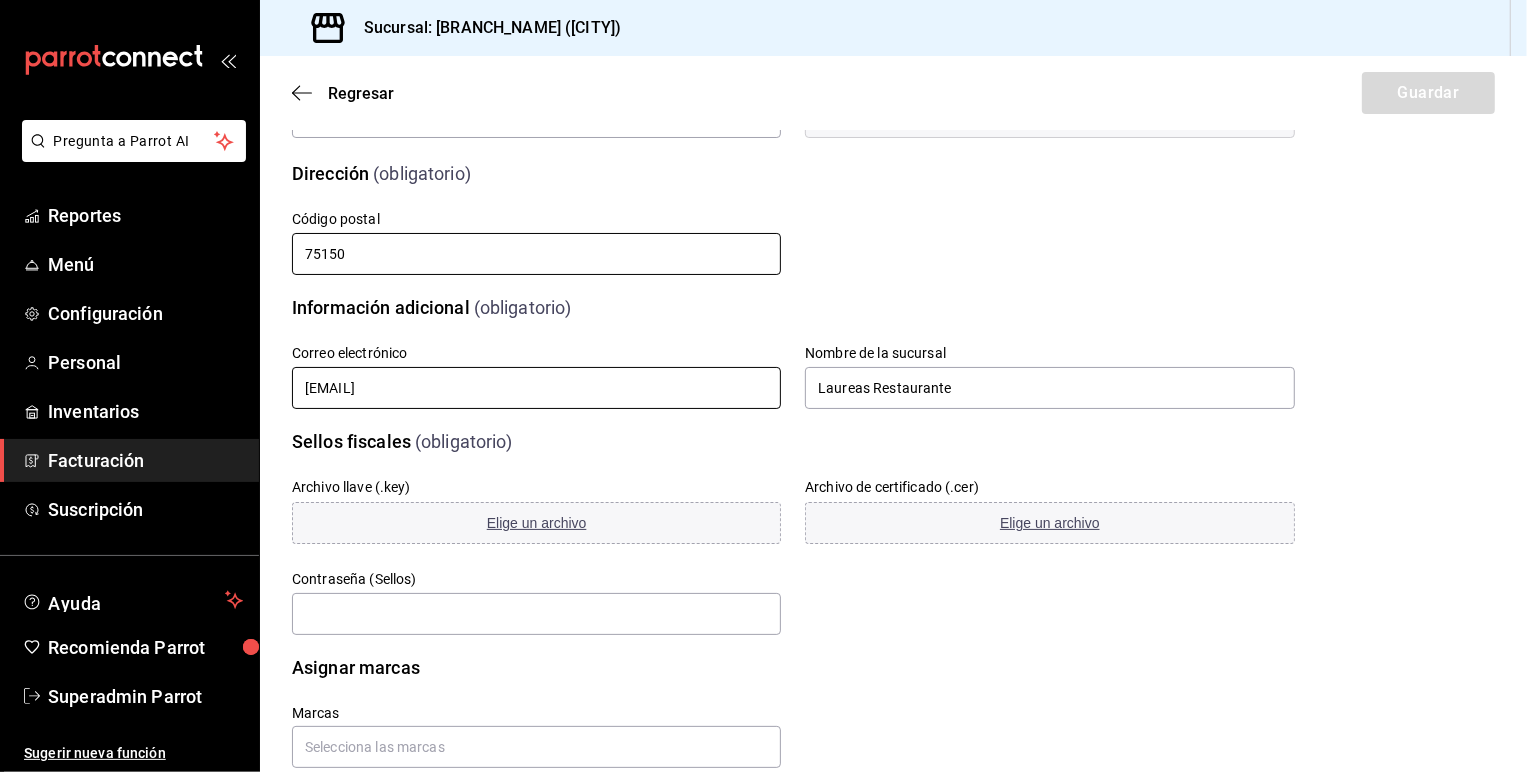 scroll, scrollTop: 167, scrollLeft: 0, axis: vertical 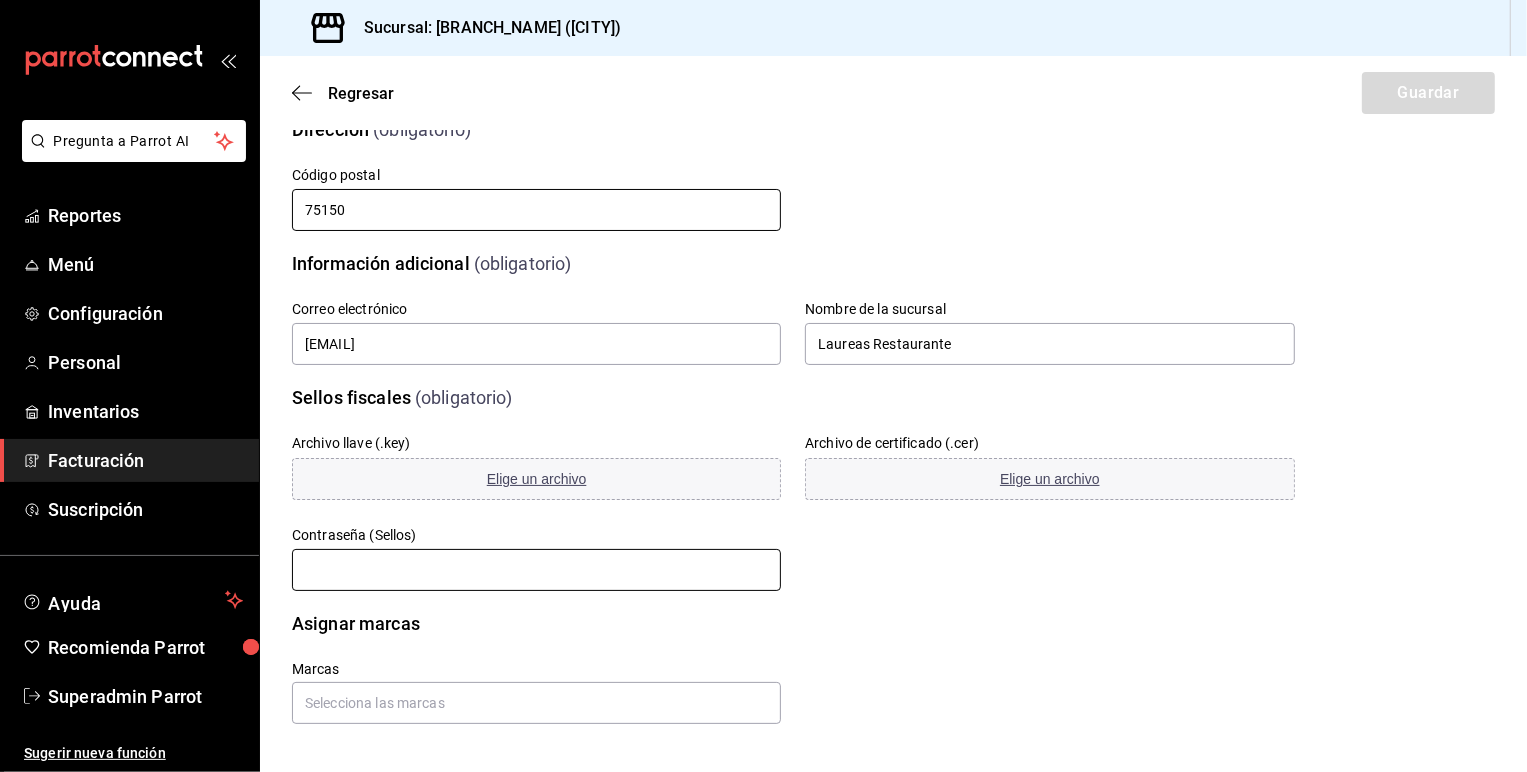 type on "75150" 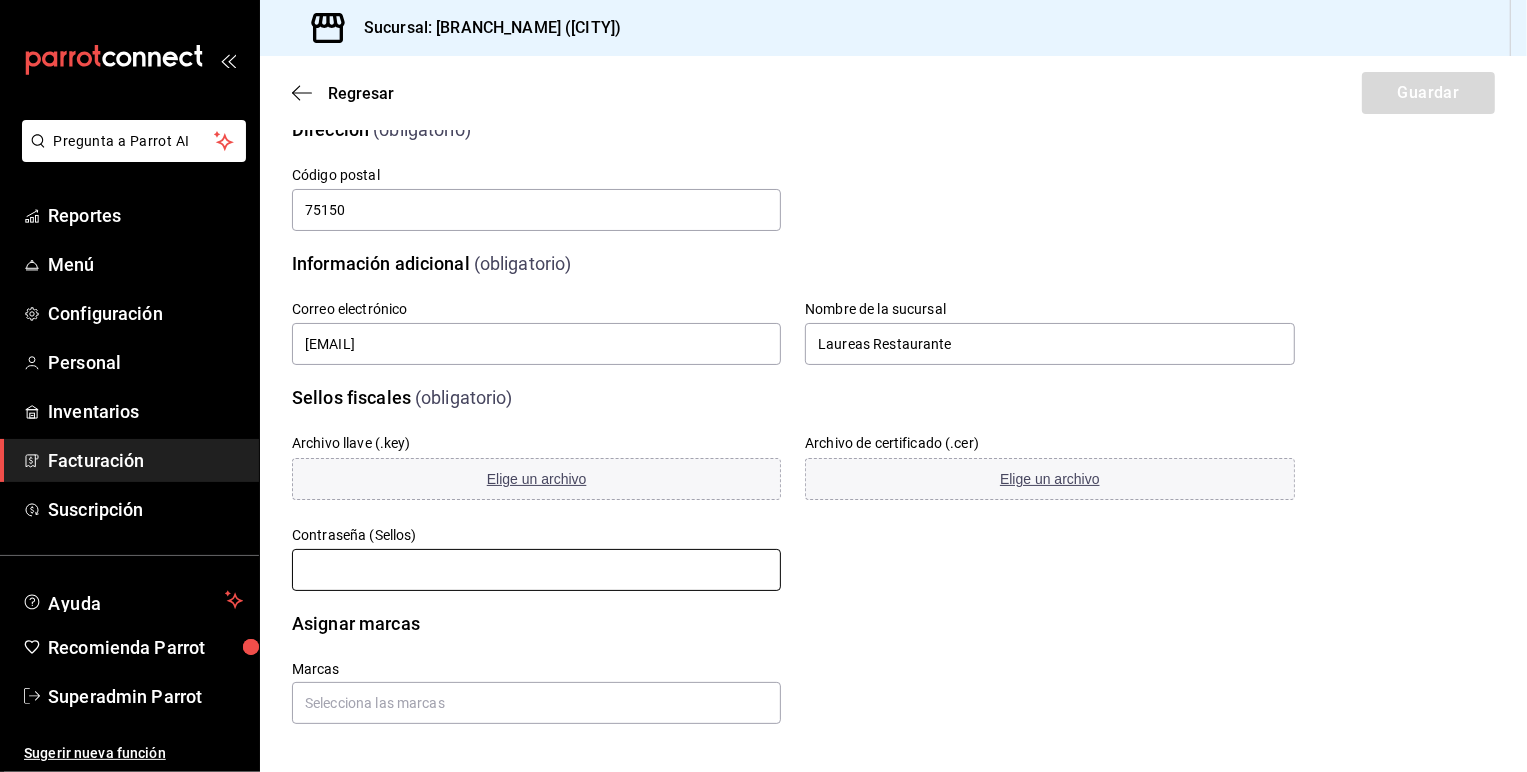 click at bounding box center [536, 570] 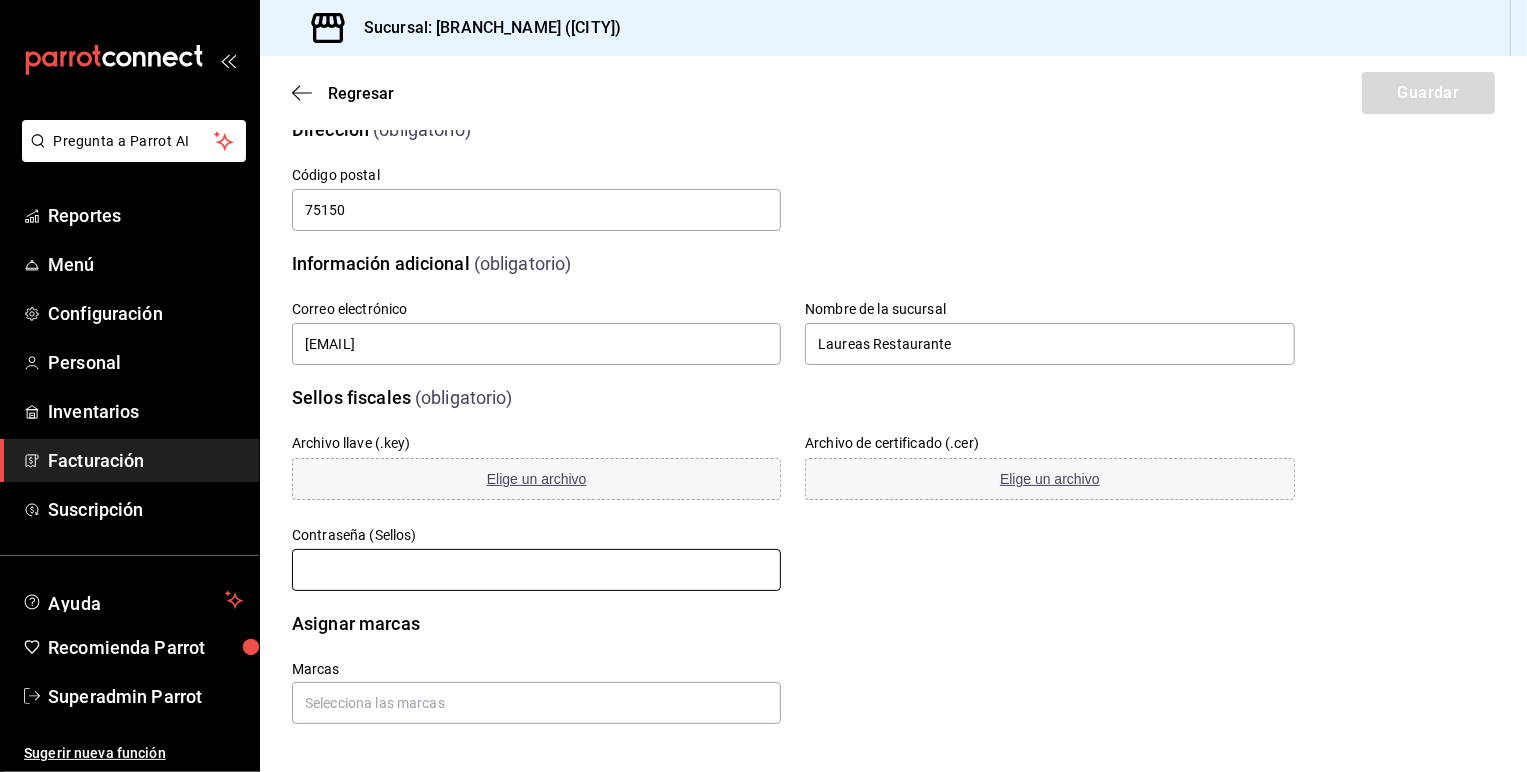 paste on "[USERNAME]" 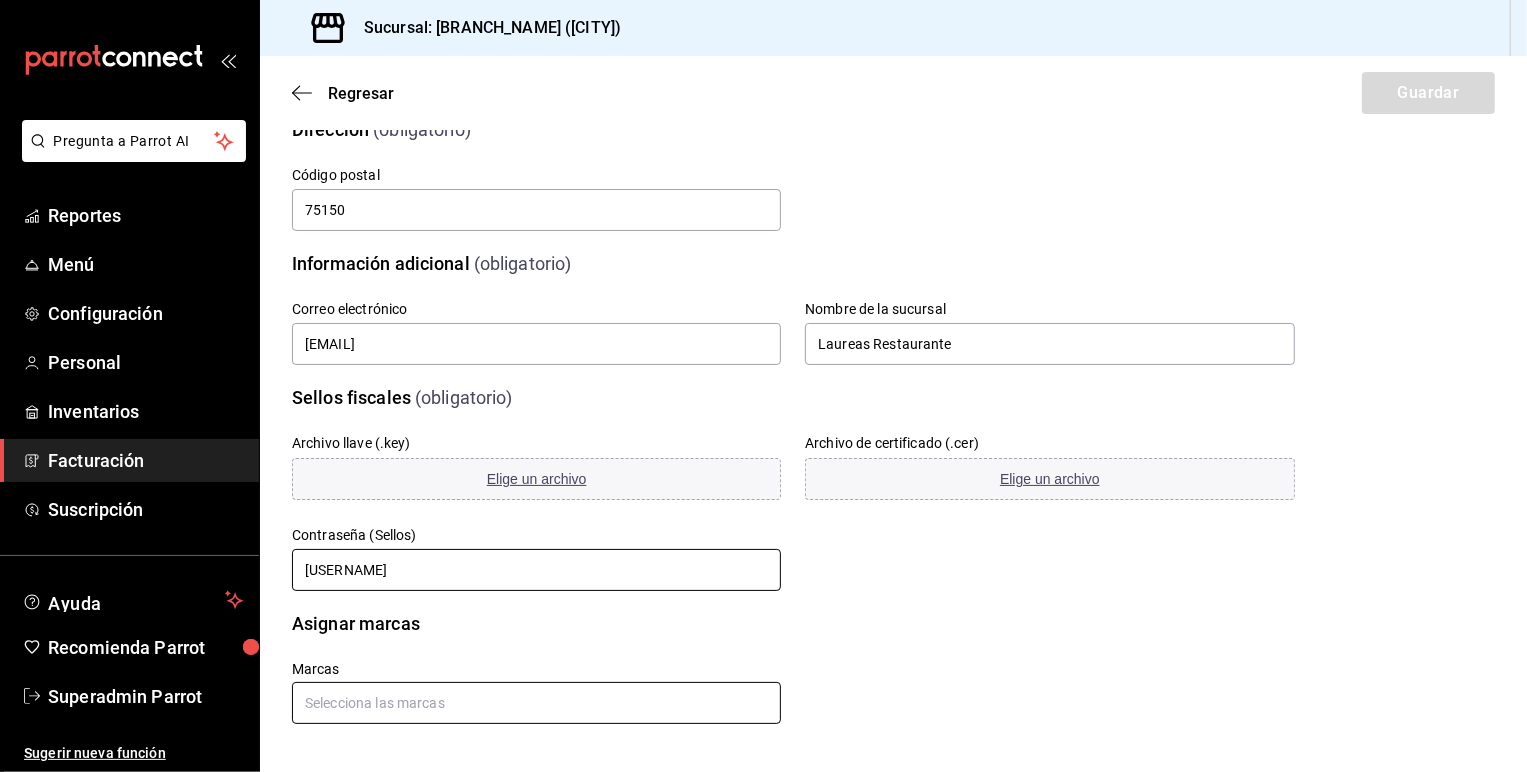type on "[USERNAME]" 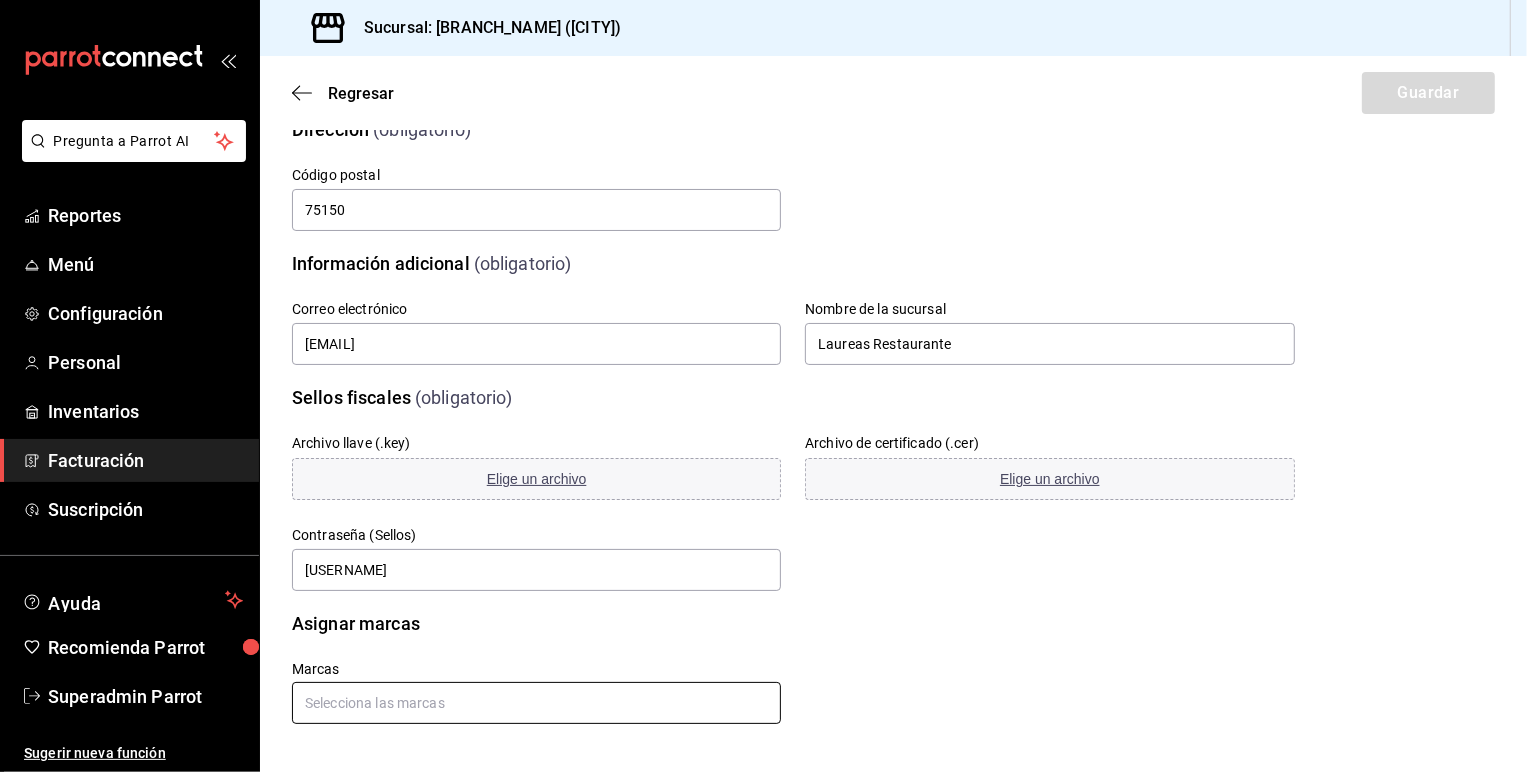 click at bounding box center [536, 703] 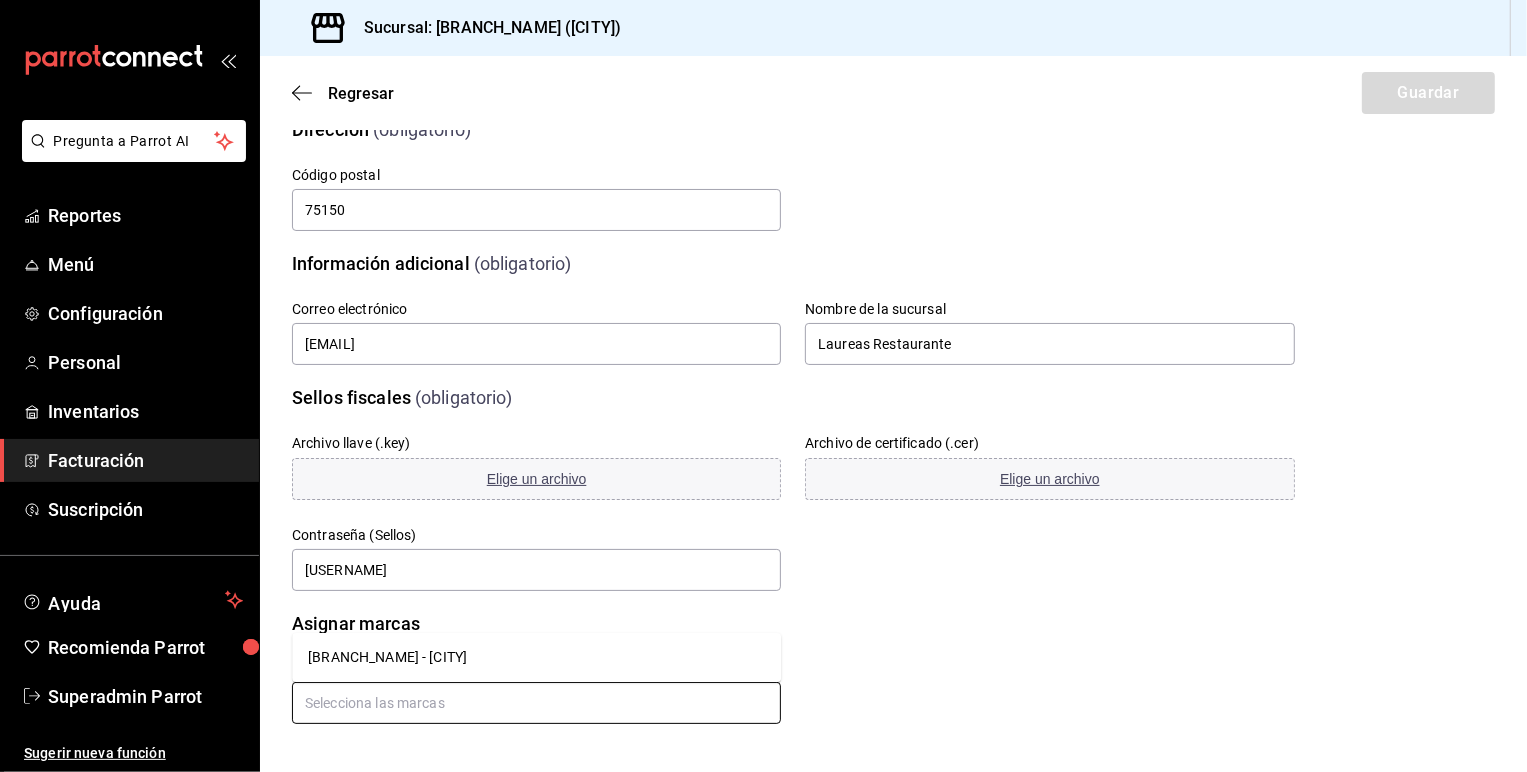 click on "[BRANCH_NAME] - [CITY]" at bounding box center [536, 657] 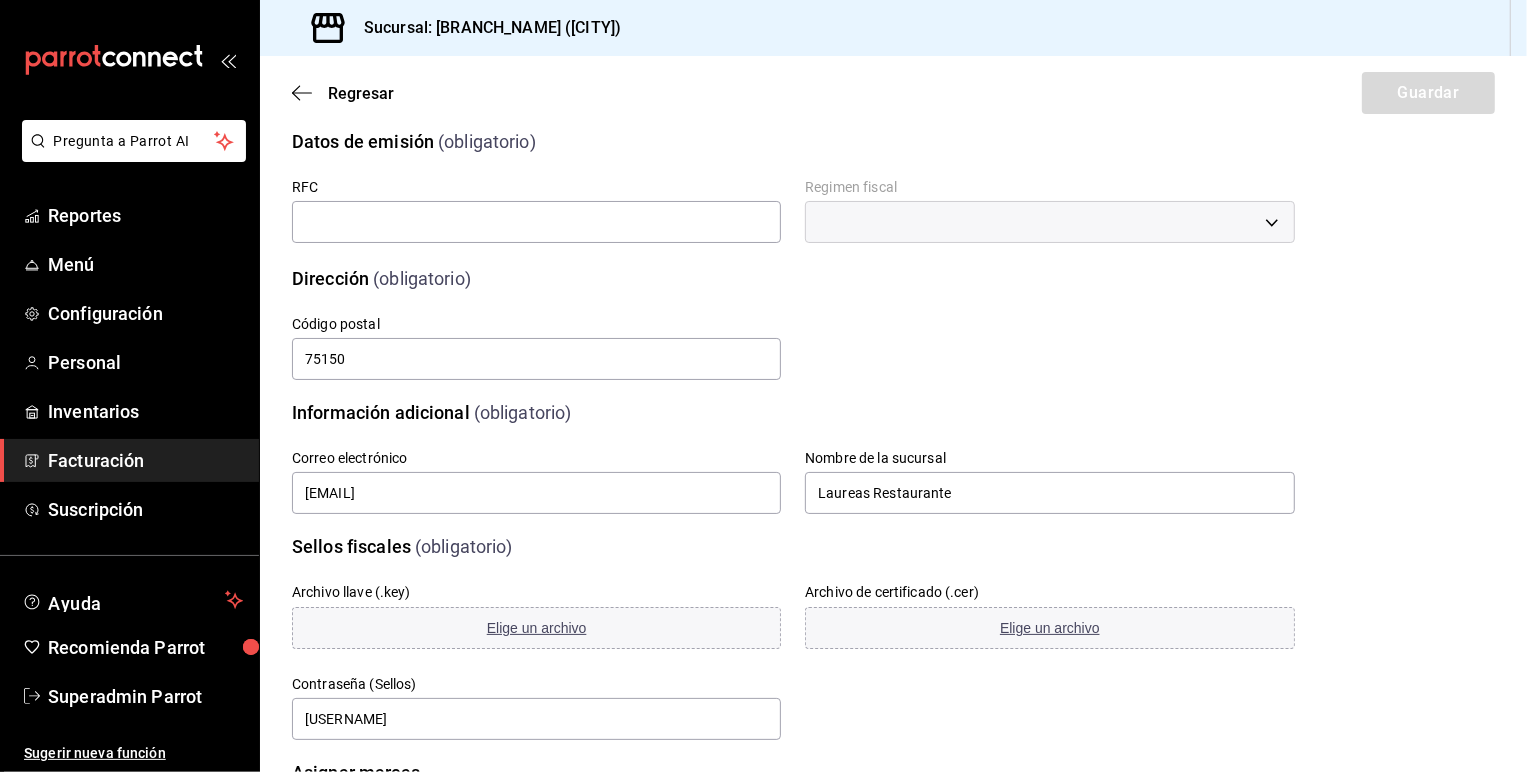 scroll, scrollTop: 17, scrollLeft: 0, axis: vertical 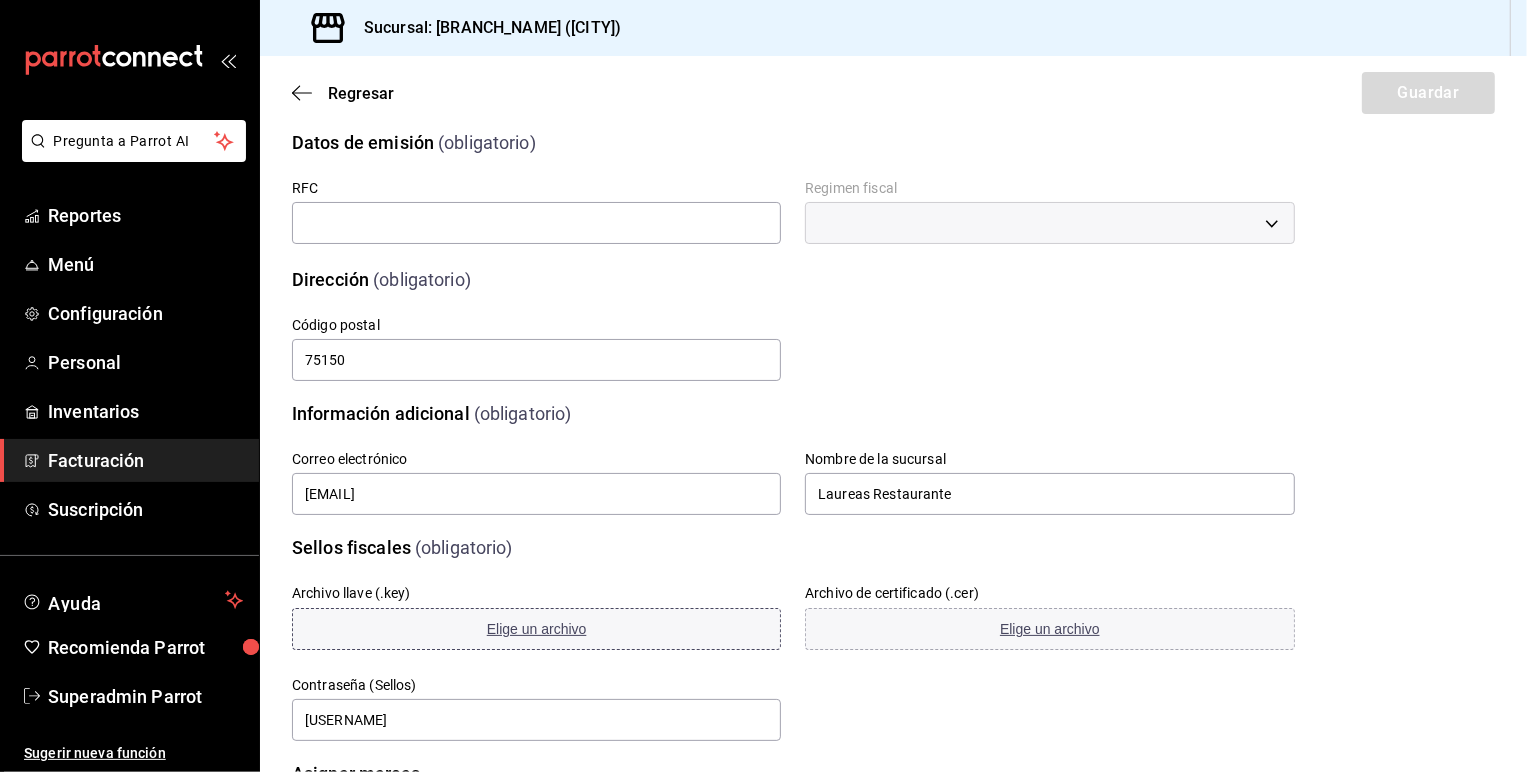 click on "Elige un archivo" at bounding box center [537, 629] 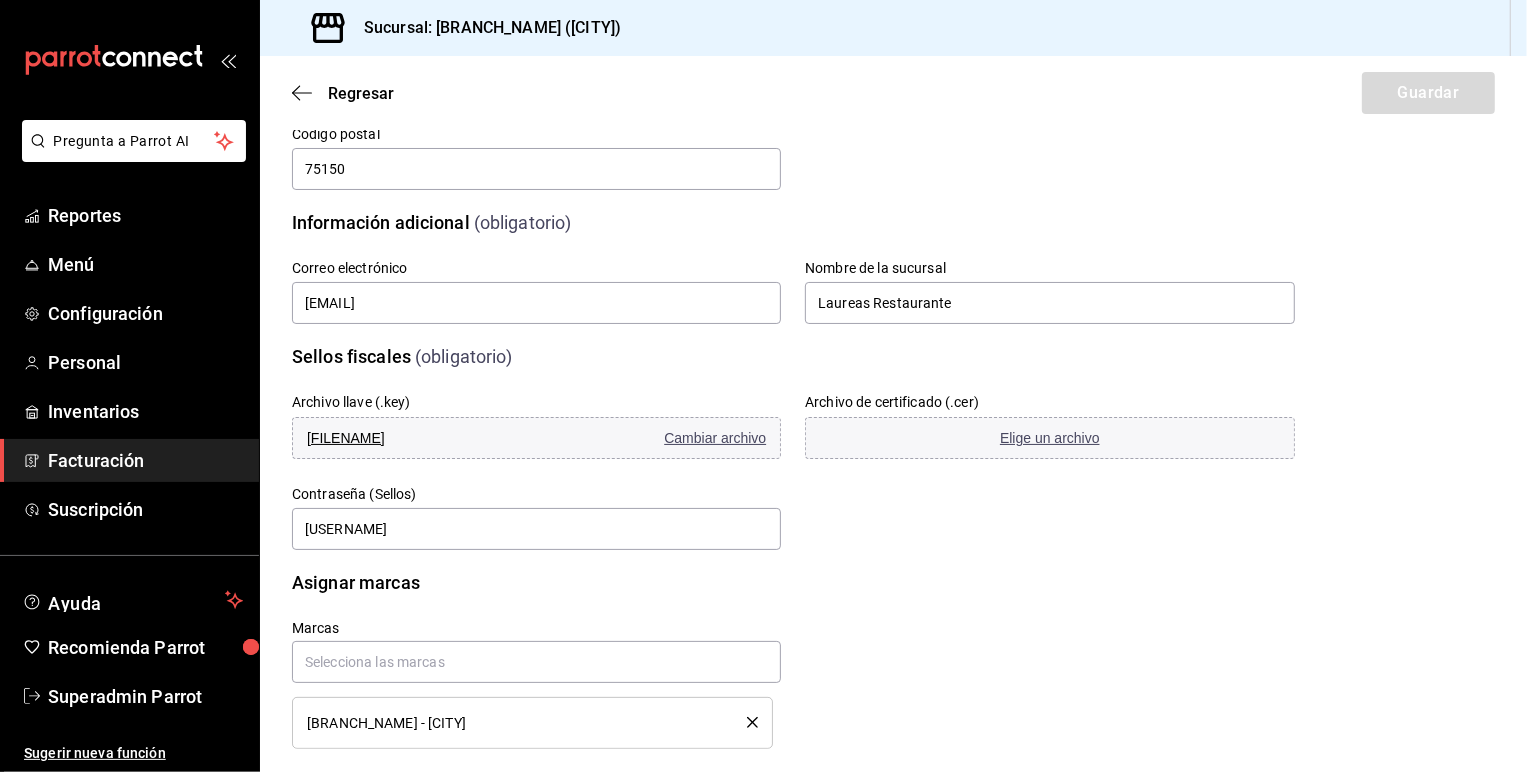 scroll, scrollTop: 233, scrollLeft: 0, axis: vertical 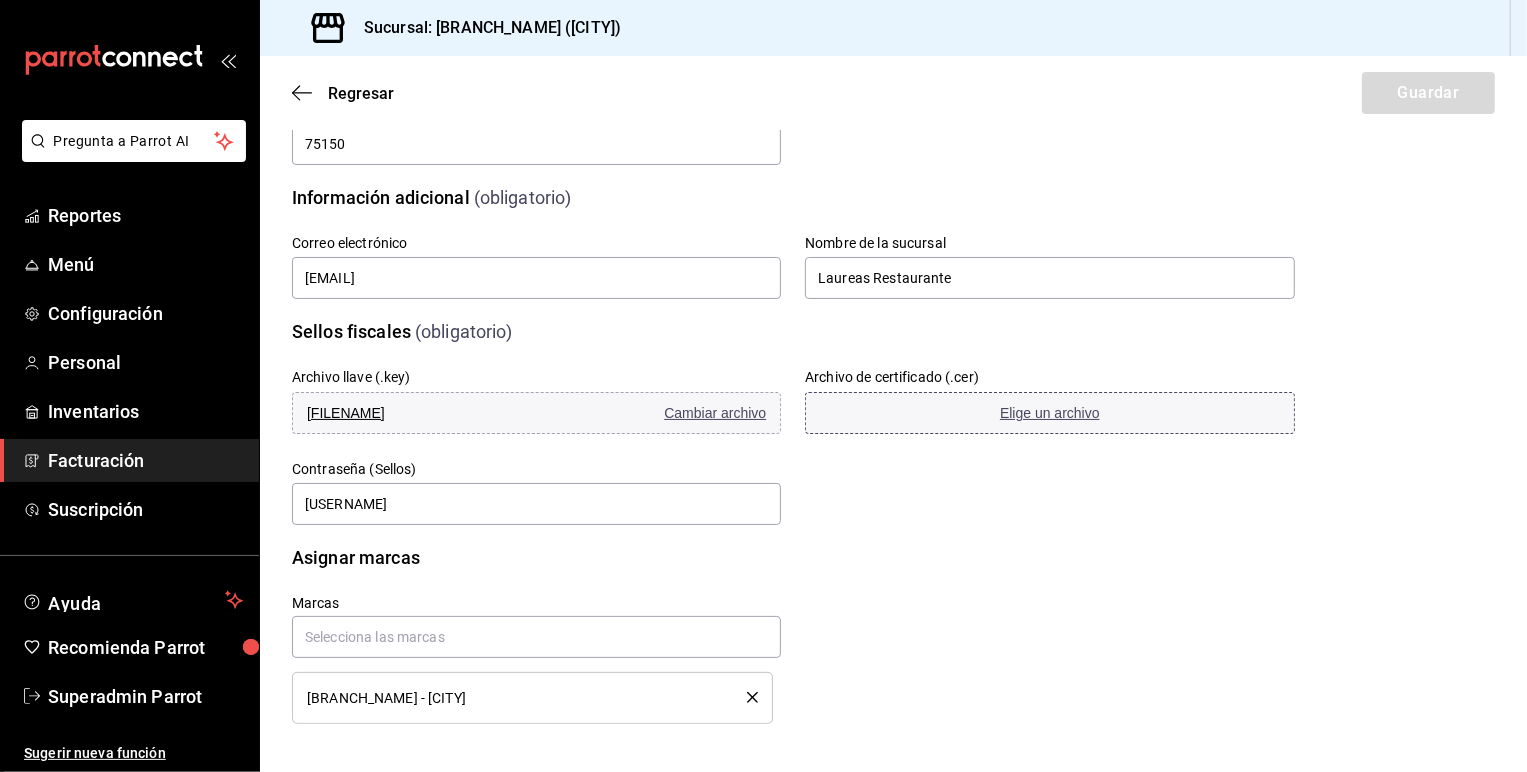 click on "Elige un archivo" at bounding box center [1049, 413] 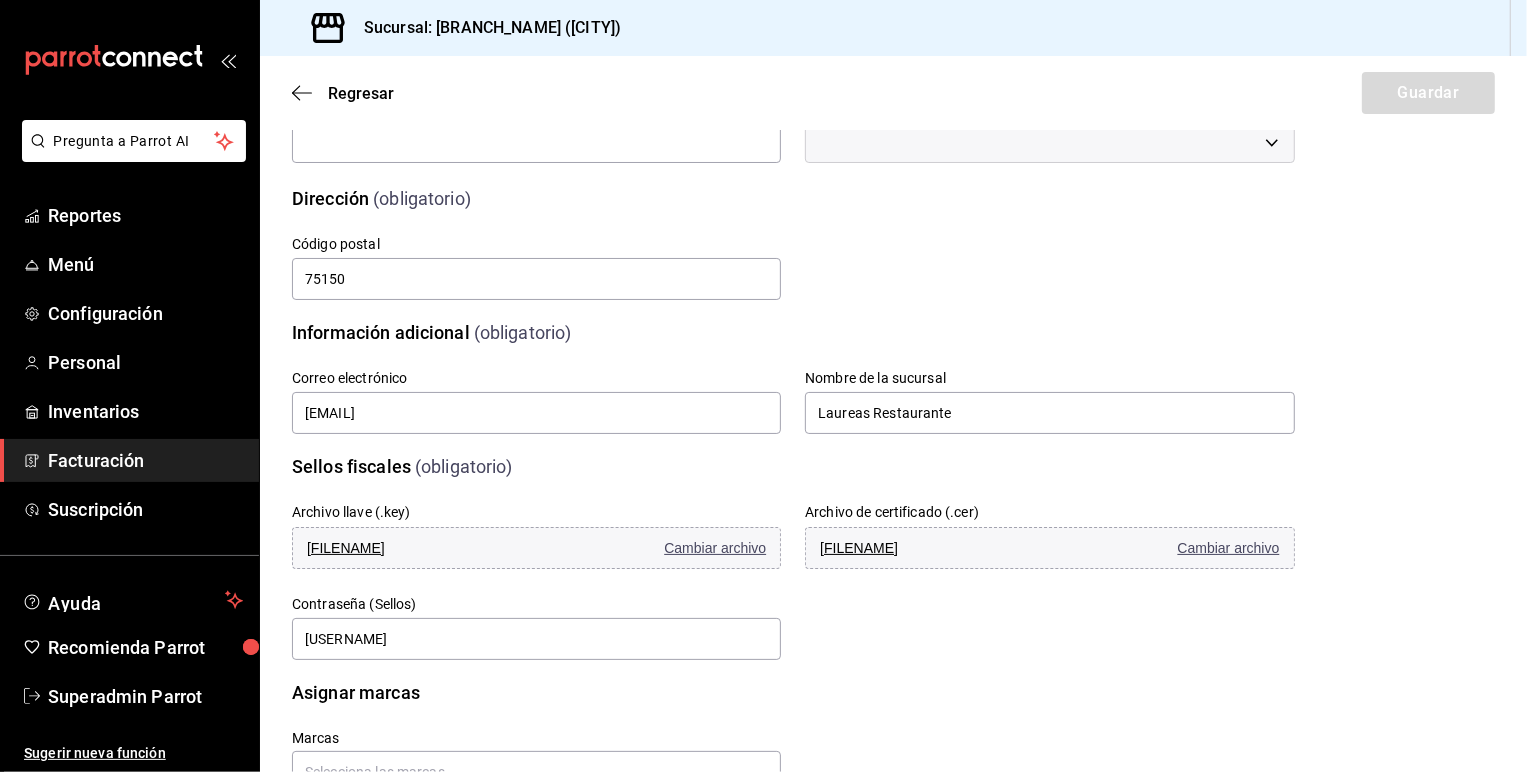 scroll, scrollTop: 0, scrollLeft: 0, axis: both 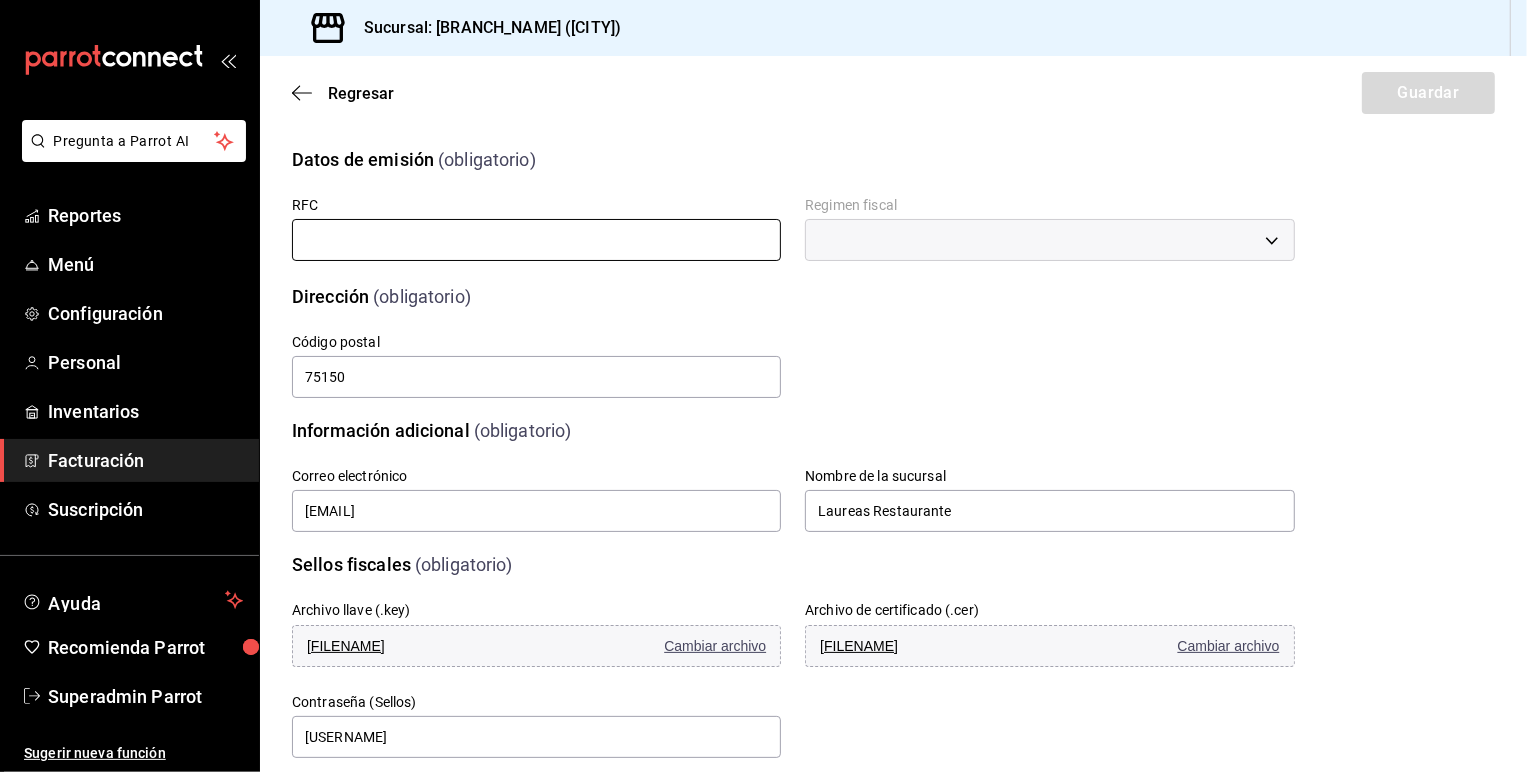 click at bounding box center [536, 240] 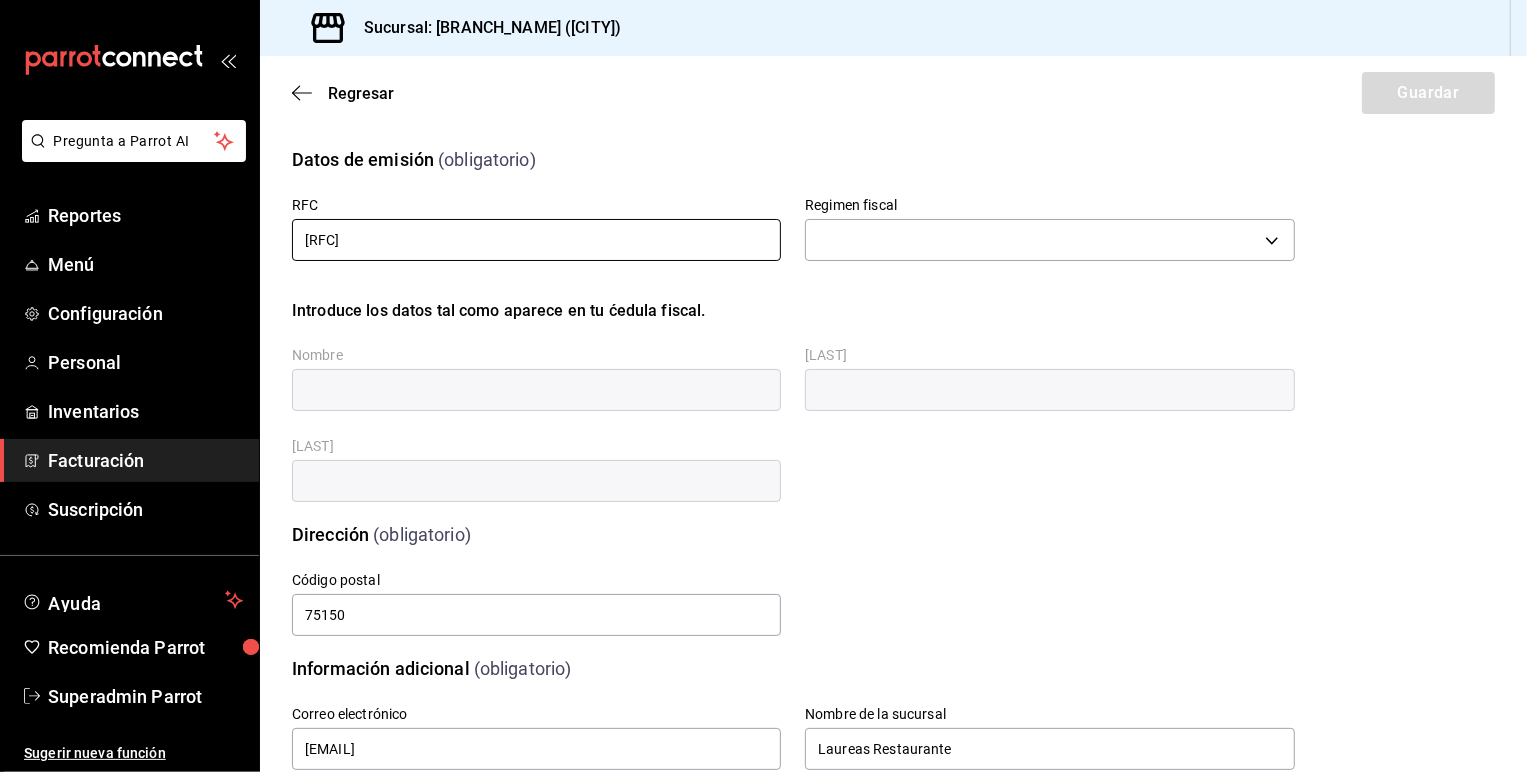 type on "[RFC]" 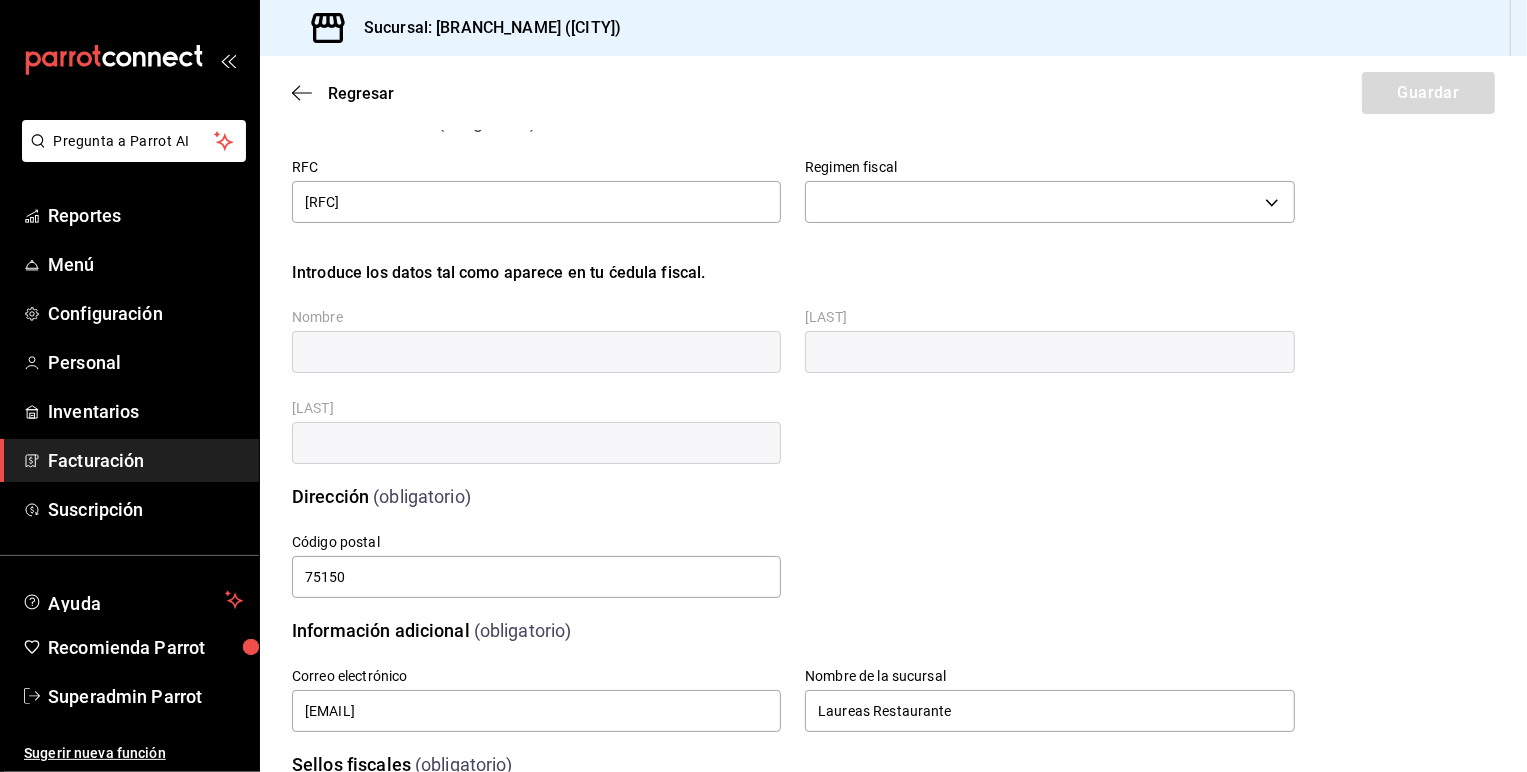 scroll, scrollTop: 42, scrollLeft: 0, axis: vertical 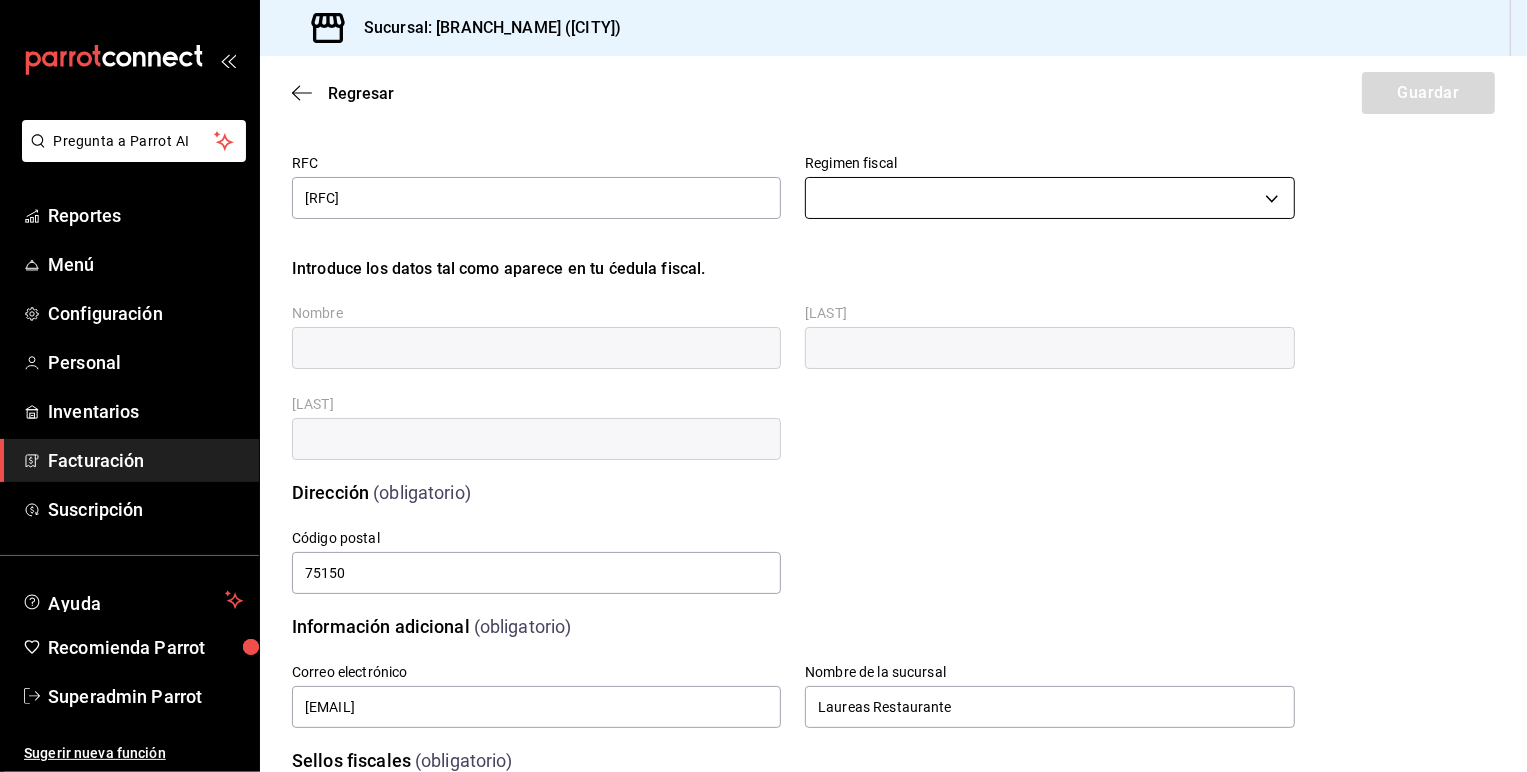 click on "Pregunta a Parrot AI Reportes   Menú   Configuración   Personal   Inventarios   Facturación   Suscripción   Ayuda Recomienda Parrot   Superadmin Parrot   Sugerir nueva función   Sucursal: [BRANCH_NAME] ([CITY]) Regresar Guardar Datos de emisión (obligatorio) RFC [RFC] Regimen fiscal ​ Introduce los datos tal como aparece en tu ćedula fiscal. Nombre [FIRST] Apellido paterno [LAST] Apellido materno [LAST] Dirección (obligatorio) Calle # exterior # interior Código postal [POSTAL_CODE] Estado Elige una opción 0 Municipio Elige una opción 0 Colonia Elige una opción 0 Información adicional (obligatorio) Correo electrónico [EMAIL] Nombre de la sucursal [BRANCH_NAME] Restaurante Sellos fiscales (obligatorio) Archivo llave (.key) [FILENAME] Cambiar archivo Archivo de certificado (.cer) [FILENAME] Cambiar archivo Contraseña (Sellos) [USERNAME] Asignar marcas Marcas [BRANCH_NAME] - [CITY] Pregunta a Parrot AI Reportes   Menú   Configuración   Personal   Inventarios   Facturación" at bounding box center (763, 386) 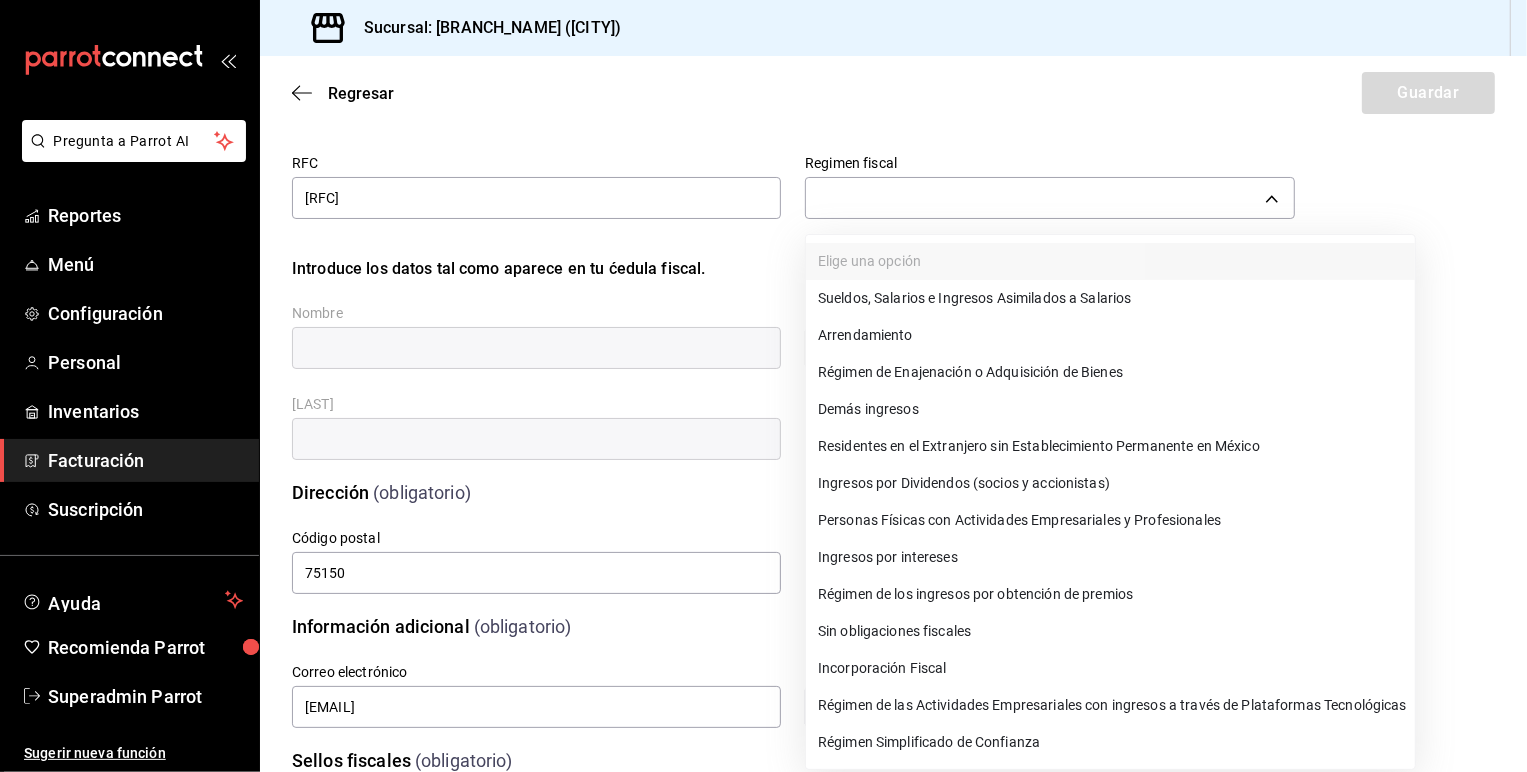 click at bounding box center (763, 386) 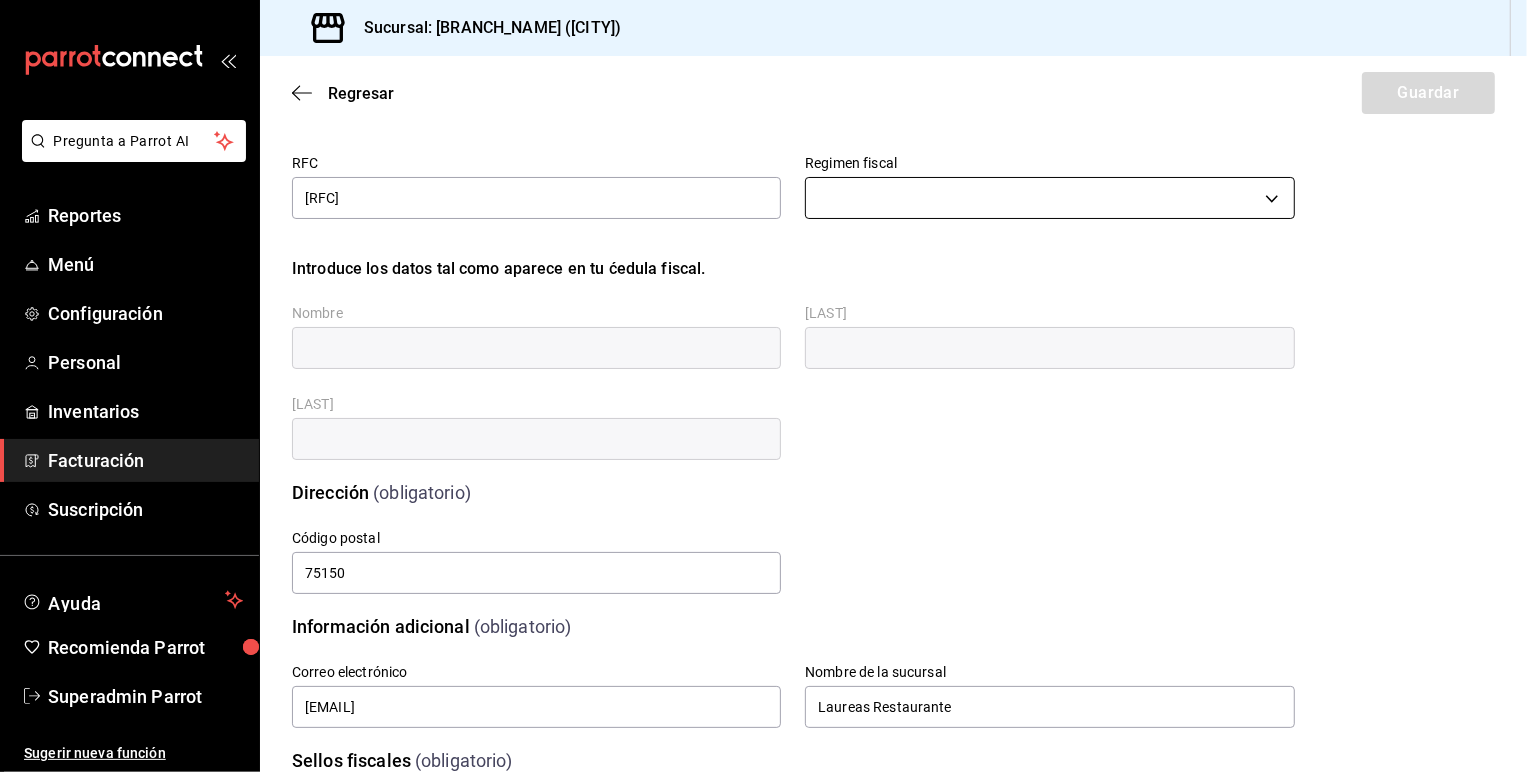 click on "Pregunta a Parrot AI Reportes   Menú   Configuración   Personal   Inventarios   Facturación   Suscripción   Ayuda Recomienda Parrot   Superadmin Parrot   Sugerir nueva función   Sucursal: [BRANCH_NAME] ([CITY]) Regresar Guardar Datos de emisión (obligatorio) RFC [RFC] Regimen fiscal ​ Introduce los datos tal como aparece en tu ćedula fiscal. Nombre [FIRST] Apellido paterno [LAST] Apellido materno [LAST] Dirección (obligatorio) Calle # exterior # interior Código postal [POSTAL_CODE] Estado Elige una opción 0 Municipio Elige una opción 0 Colonia Elige una opción 0 Información adicional (obligatorio) Correo electrónico [EMAIL] Nombre de la sucursal [BRANCH_NAME] Restaurante Sellos fiscales (obligatorio) Archivo llave (.key) [FILENAME] Cambiar archivo Archivo de certificado (.cer) [FILENAME] Cambiar archivo Contraseña (Sellos) [USERNAME] Asignar marcas Marcas [BRANCH_NAME] - [CITY] Pregunta a Parrot AI Reportes   Menú   Configuración   Personal   Inventarios   Facturación" at bounding box center [763, 386] 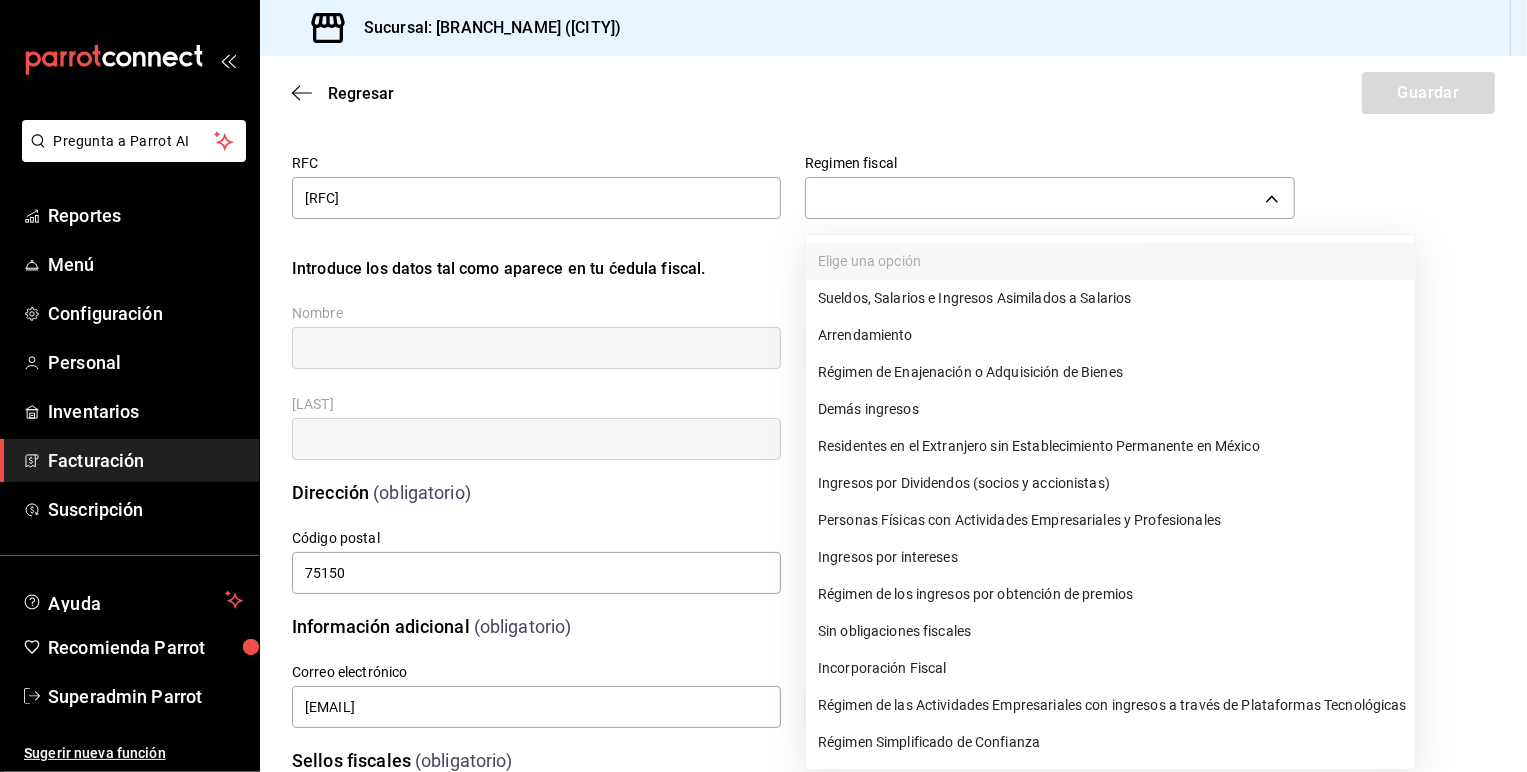 click at bounding box center [763, 386] 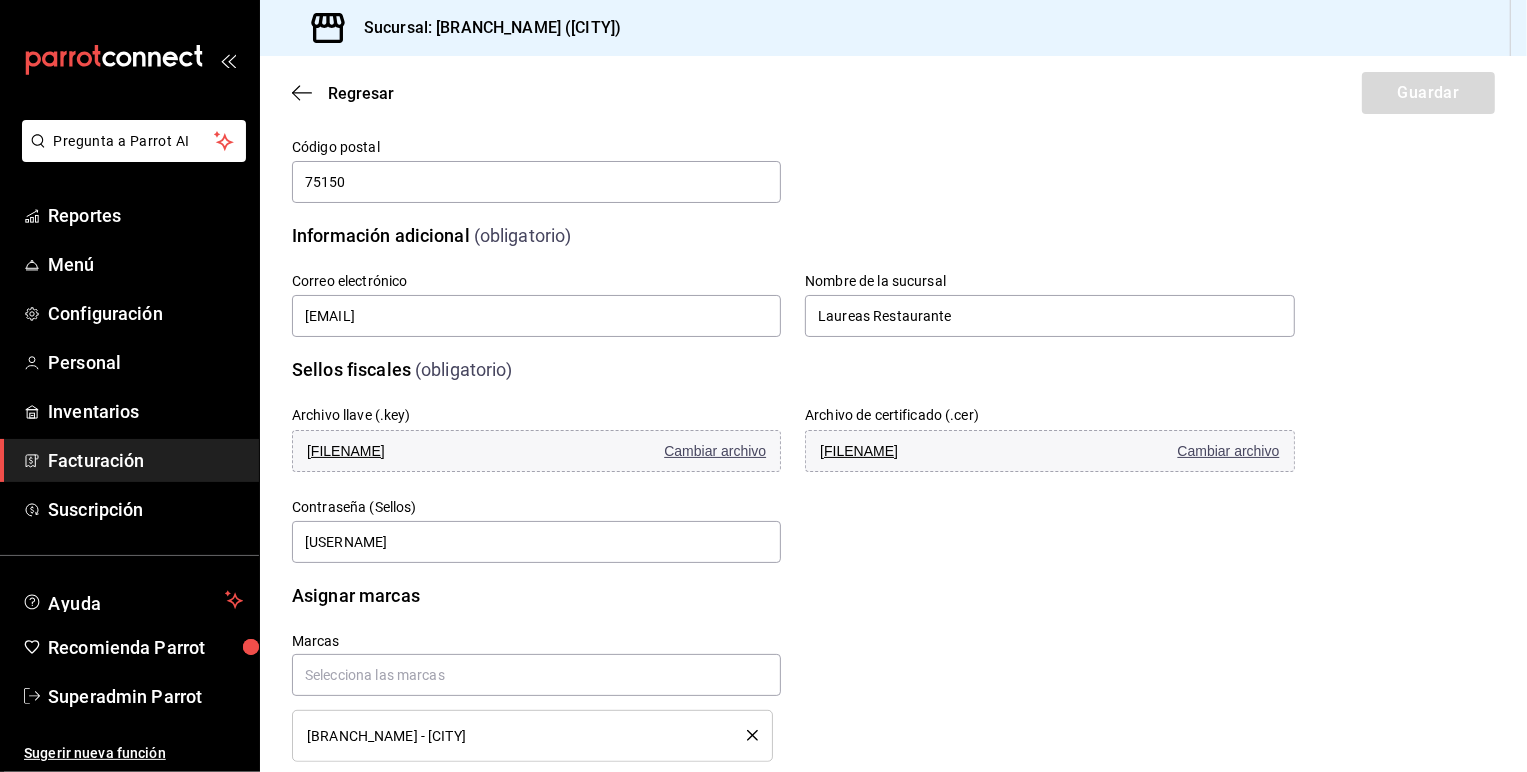 scroll, scrollTop: 0, scrollLeft: 0, axis: both 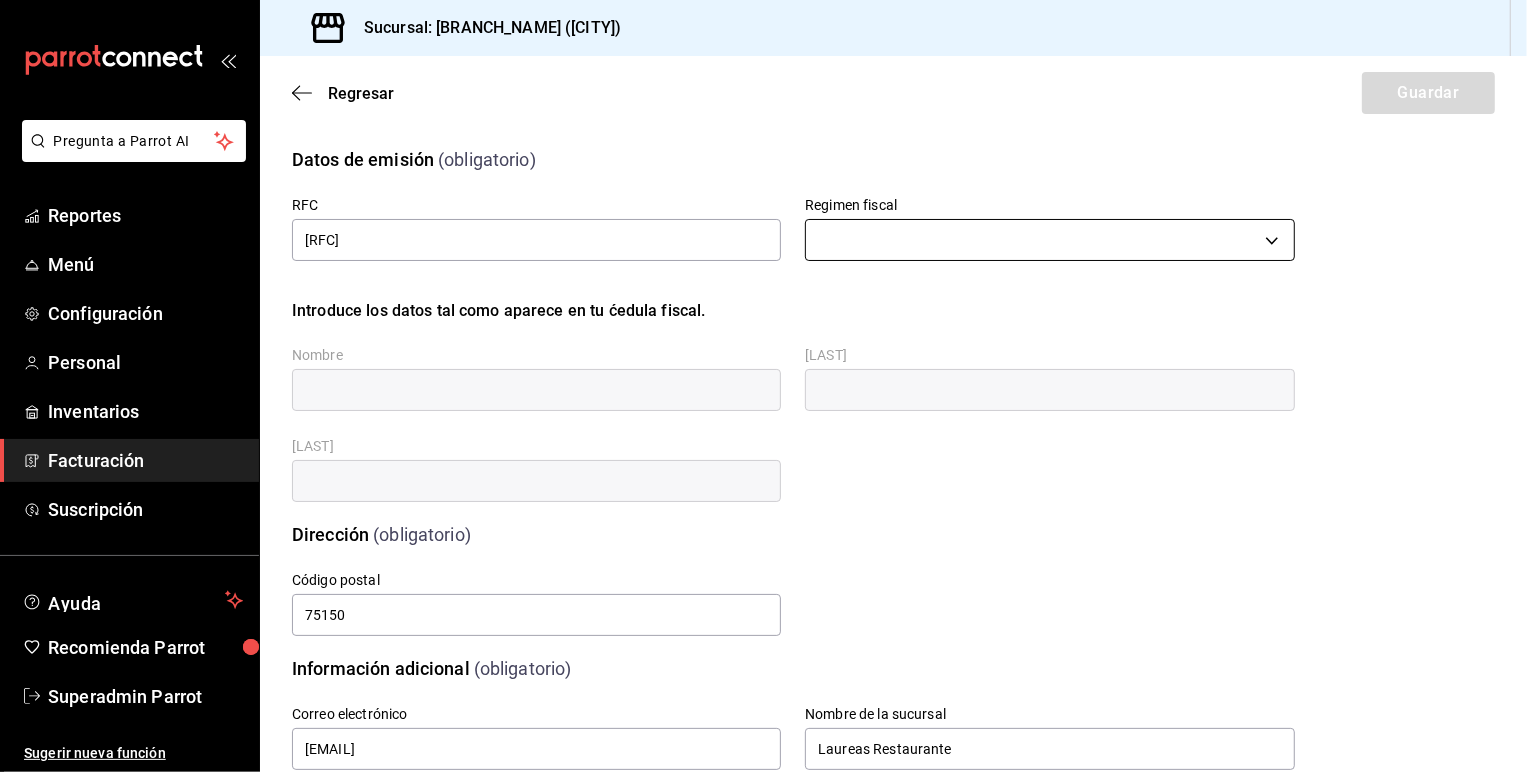 click on "Pregunta a Parrot AI Reportes   Menú   Configuración   Personal   Inventarios   Facturación   Suscripción   Ayuda Recomienda Parrot   Superadmin Parrot   Sugerir nueva función   Sucursal: [BRANCH_NAME] ([CITY]) Regresar Guardar Datos de emisión (obligatorio) RFC [RFC] Regimen fiscal ​ Introduce los datos tal como aparece en tu ćedula fiscal. Nombre [FIRST] Apellido paterno [LAST] Apellido materno [LAST] Dirección (obligatorio) Calle # exterior # interior Código postal [POSTAL_CODE] Estado Elige una opción 0 Municipio Elige una opción 0 Colonia Elige una opción 0 Información adicional (obligatorio) Correo electrónico [EMAIL] Nombre de la sucursal [BRANCH_NAME] Restaurante Sellos fiscales (obligatorio) Archivo llave (.key) [FILENAME] Cambiar archivo Archivo de certificado (.cer) [FILENAME] Cambiar archivo Contraseña (Sellos) [USERNAME] Asignar marcas Marcas [BRANCH_NAME] - [CITY] Pregunta a Parrot AI Reportes   Menú   Configuración   Personal   Inventarios   Facturación" at bounding box center [763, 386] 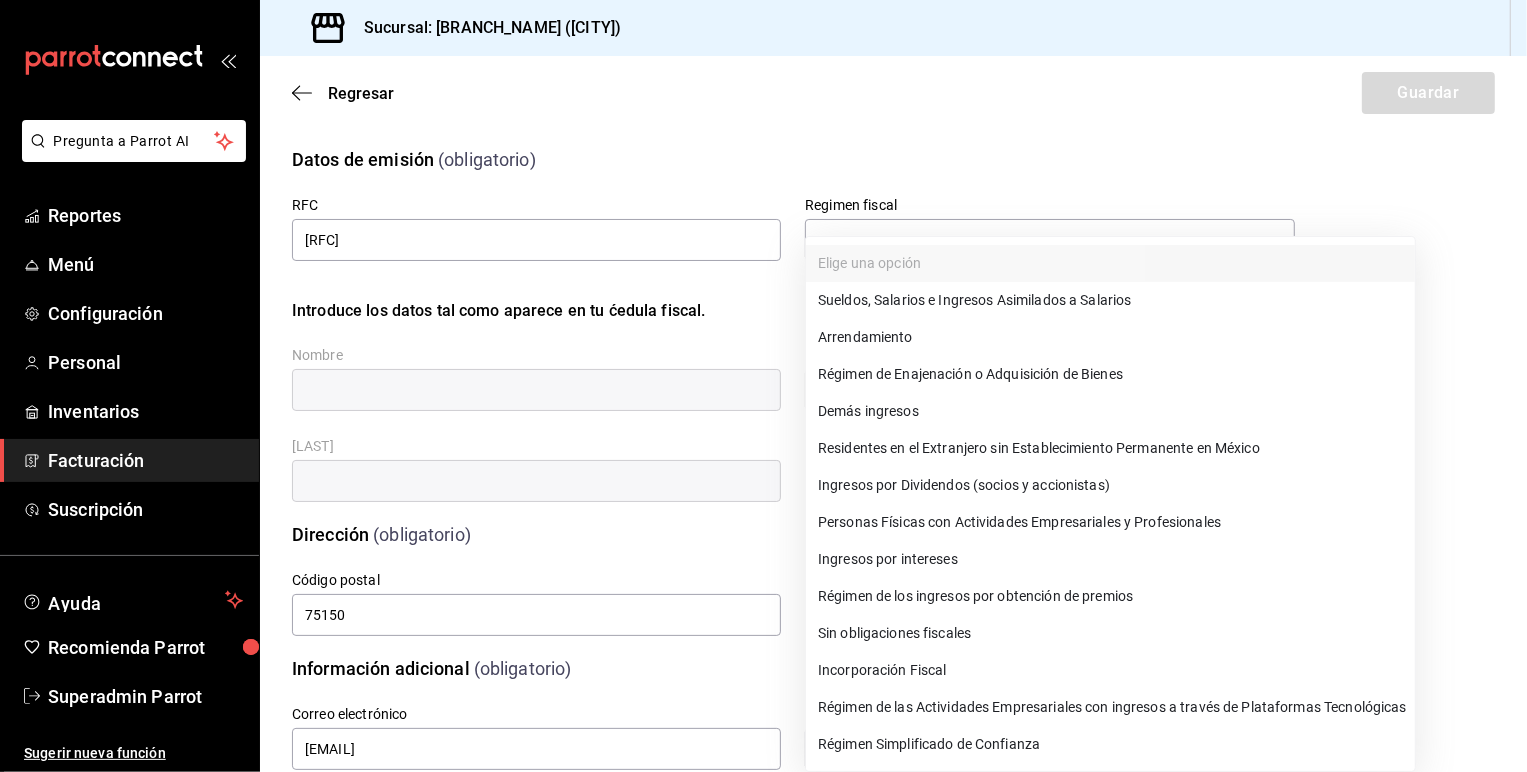 click on "Sueldos, Salarios e Ingresos Asimilados a Salarios" at bounding box center [1110, 300] 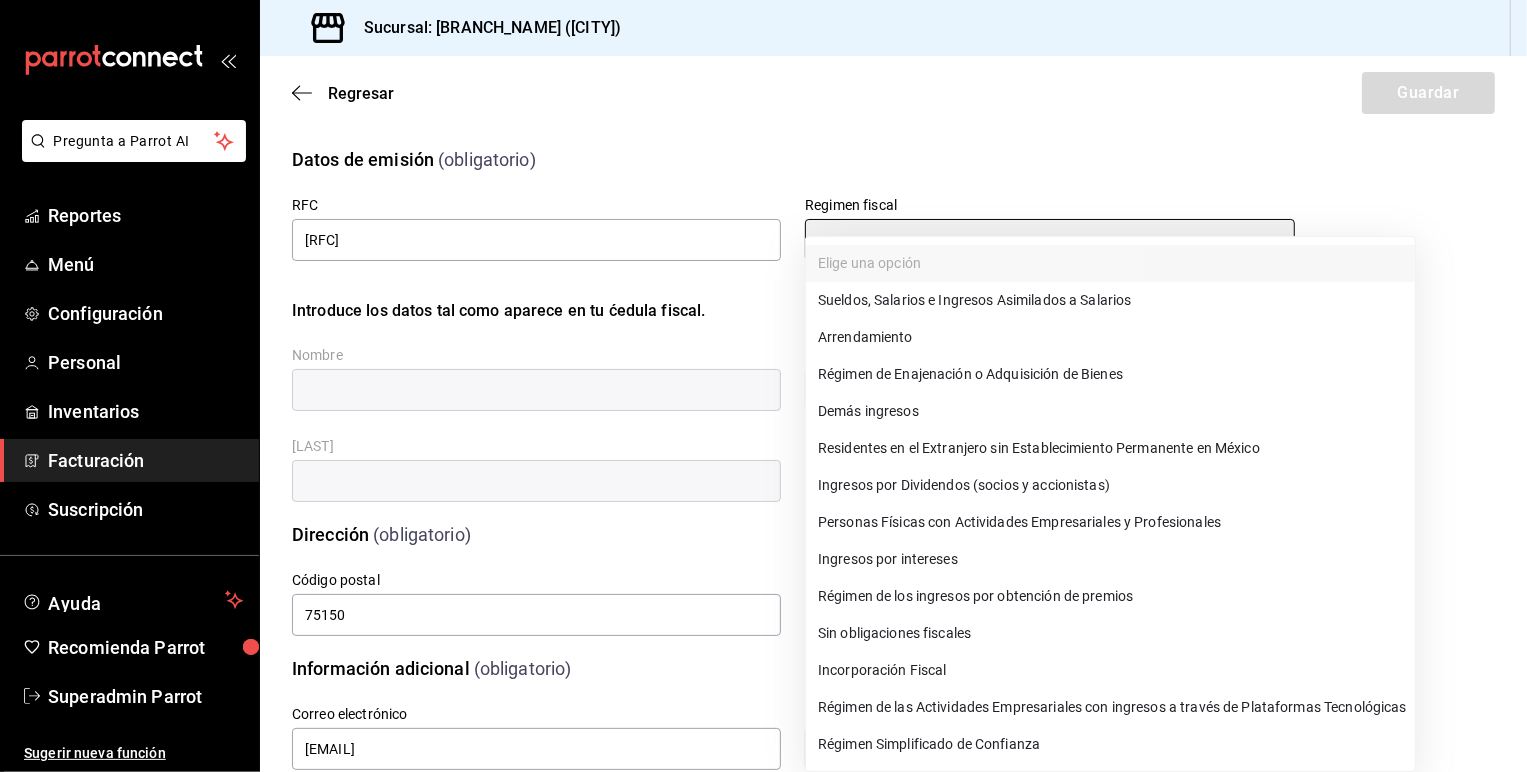 type on "[NUMBER]" 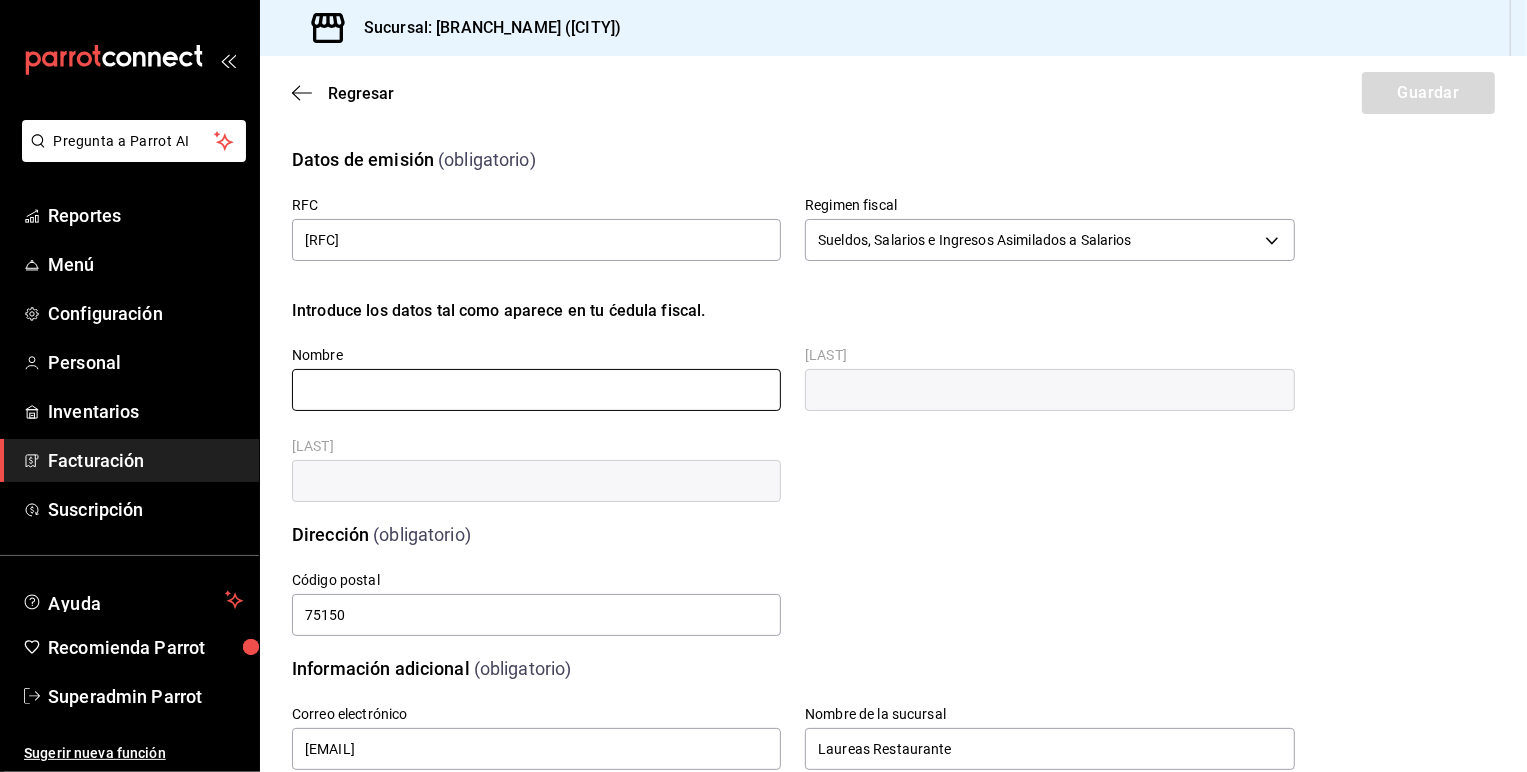 click at bounding box center [536, 390] 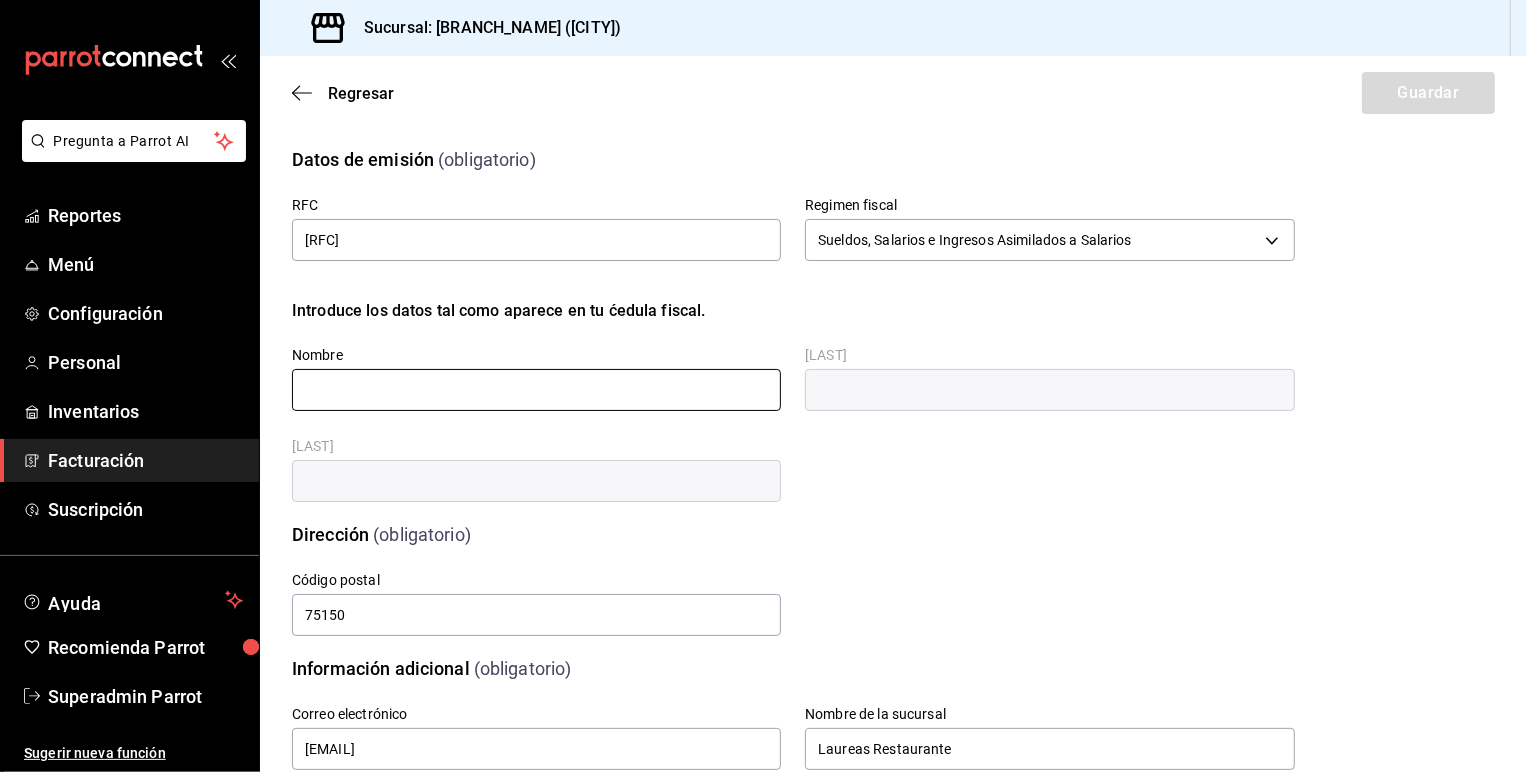 click at bounding box center (536, 390) 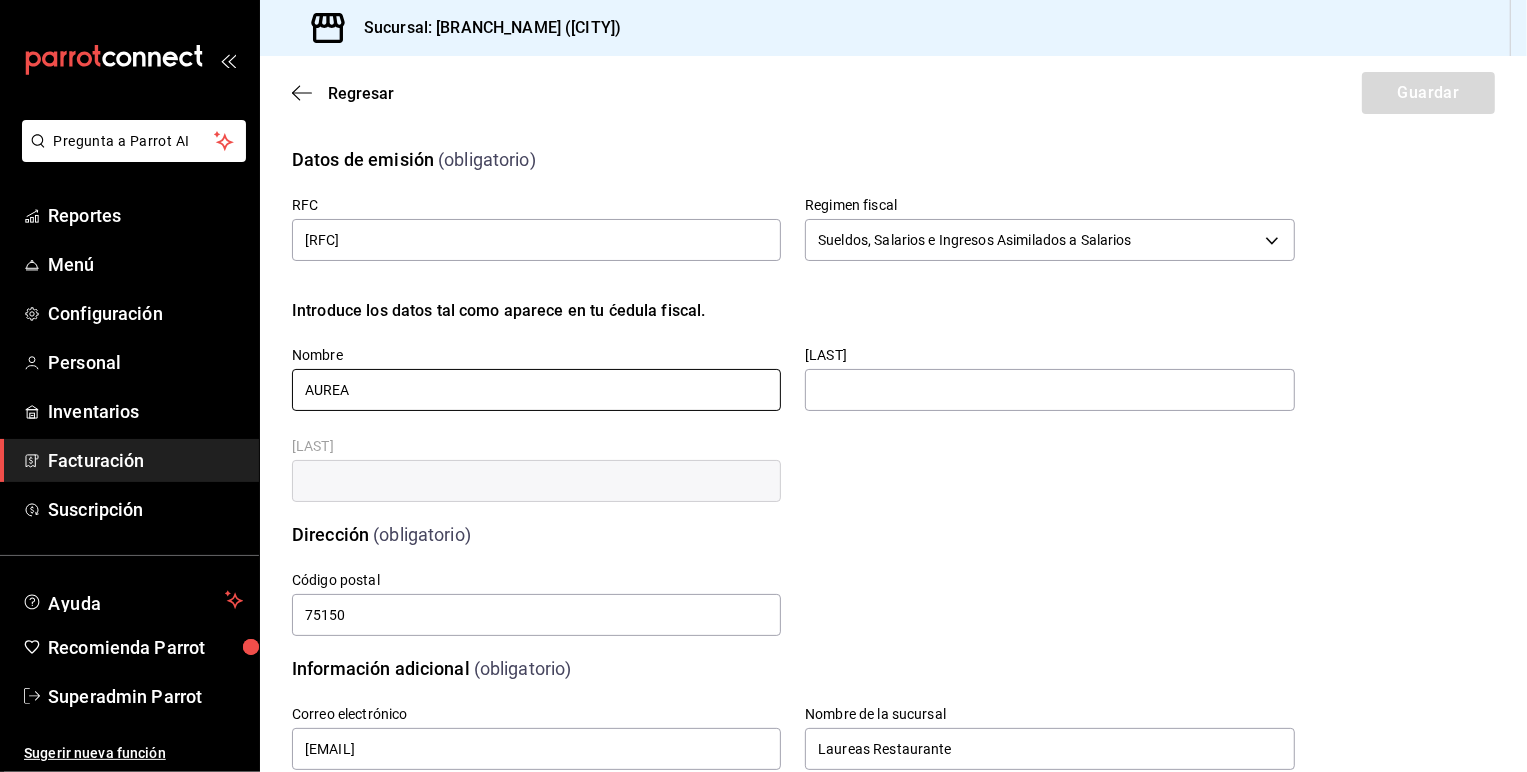 type on "AUREA" 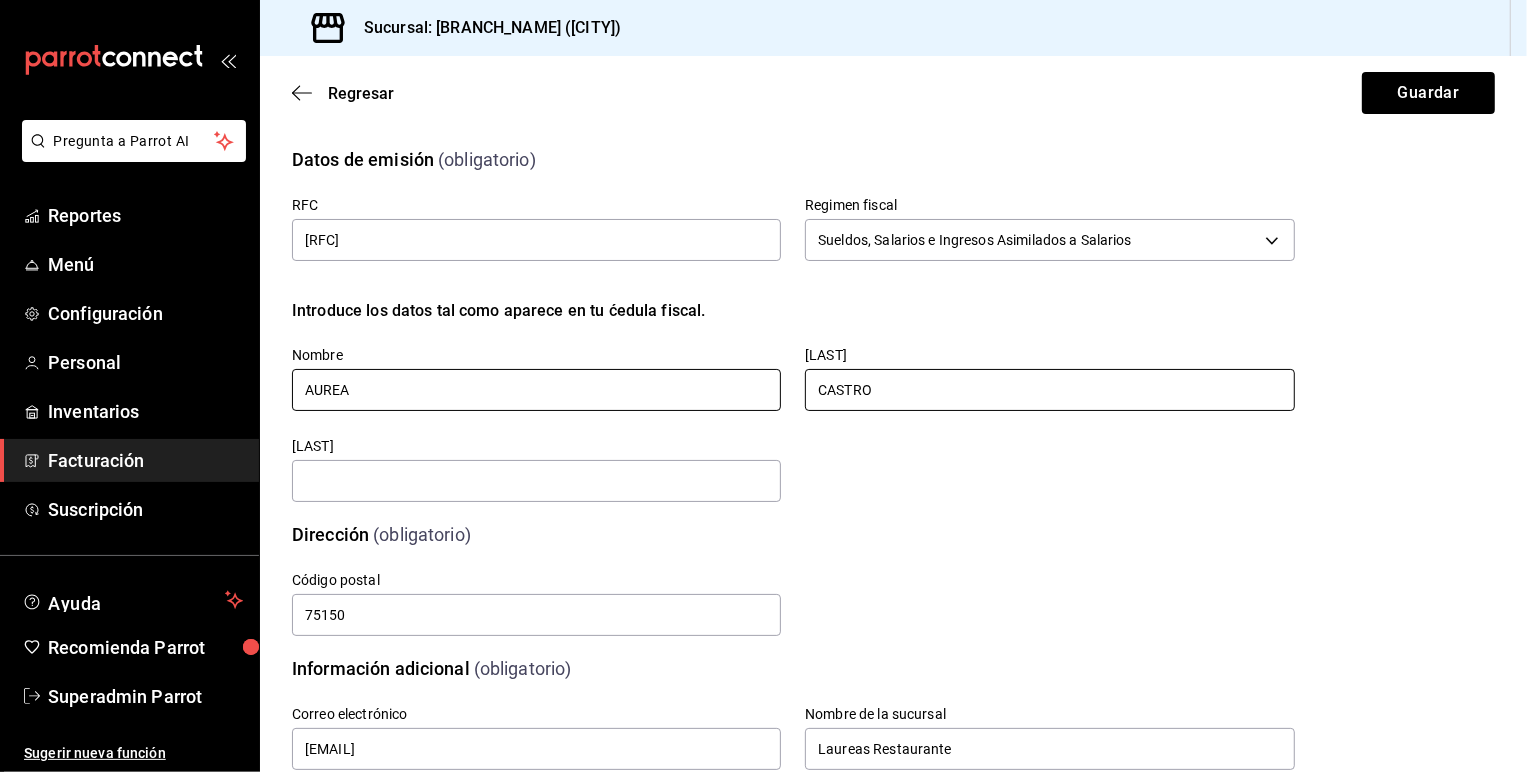 type on "CASTRO" 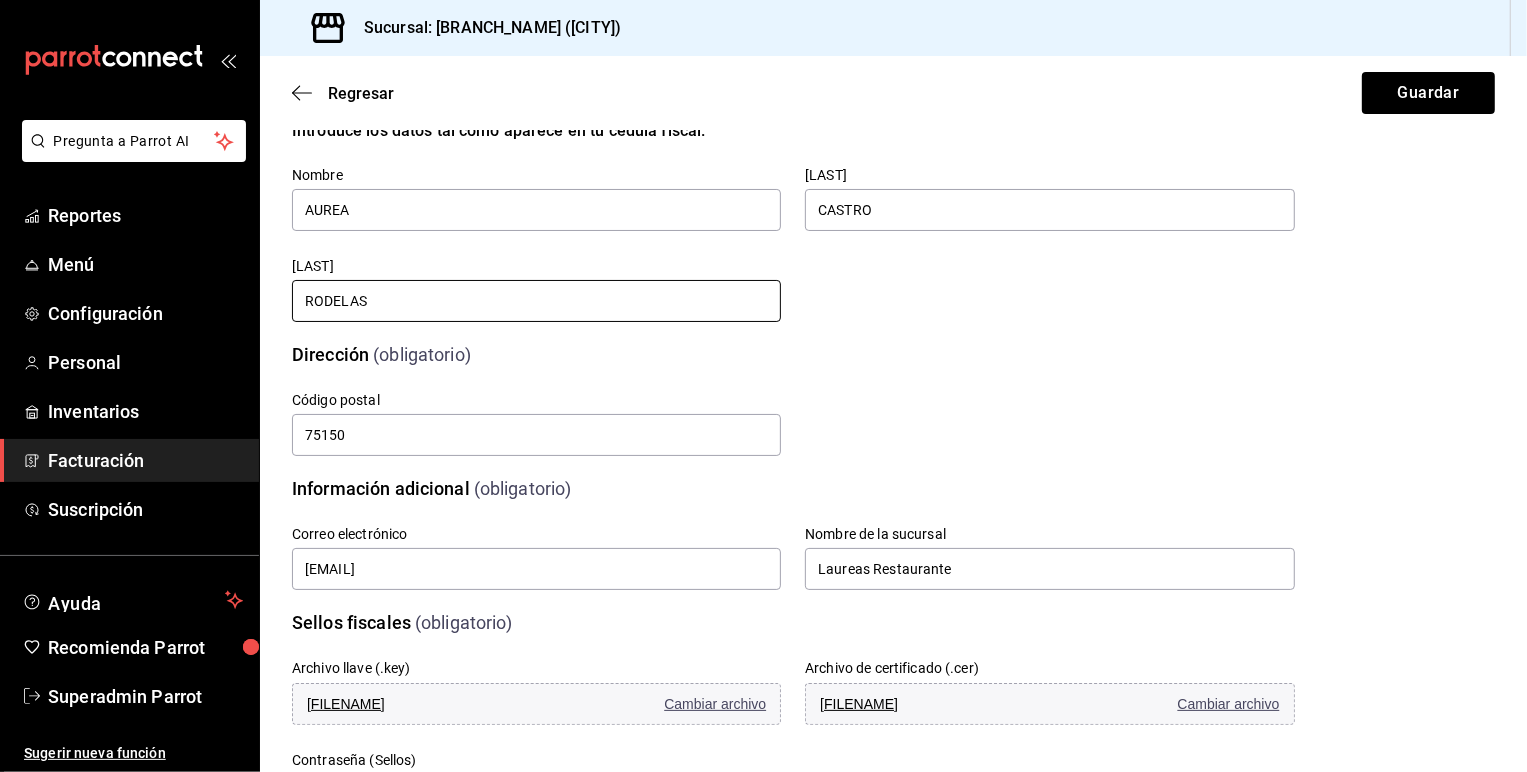 scroll, scrollTop: 0, scrollLeft: 0, axis: both 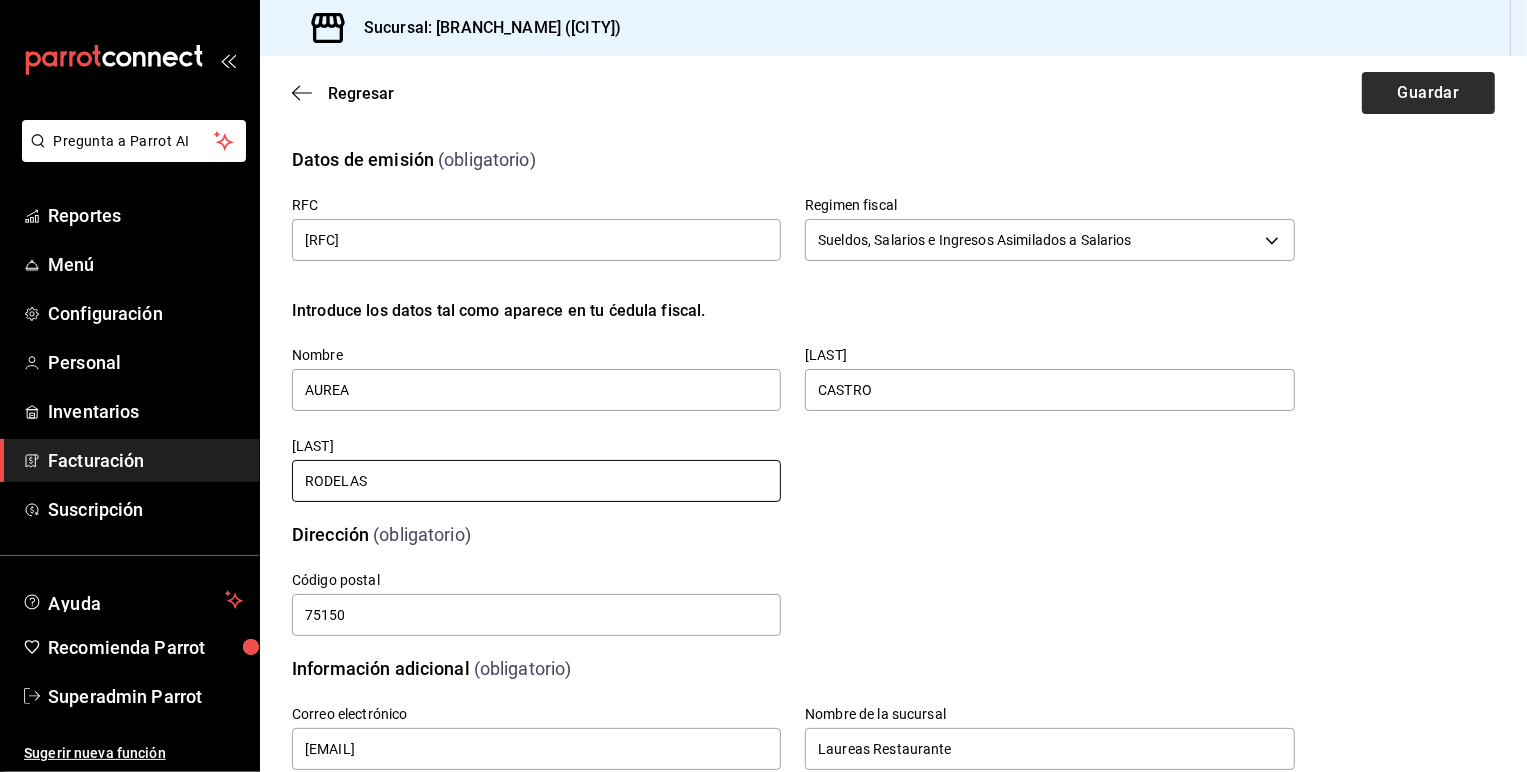 type on "RODELAS" 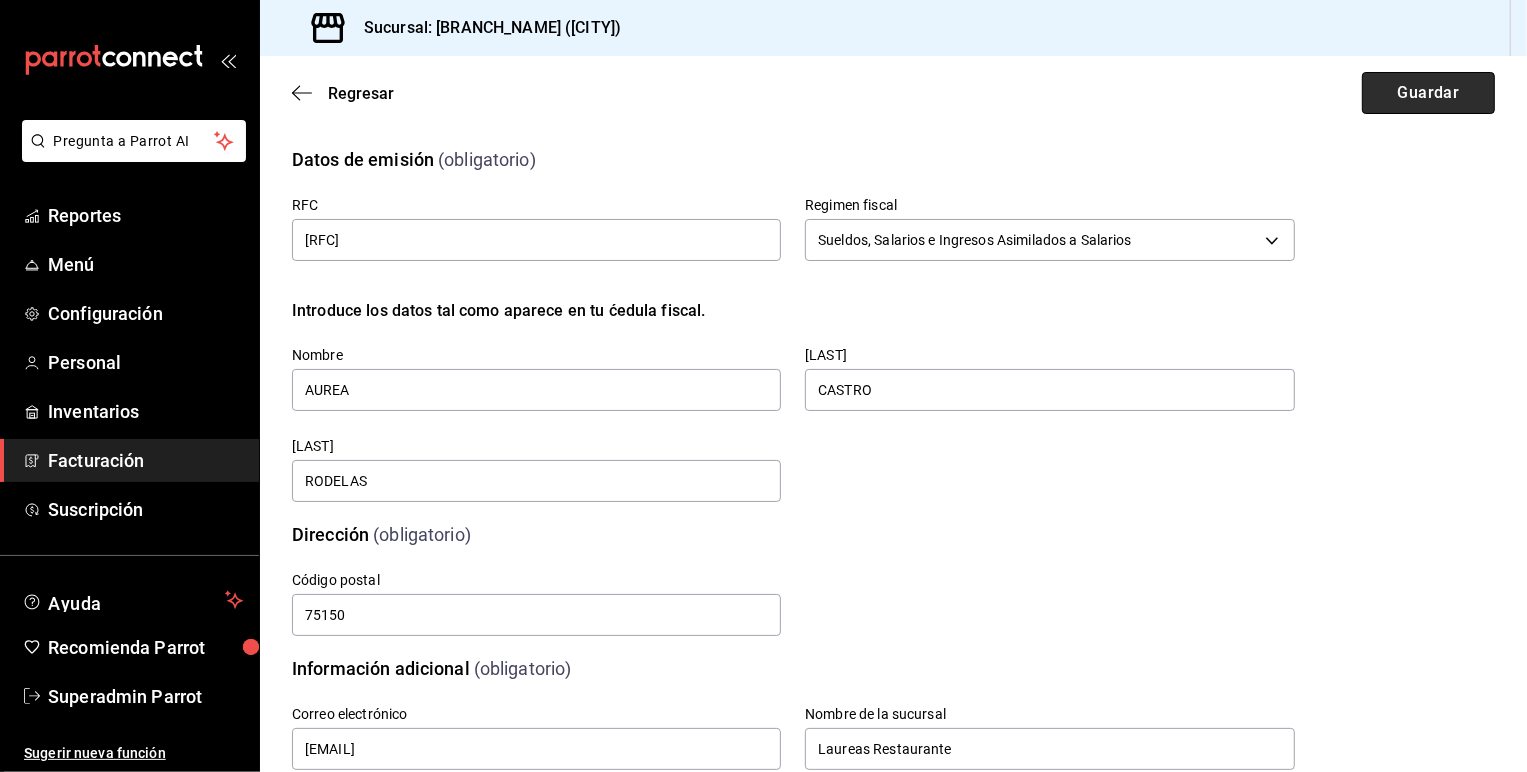 click on "Guardar" at bounding box center (1428, 93) 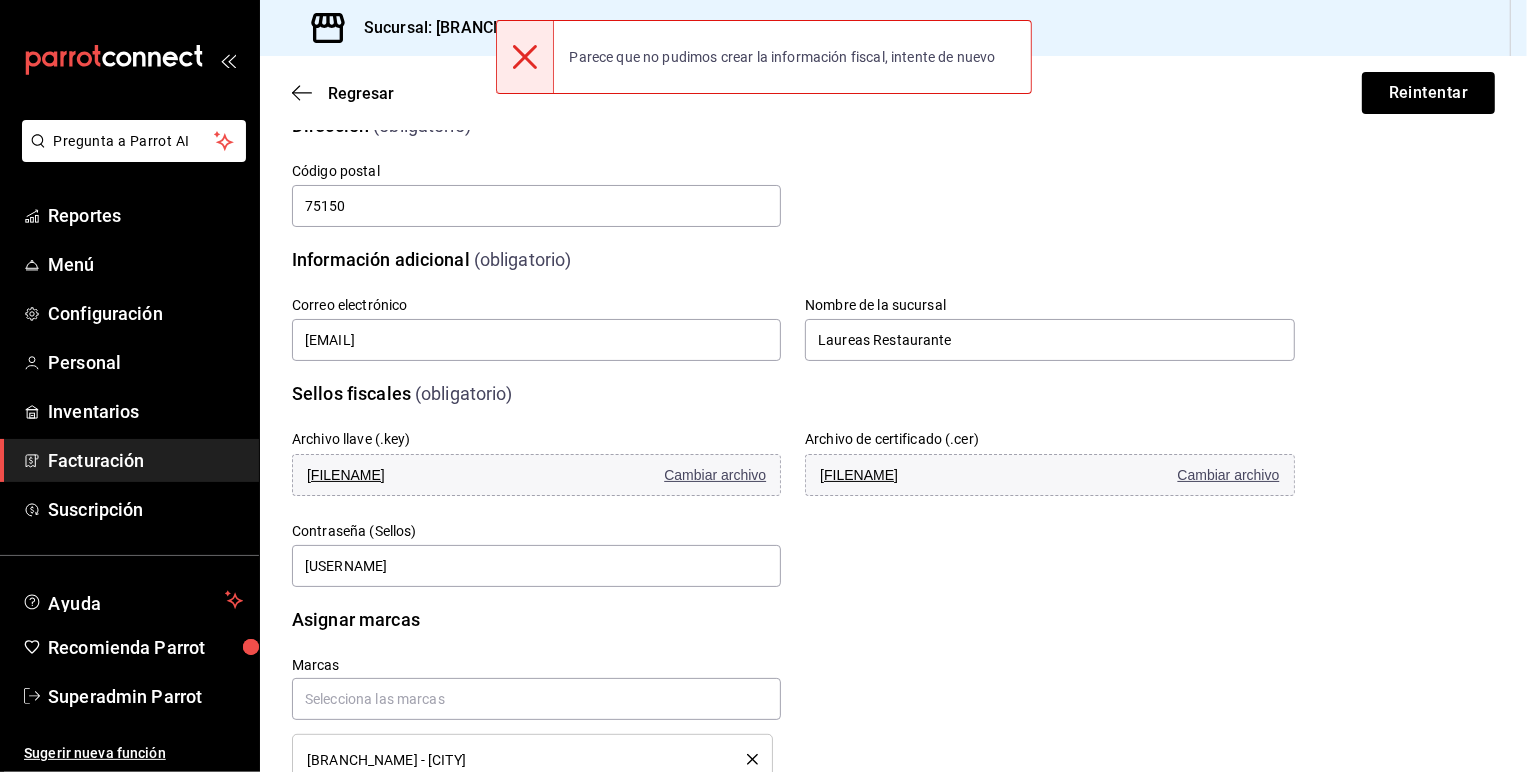 scroll, scrollTop: 422, scrollLeft: 0, axis: vertical 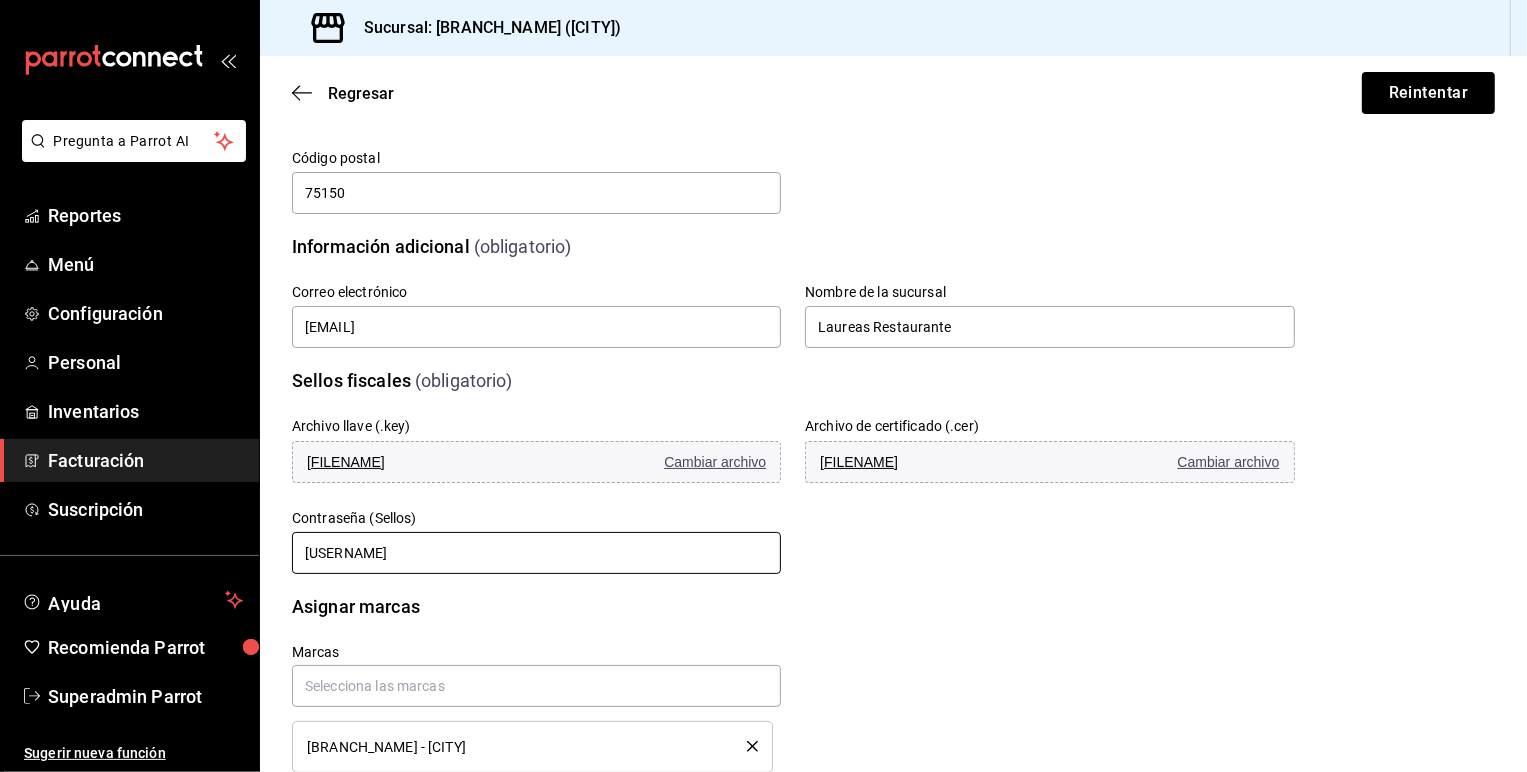 click on "[USERNAME]" at bounding box center (536, 553) 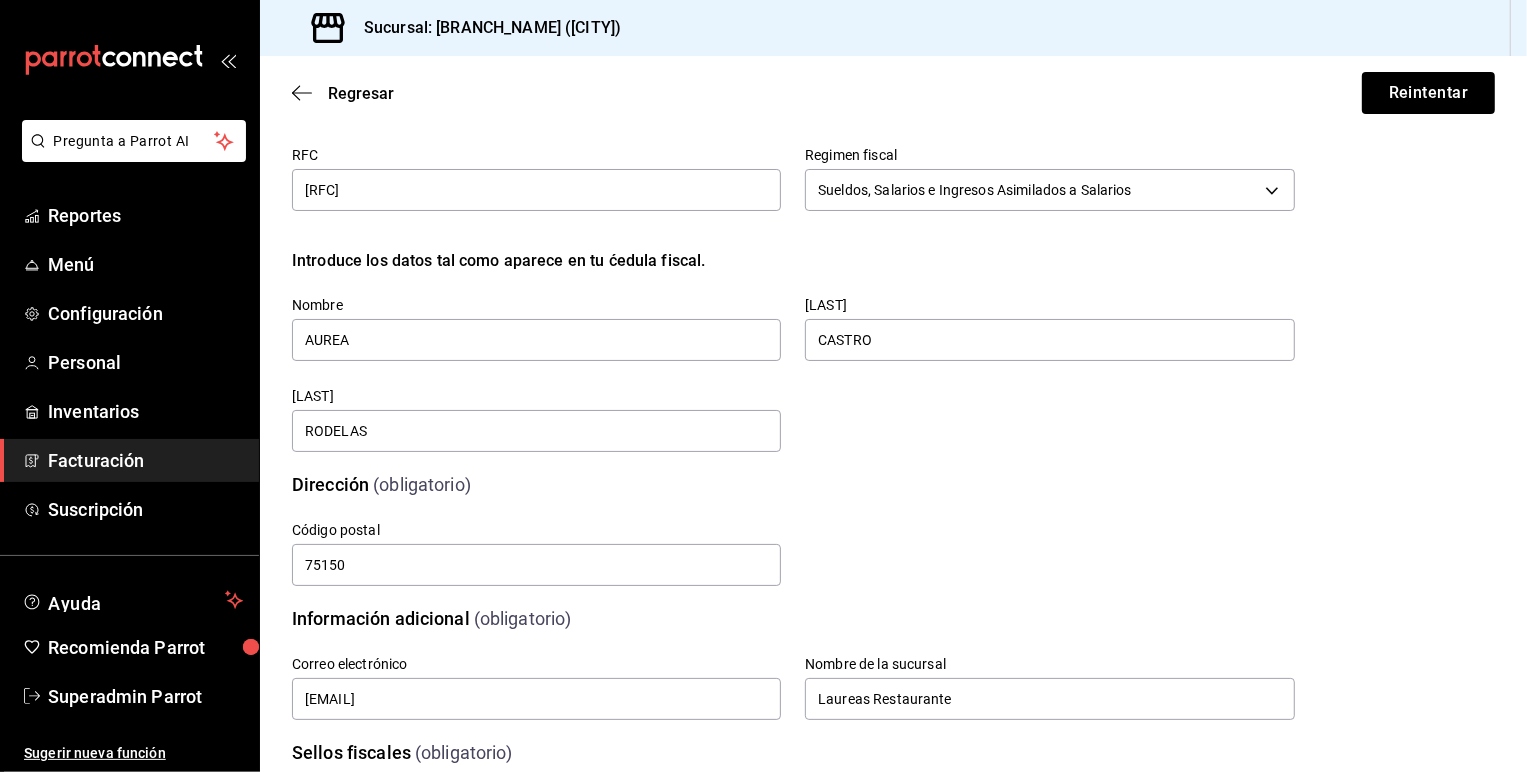 scroll, scrollTop: 0, scrollLeft: 0, axis: both 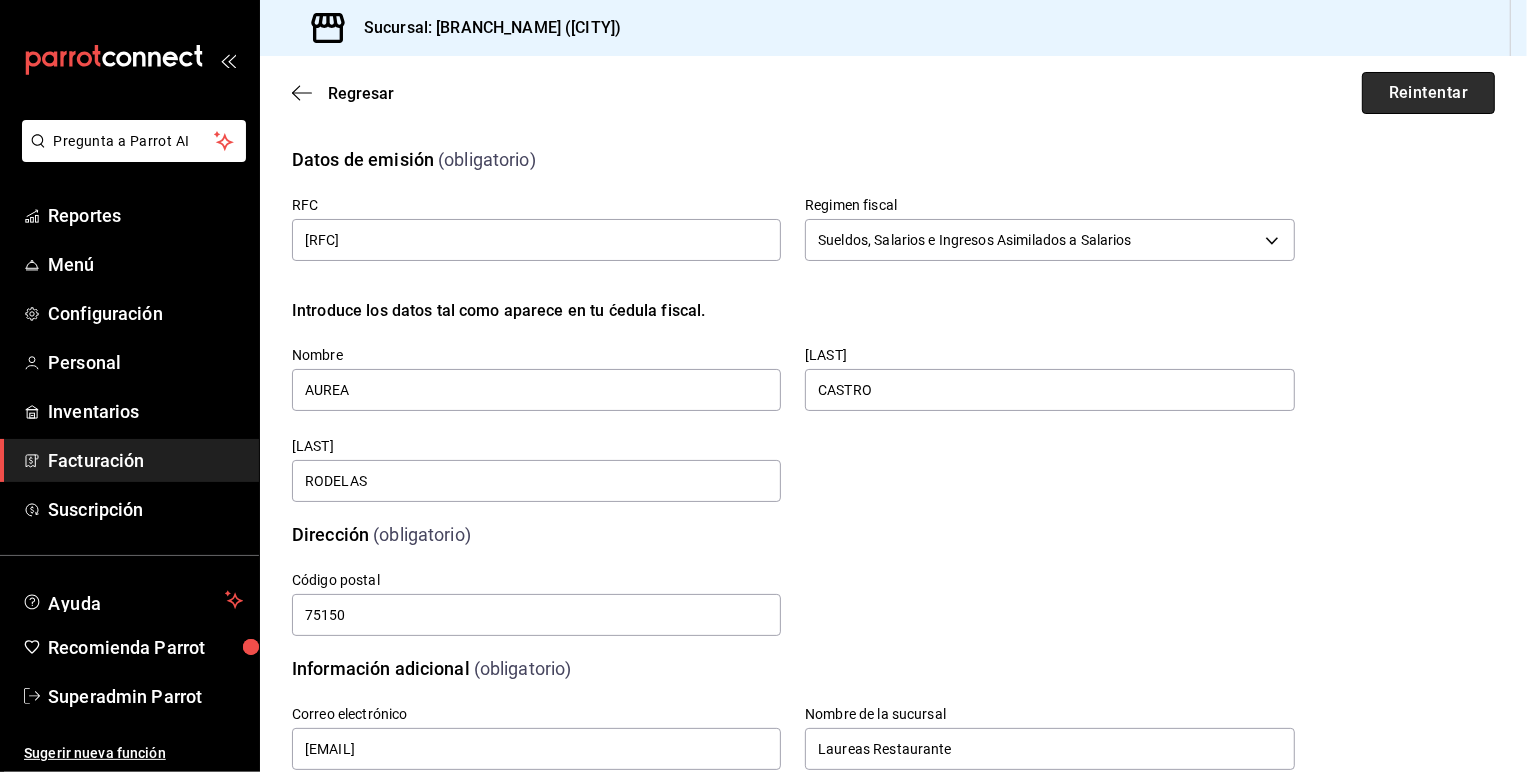 click on "Reintentar" at bounding box center [1428, 93] 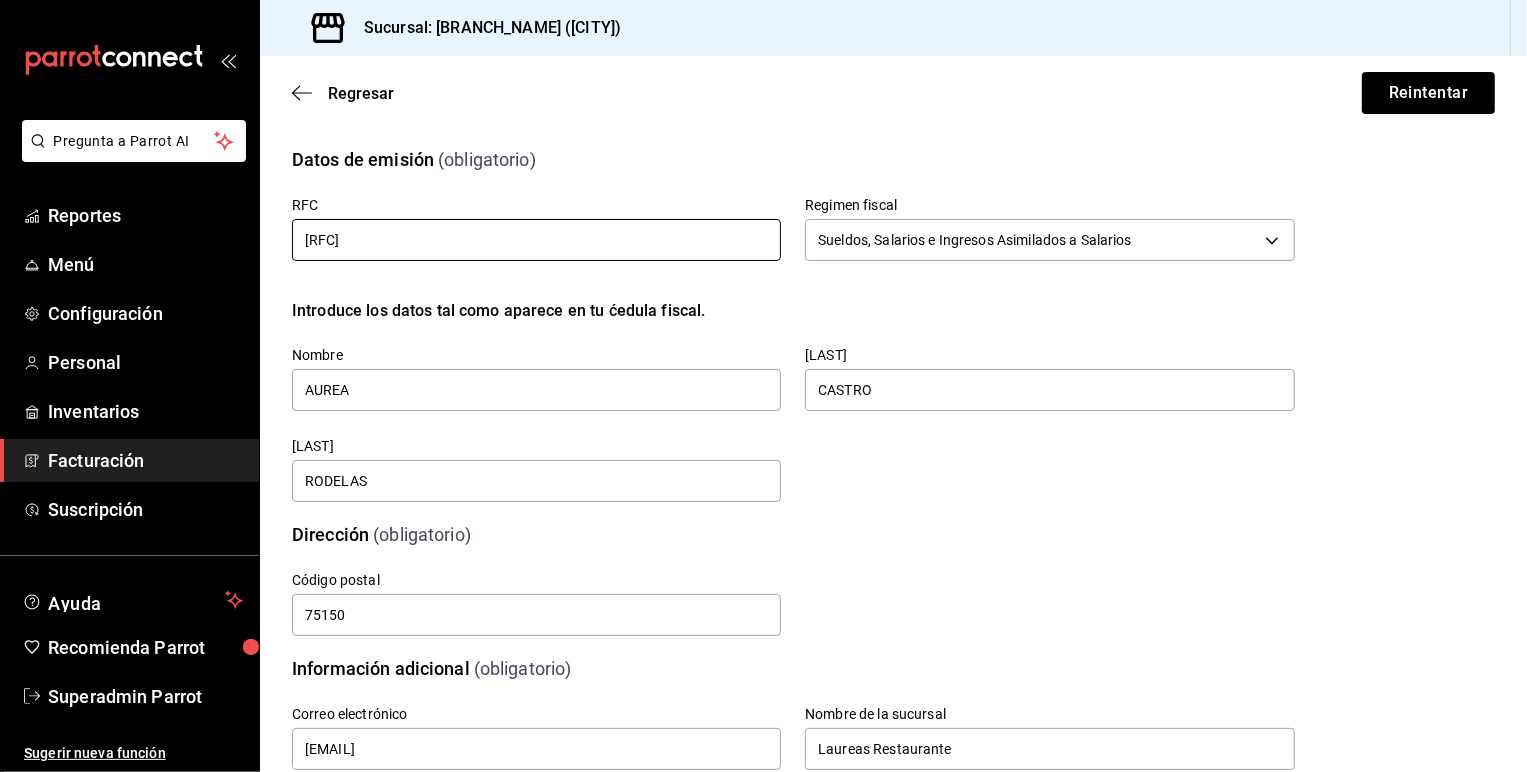 click on "[RFC]" at bounding box center [536, 240] 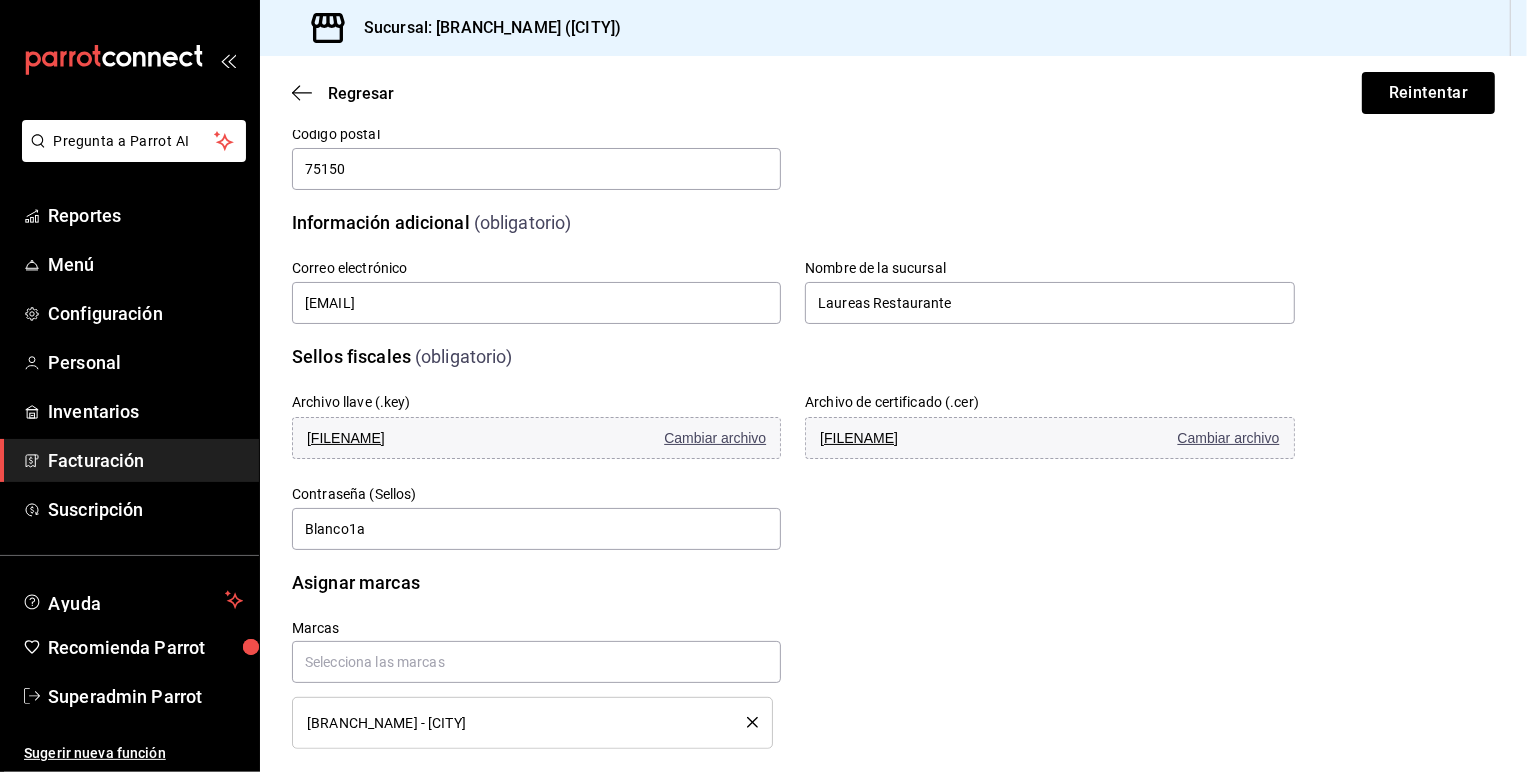 scroll, scrollTop: 471, scrollLeft: 0, axis: vertical 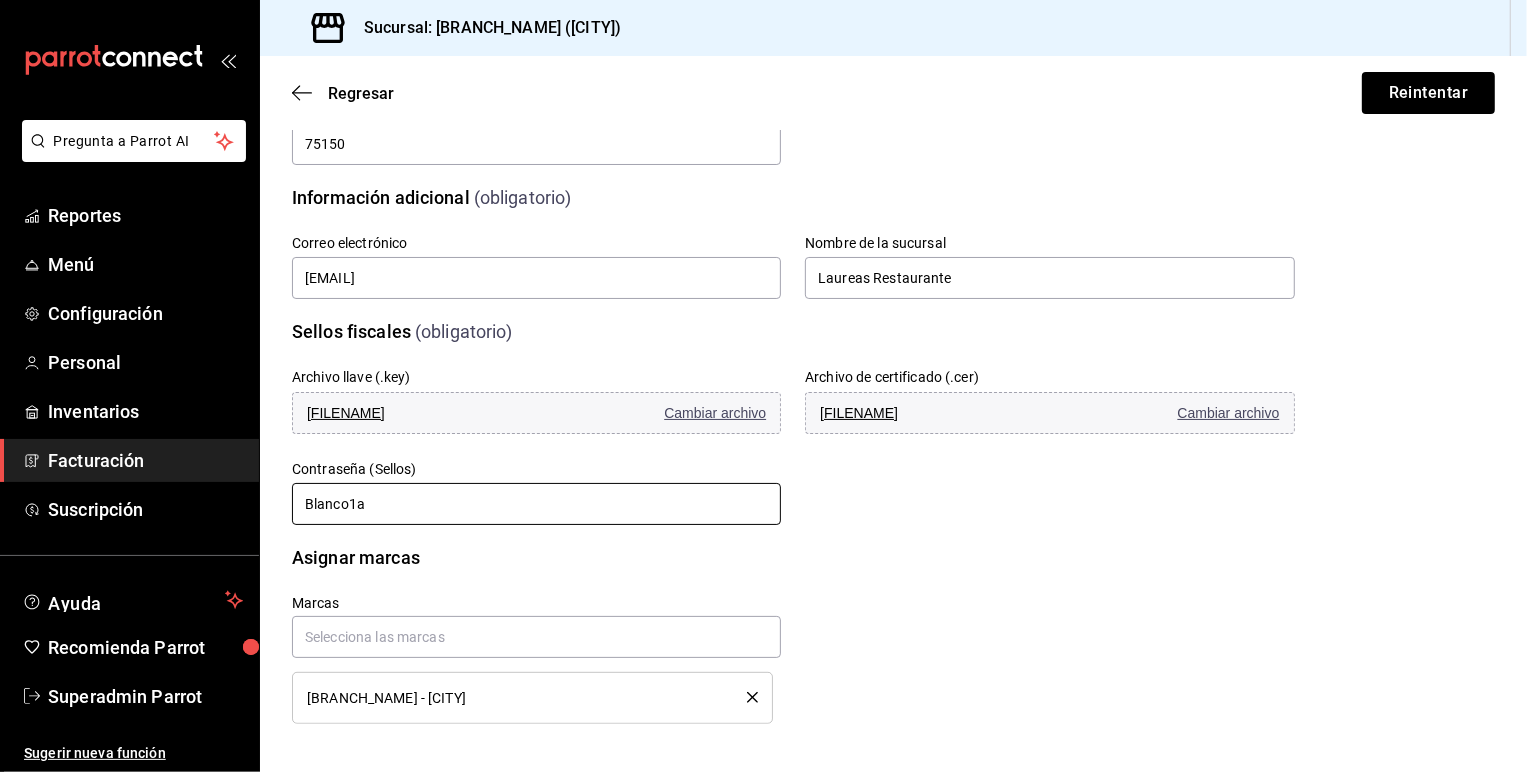 drag, startPoint x: 381, startPoint y: 497, endPoint x: 292, endPoint y: 493, distance: 89.08984 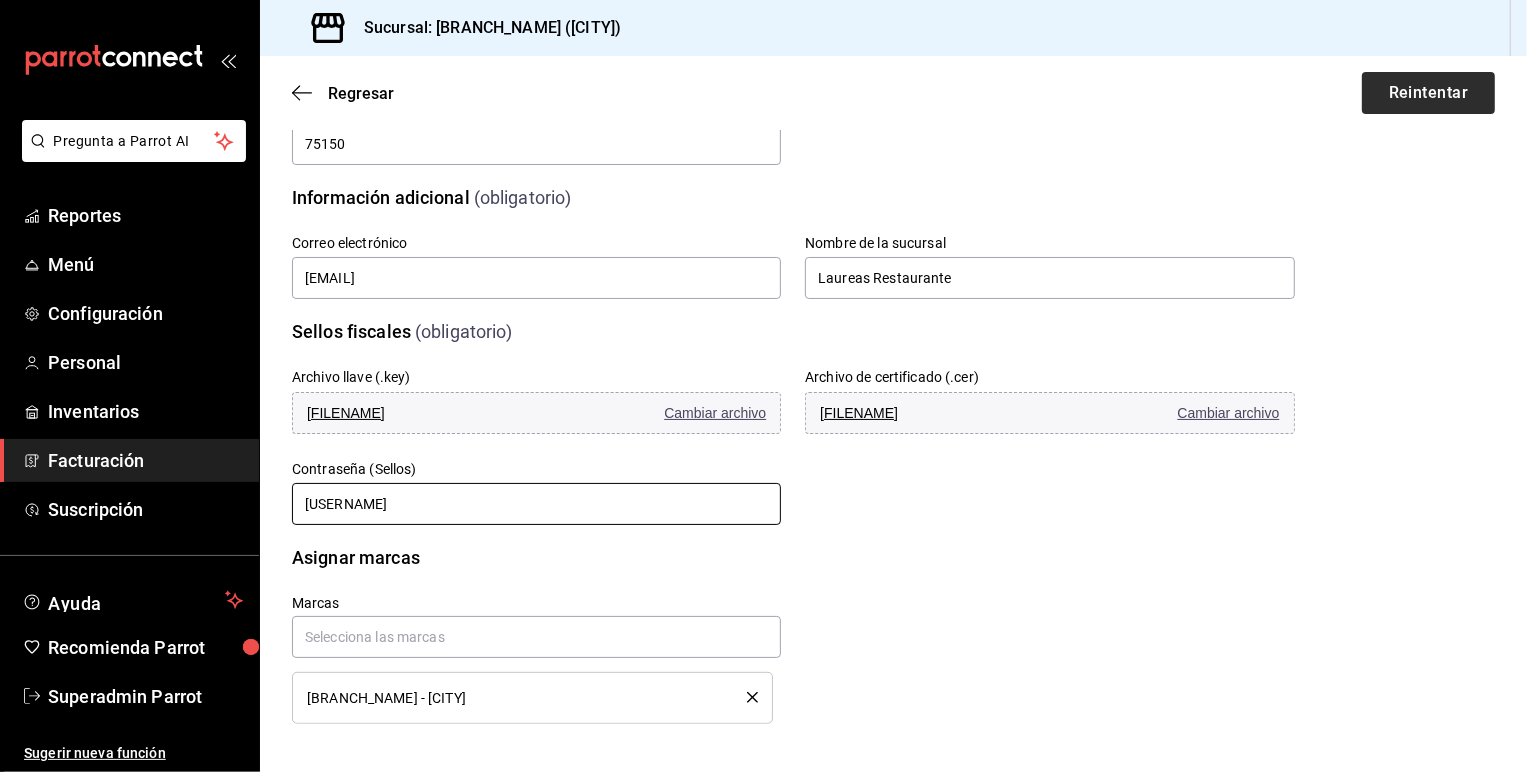 type on "[USERNAME]" 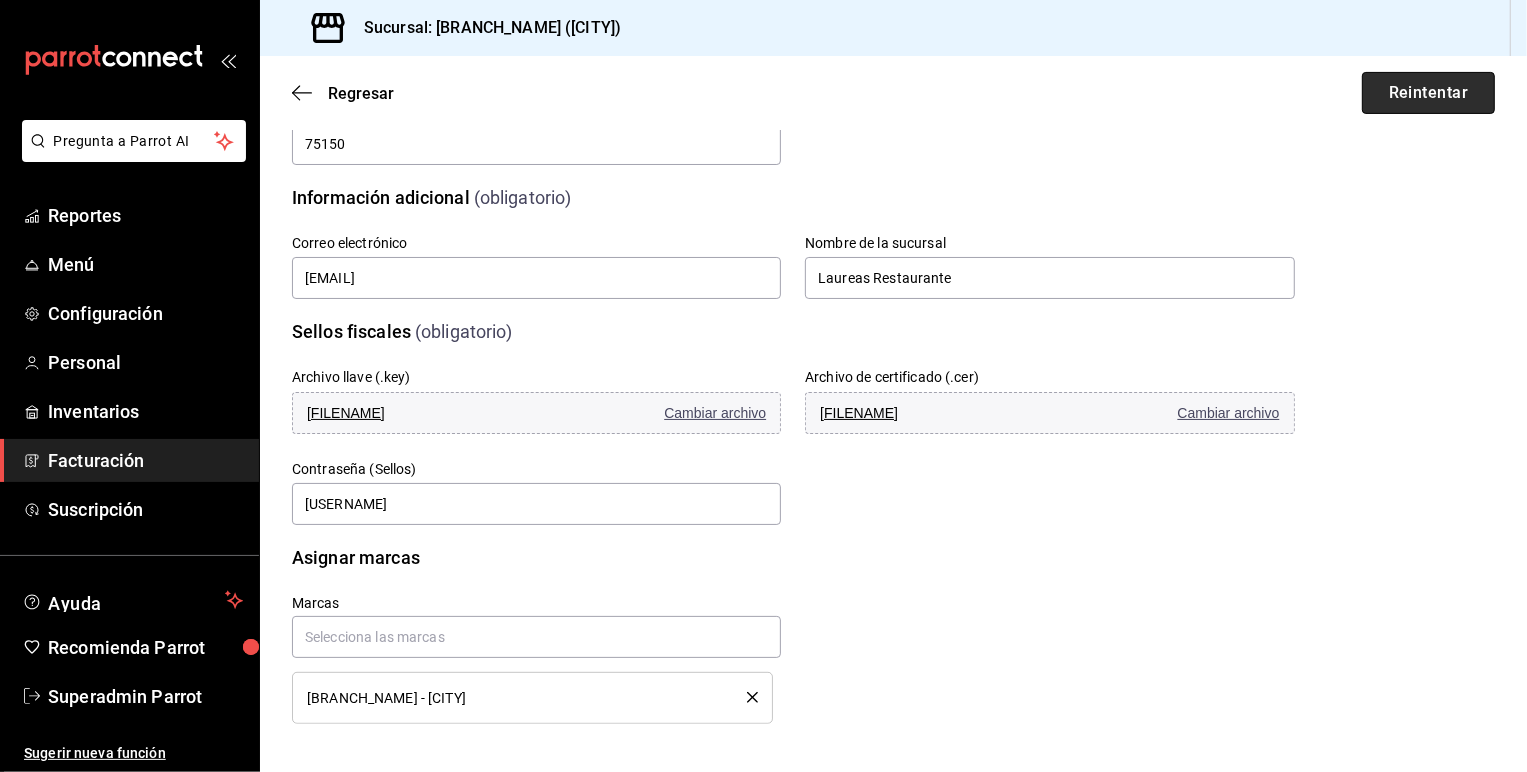 click on "Reintentar" at bounding box center (1428, 93) 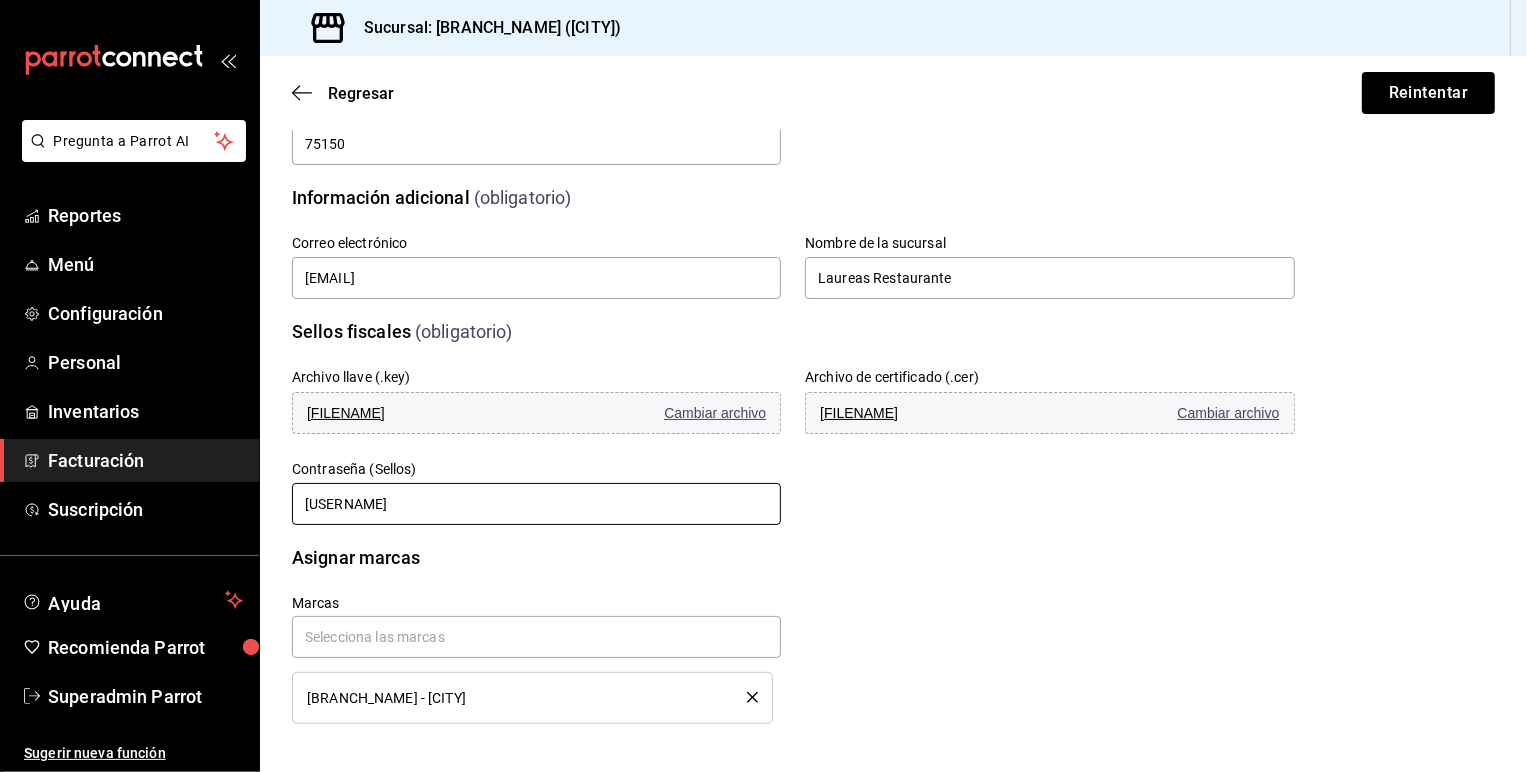 click on "[USERNAME]" at bounding box center (536, 504) 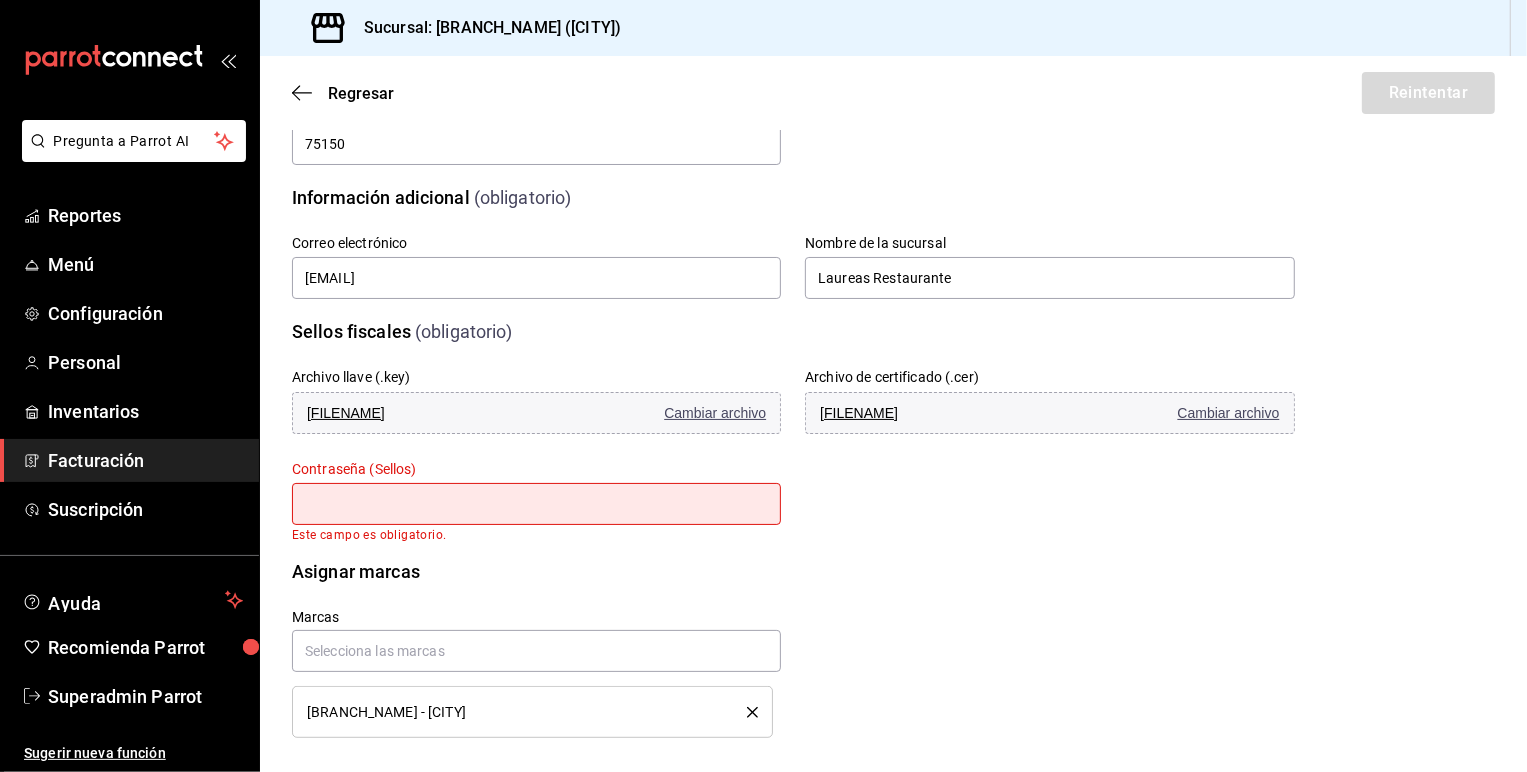 paste on "[USERNAME]" 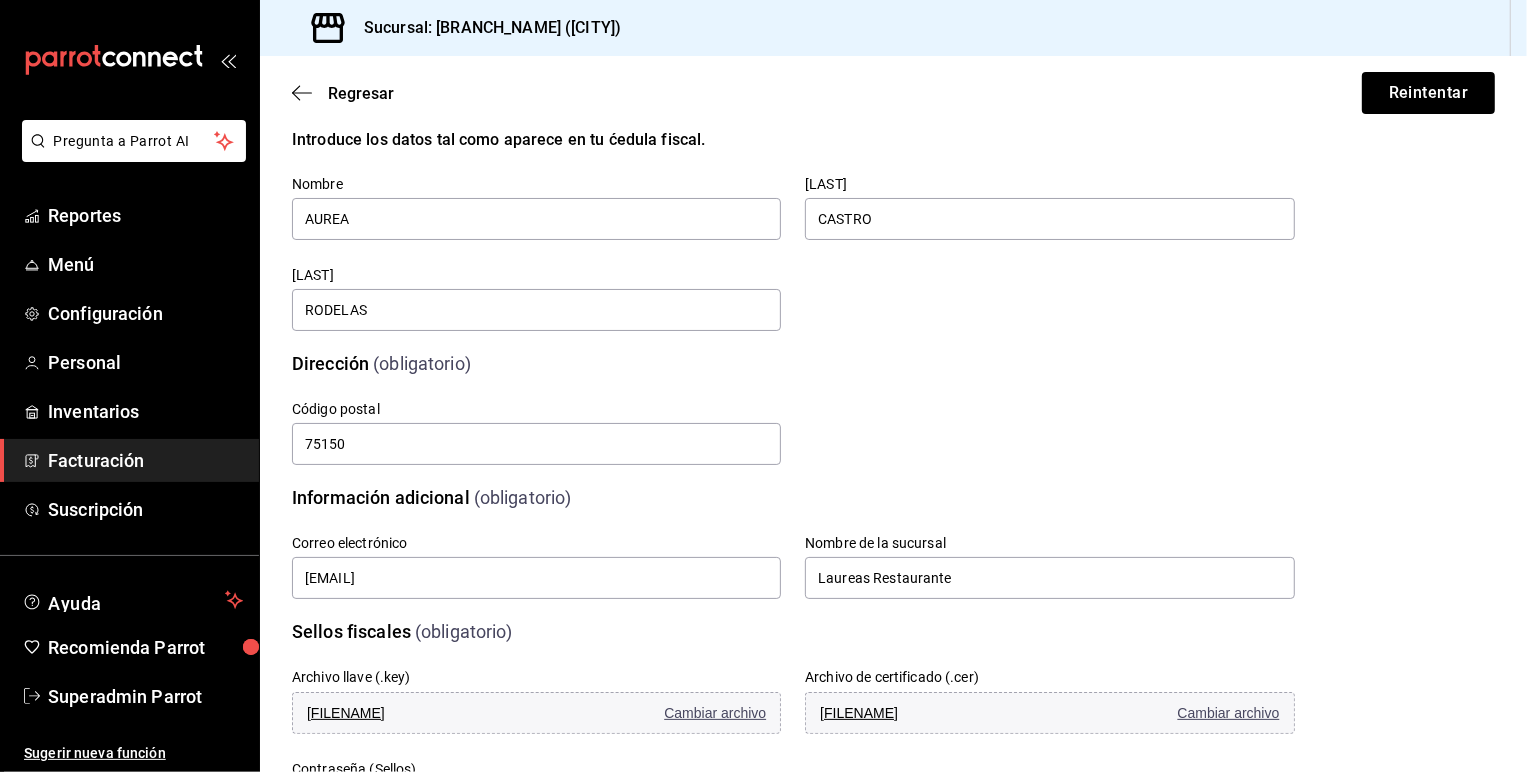 scroll, scrollTop: 0, scrollLeft: 0, axis: both 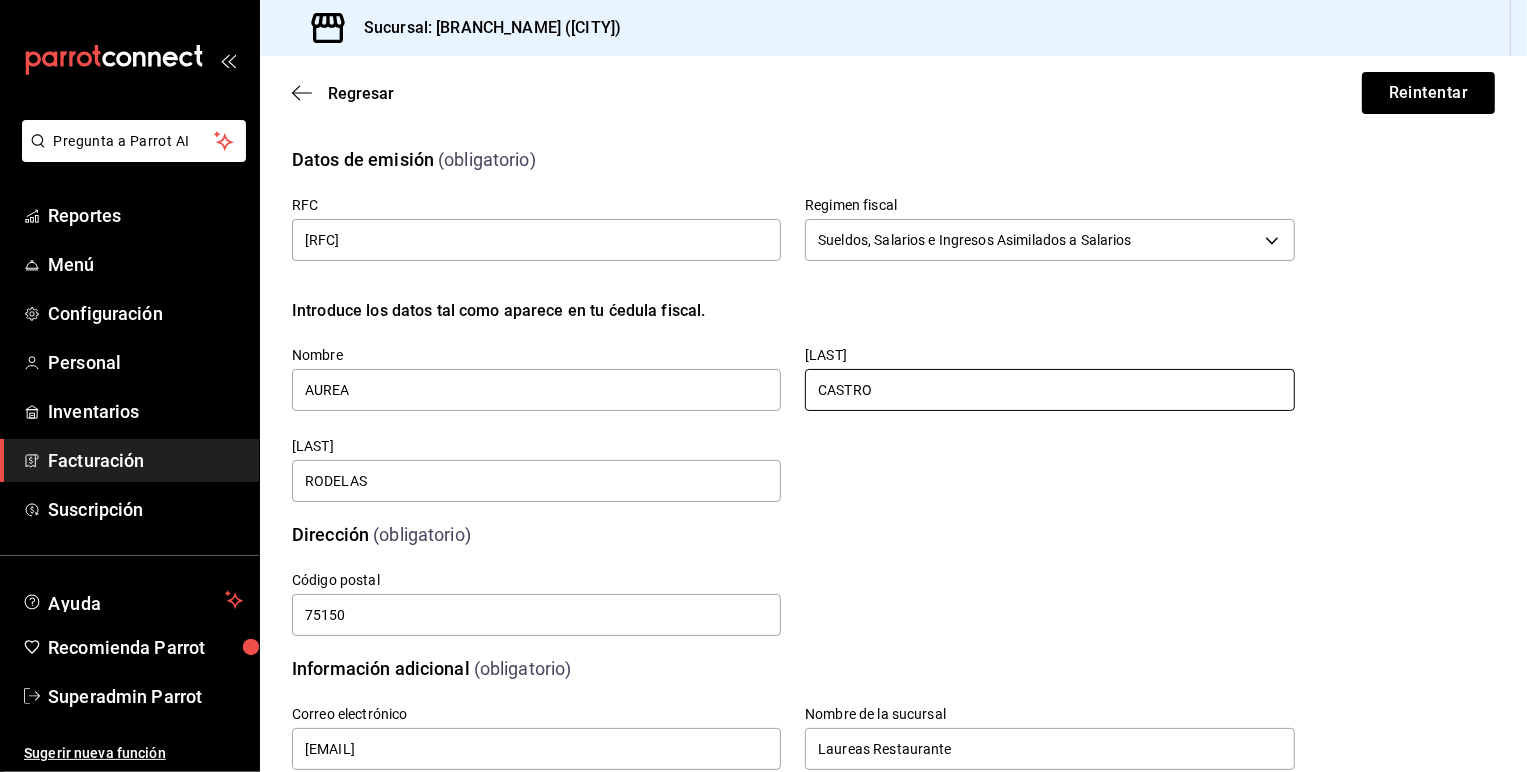 type on "[USERNAME]" 